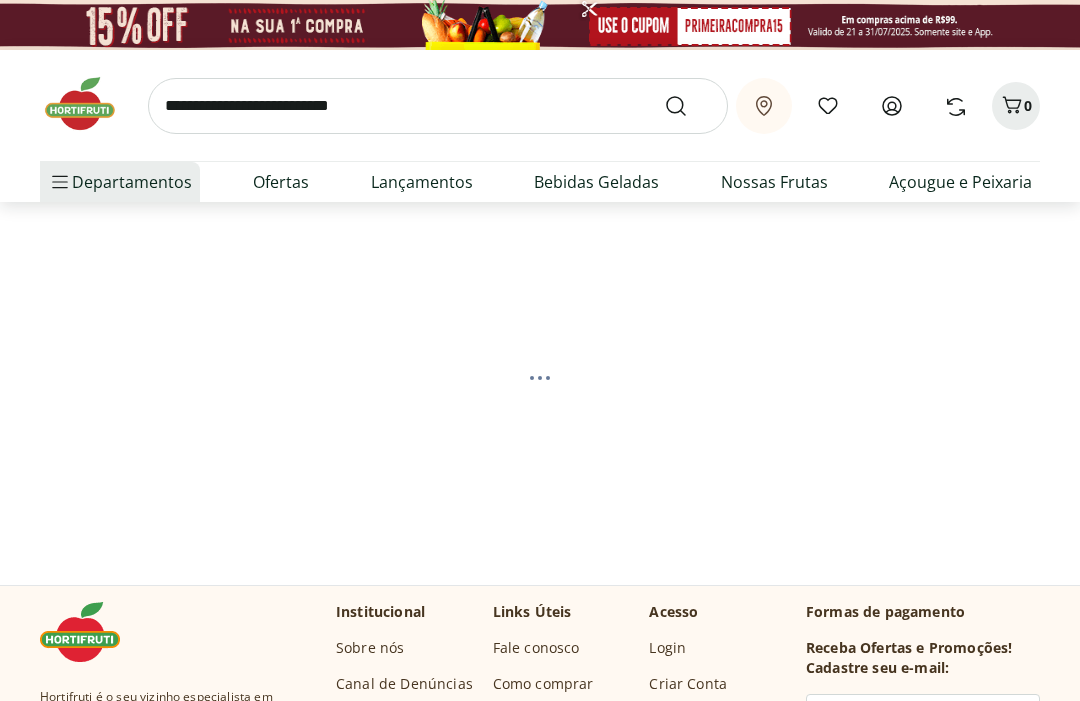 scroll, scrollTop: 0, scrollLeft: 0, axis: both 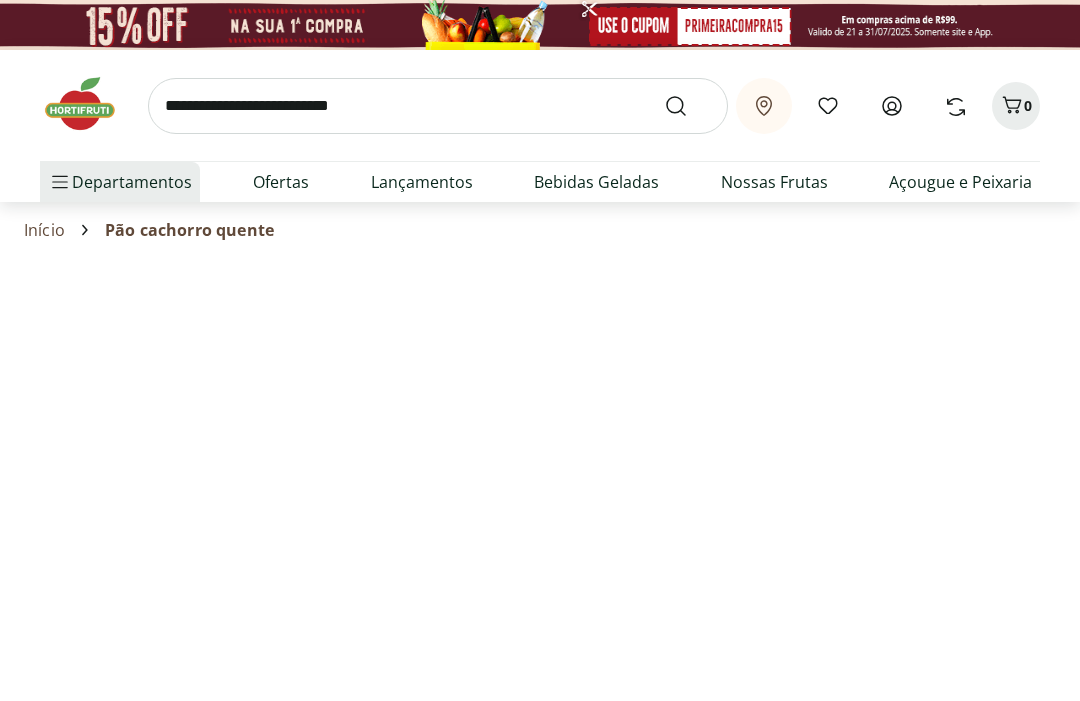 select on "**********" 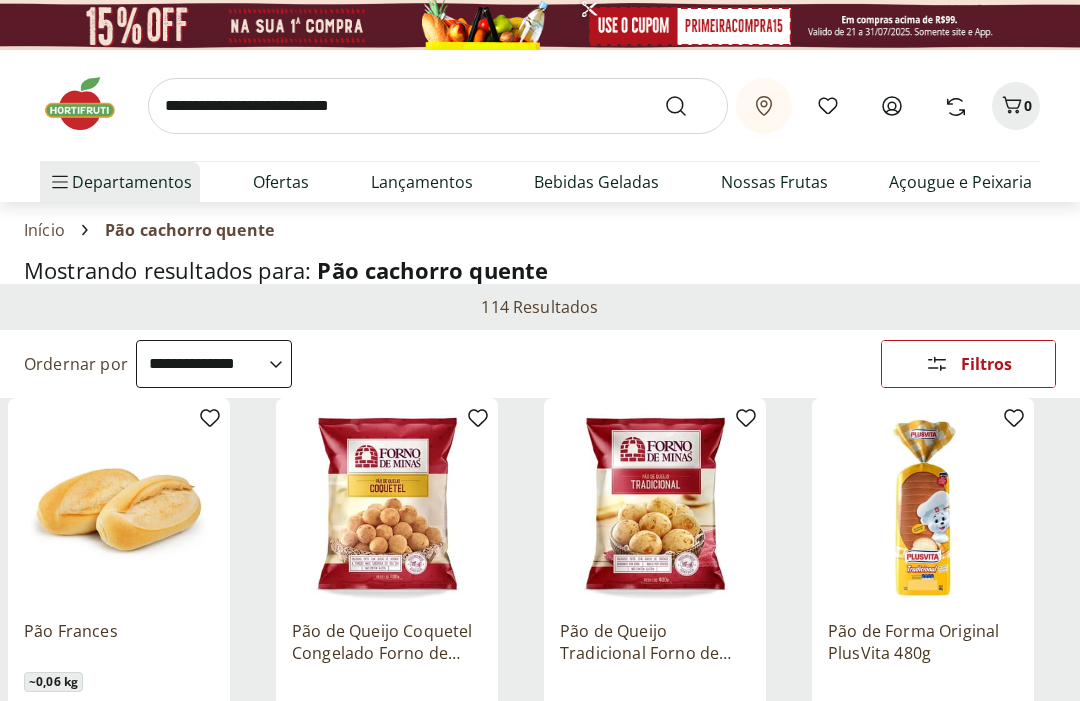 click at bounding box center (438, 106) 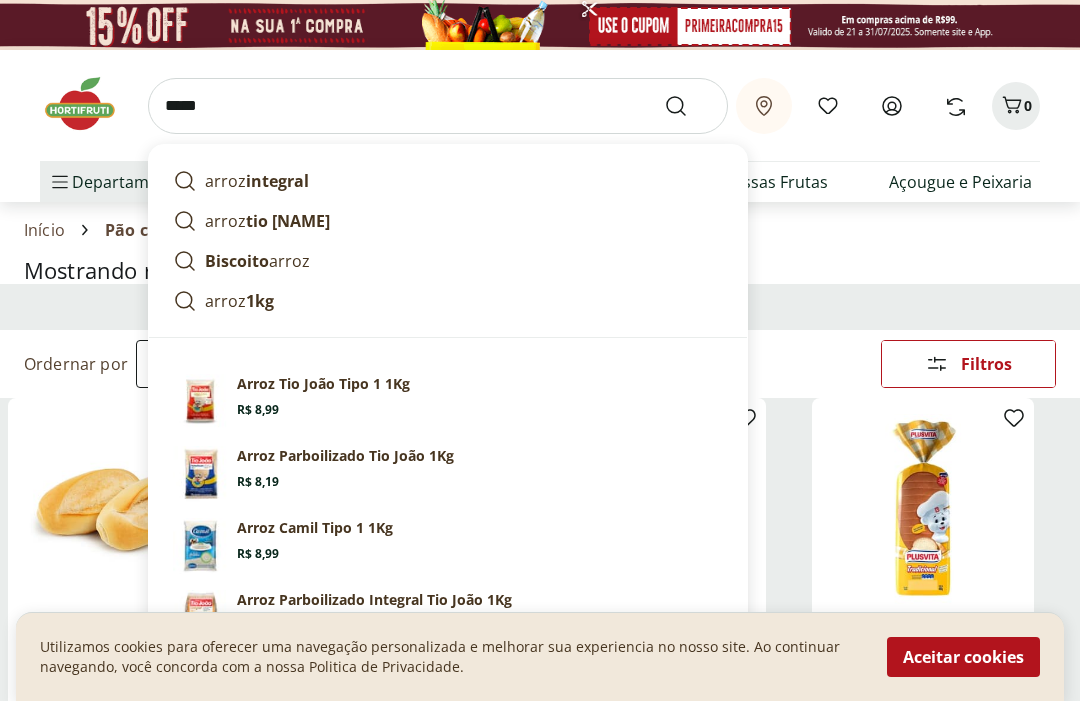 type on "*****" 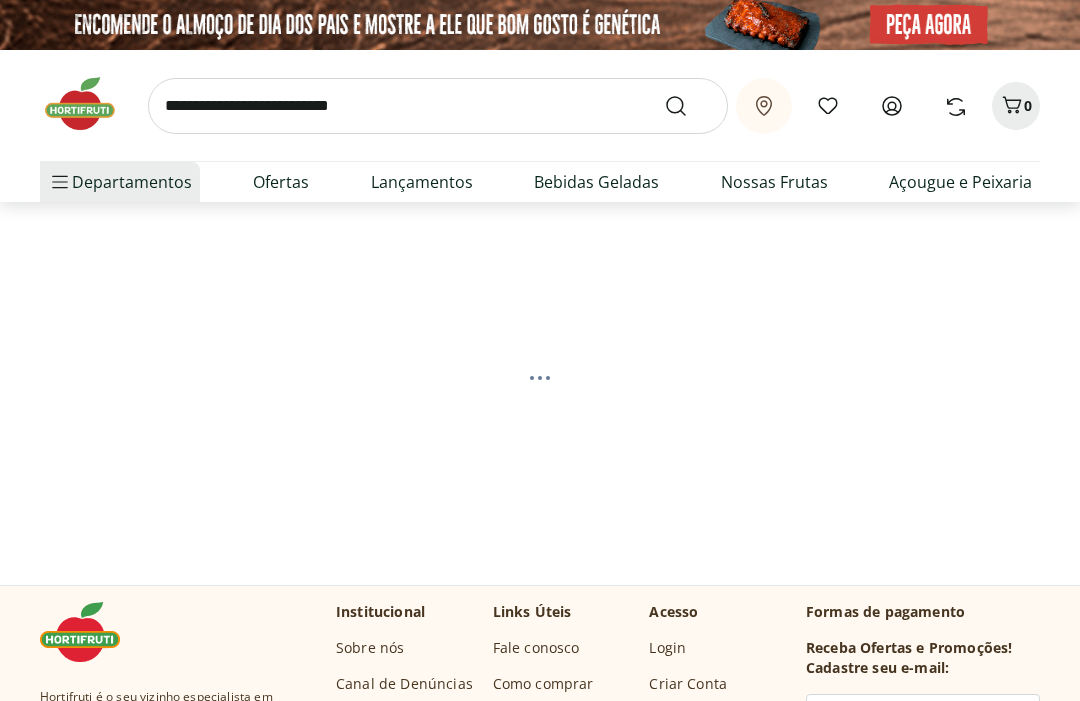 scroll, scrollTop: 0, scrollLeft: 0, axis: both 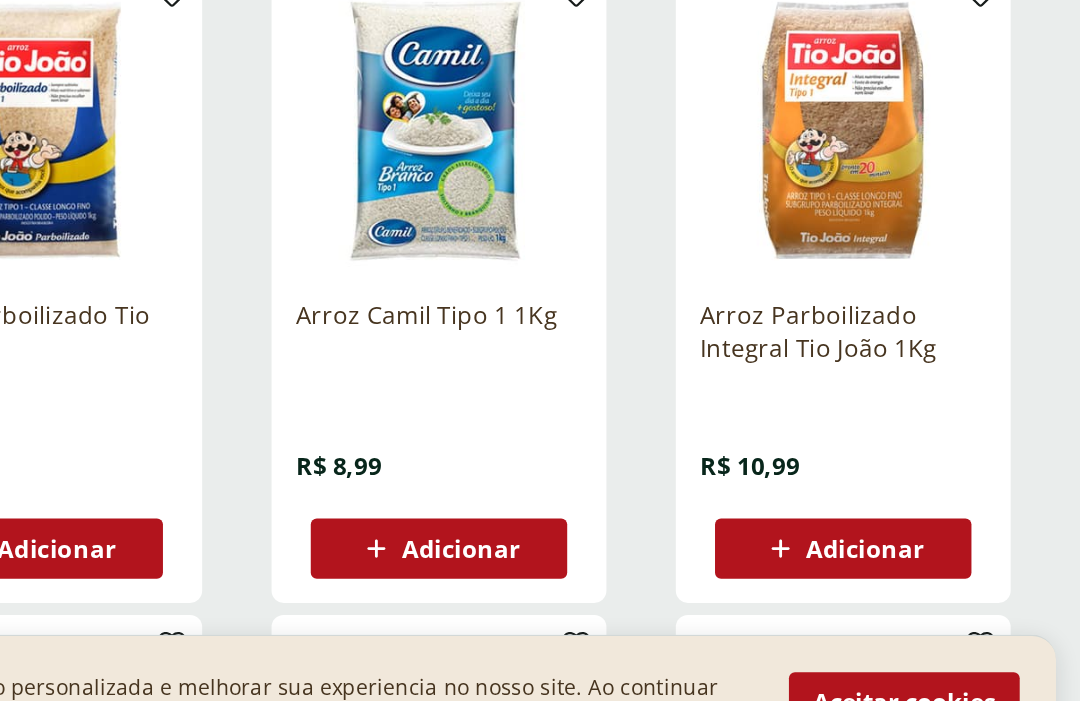 click on "Adicionar" at bounding box center (669, 555) 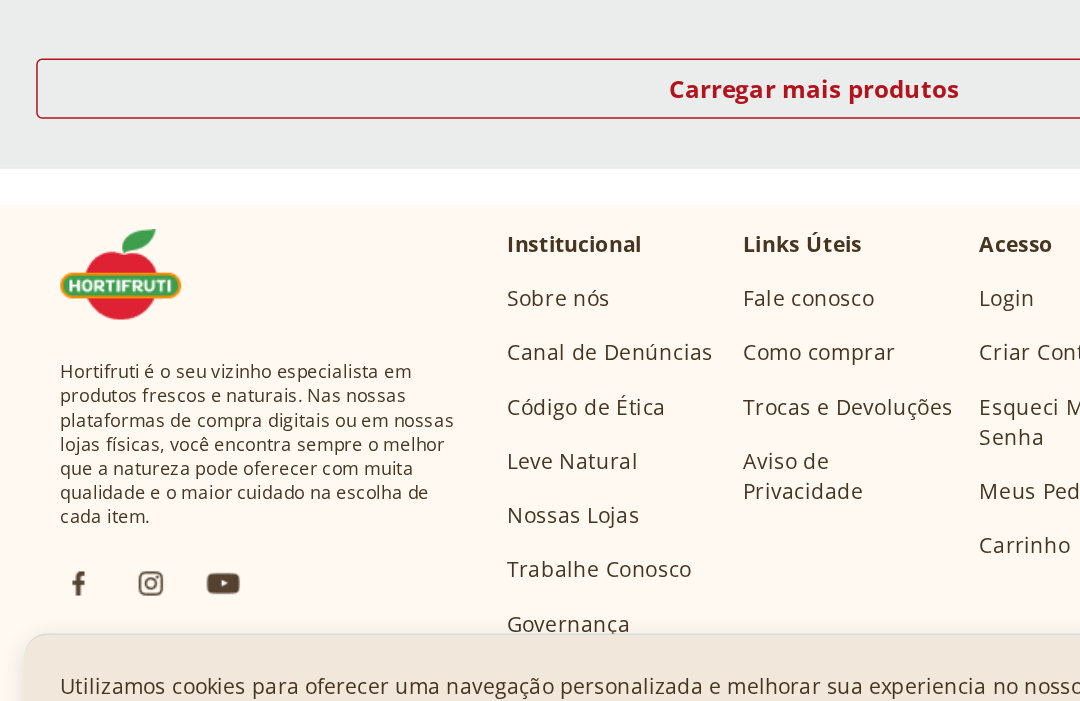scroll, scrollTop: 1502, scrollLeft: 0, axis: vertical 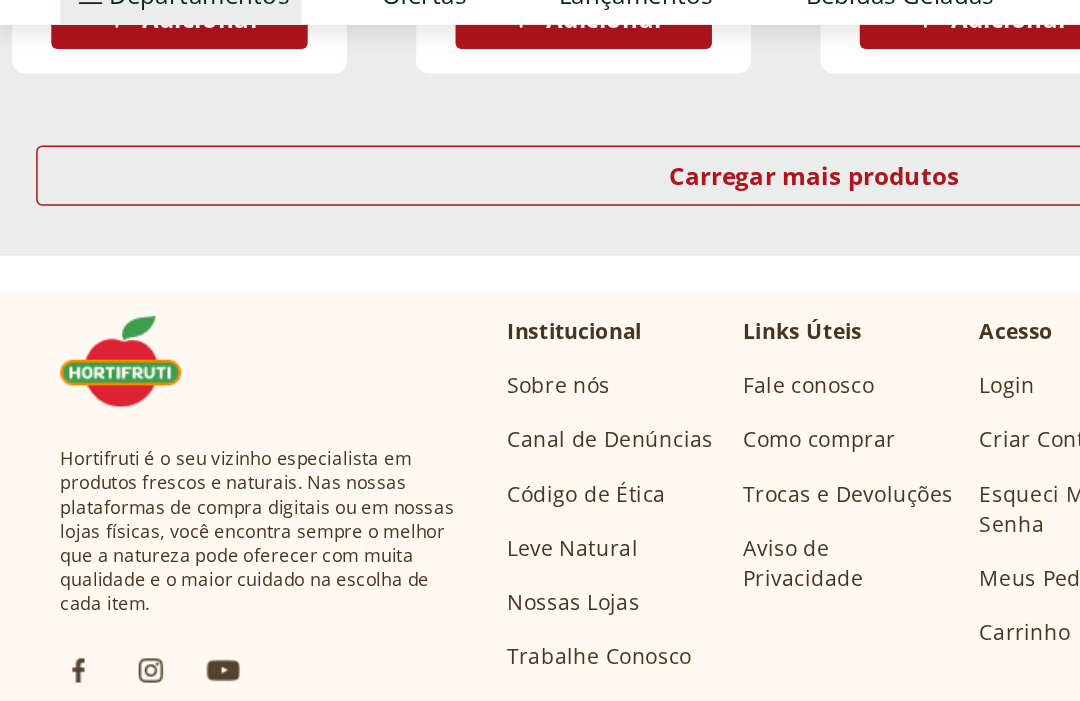 click on "Carregar mais produtos" at bounding box center (540, 252) 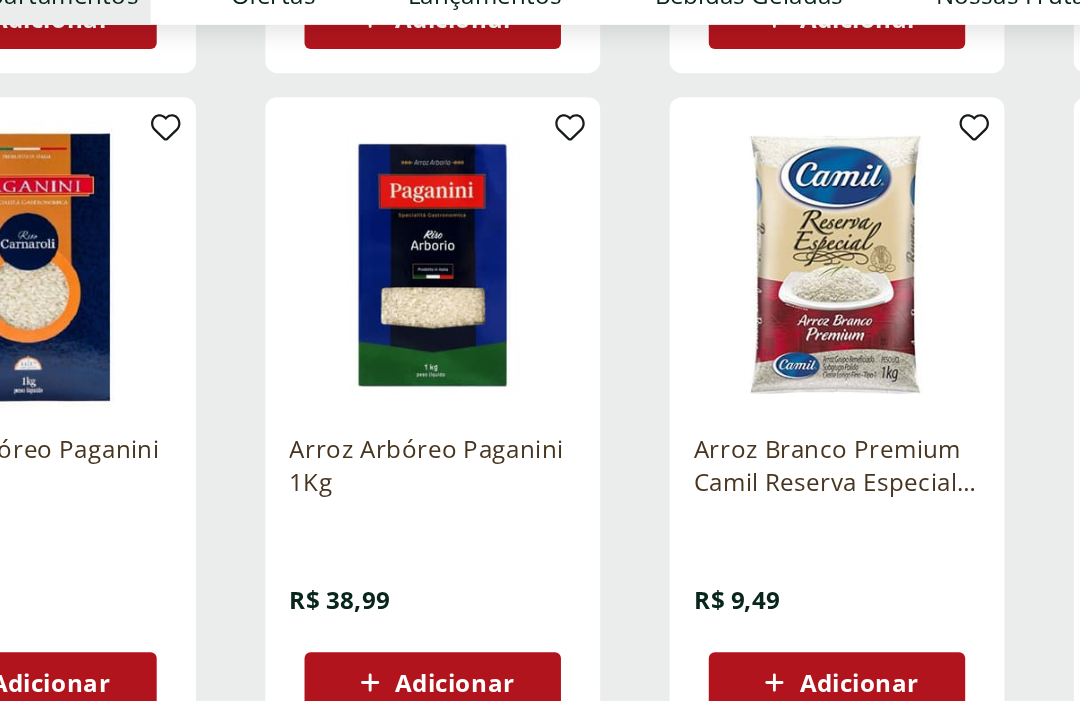 click on "Adicionar" at bounding box center (655, 588) 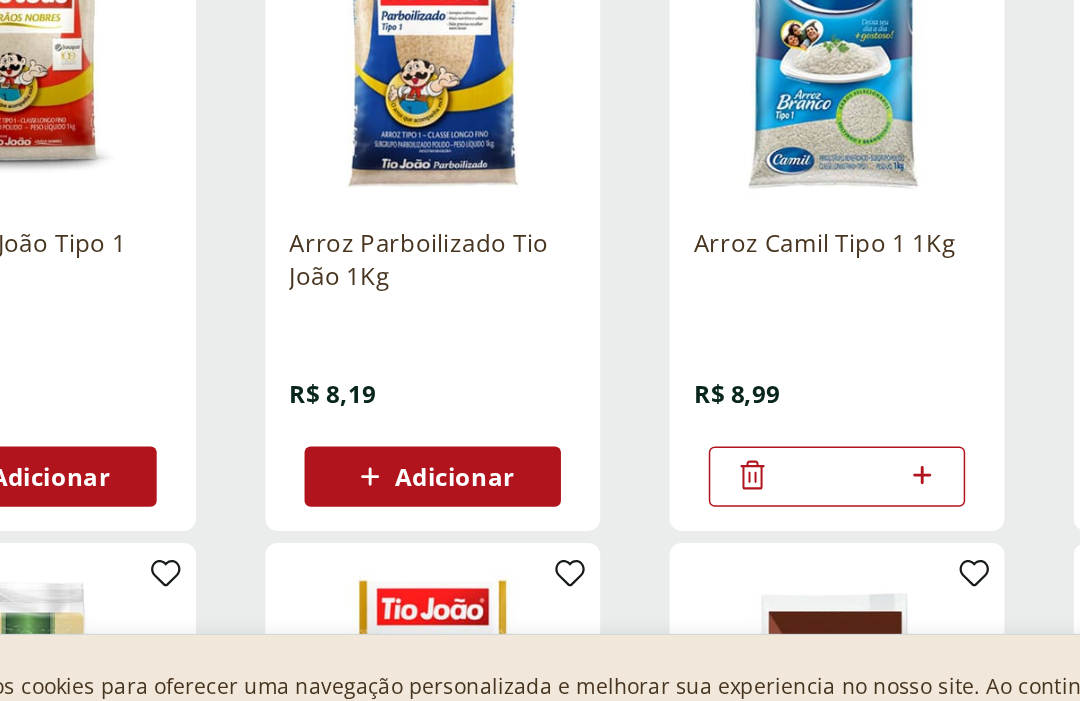 scroll, scrollTop: 279, scrollLeft: 0, axis: vertical 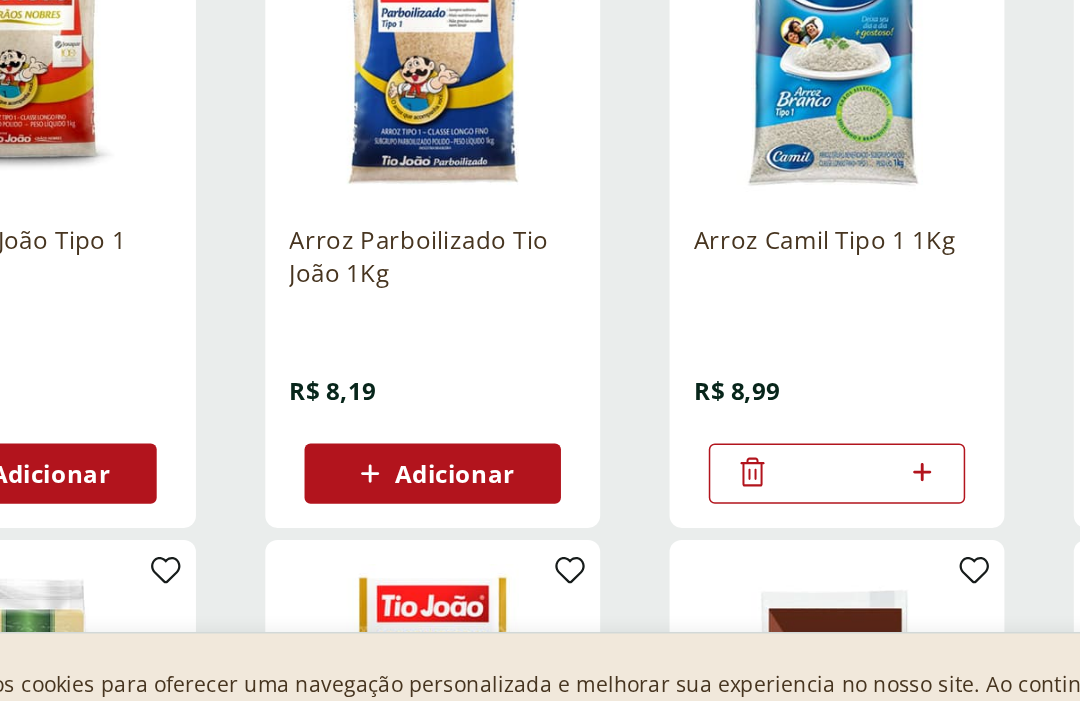 click 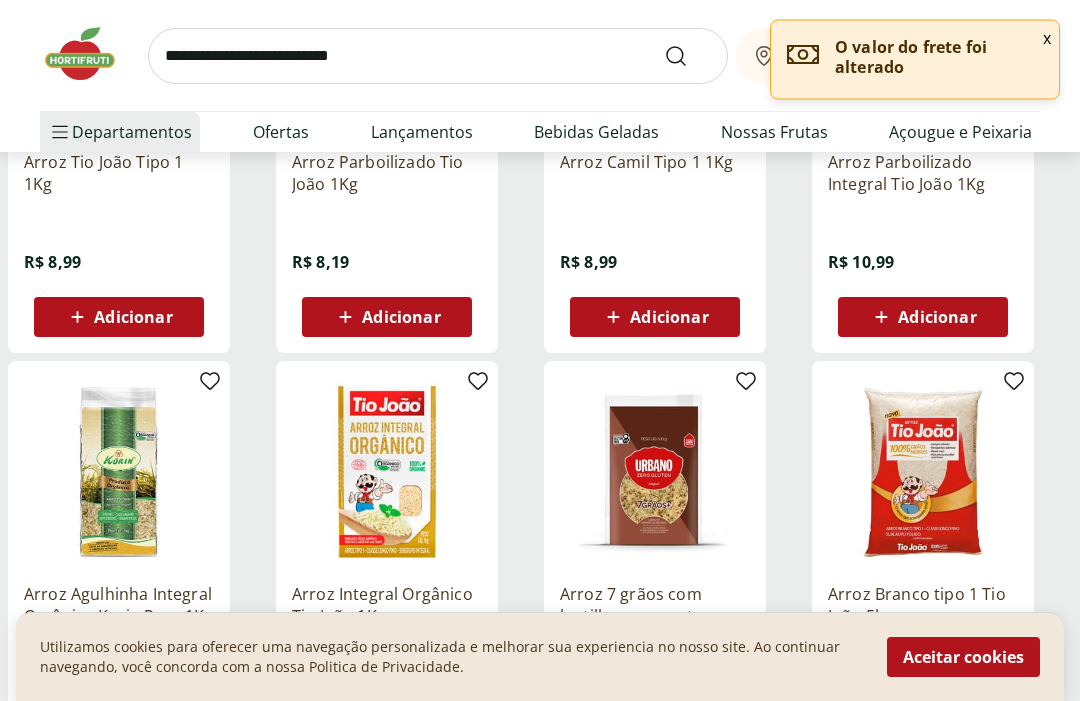 scroll, scrollTop: 415, scrollLeft: 0, axis: vertical 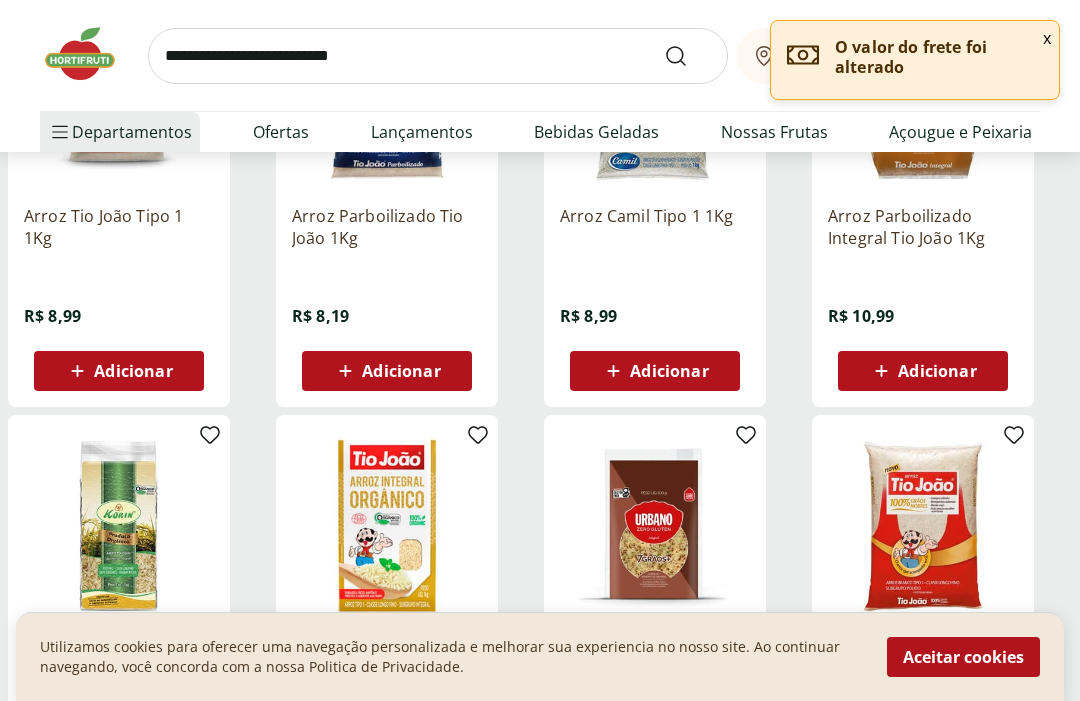 click at bounding box center [438, 56] 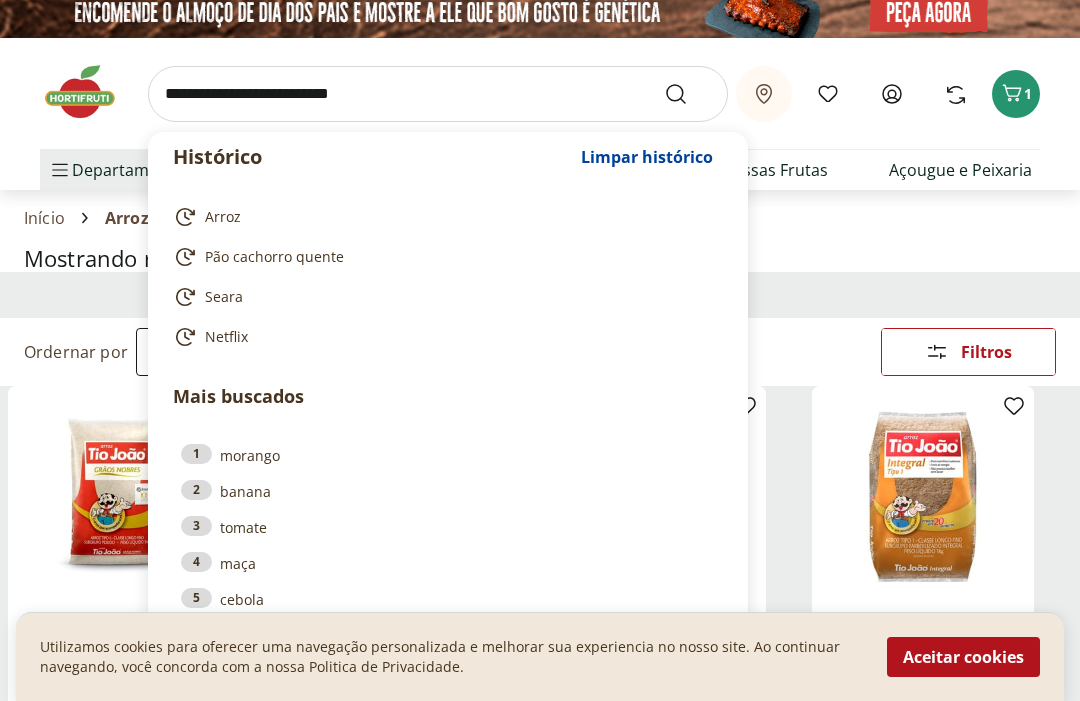 scroll, scrollTop: 0, scrollLeft: 0, axis: both 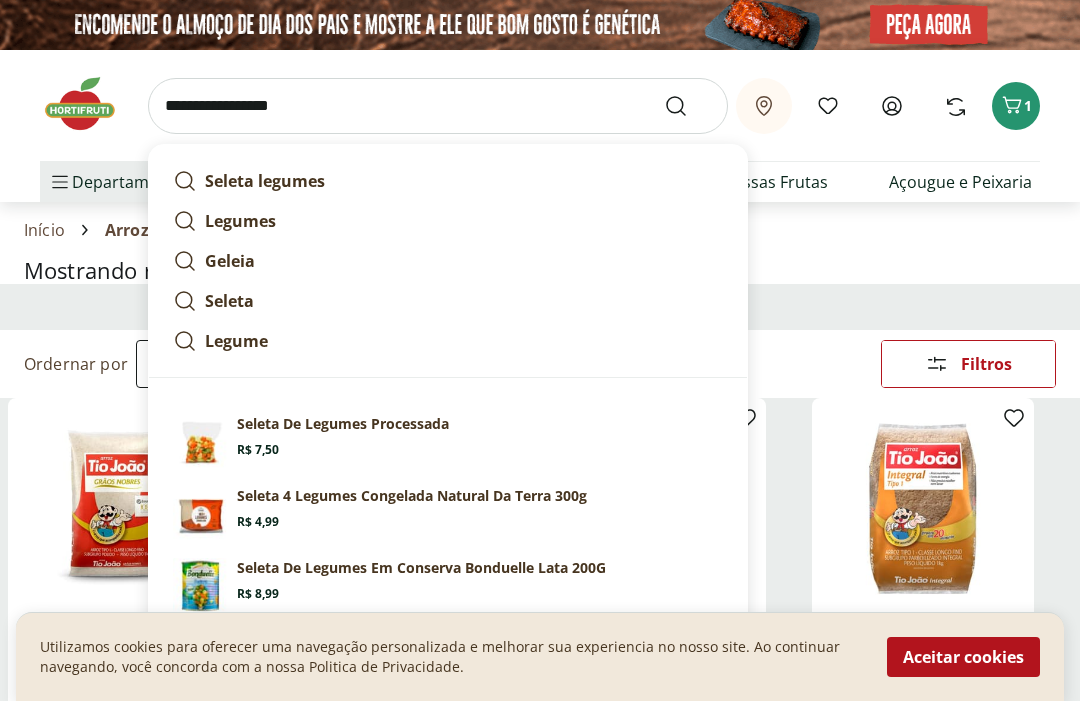 type on "**********" 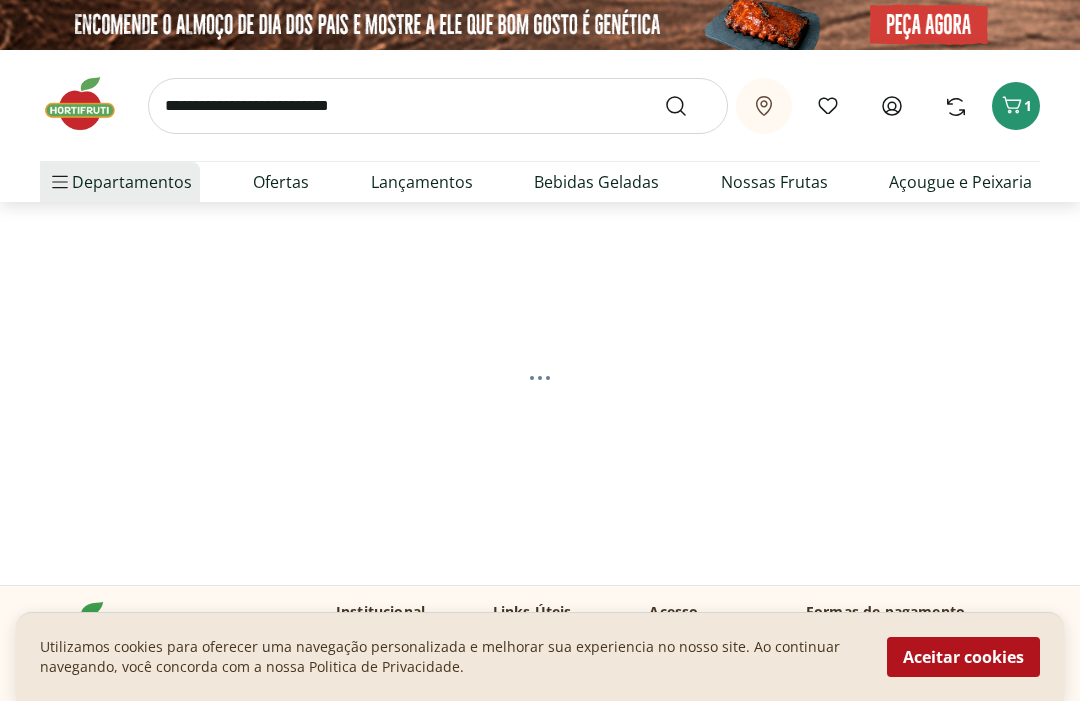 select on "**********" 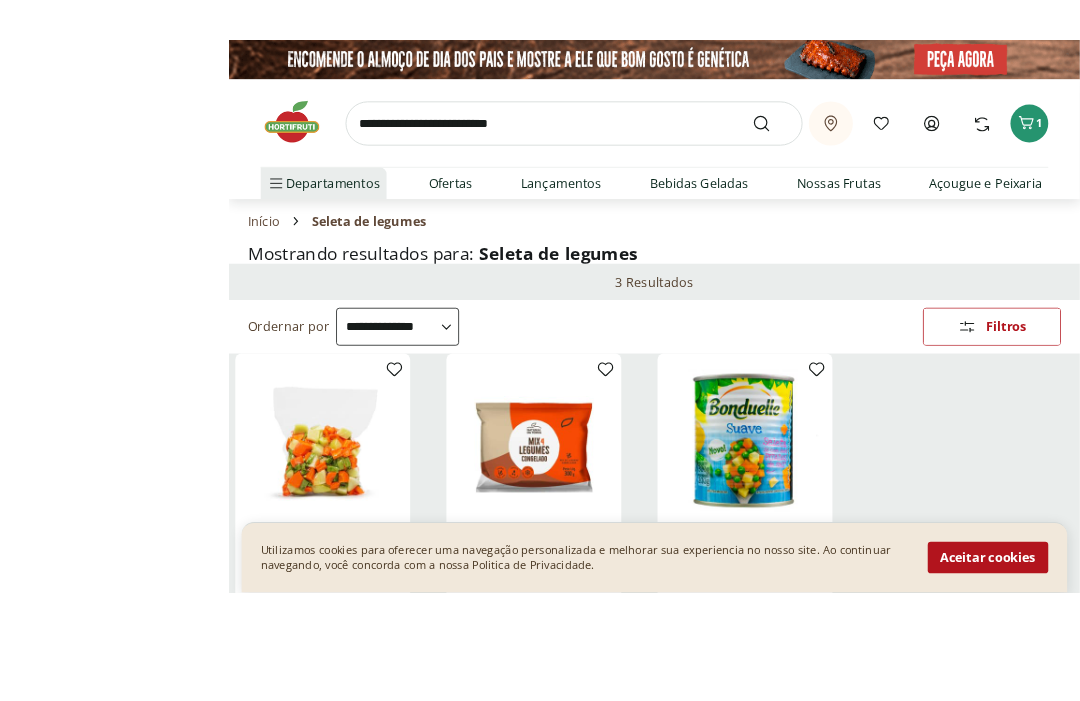 scroll, scrollTop: 8, scrollLeft: 0, axis: vertical 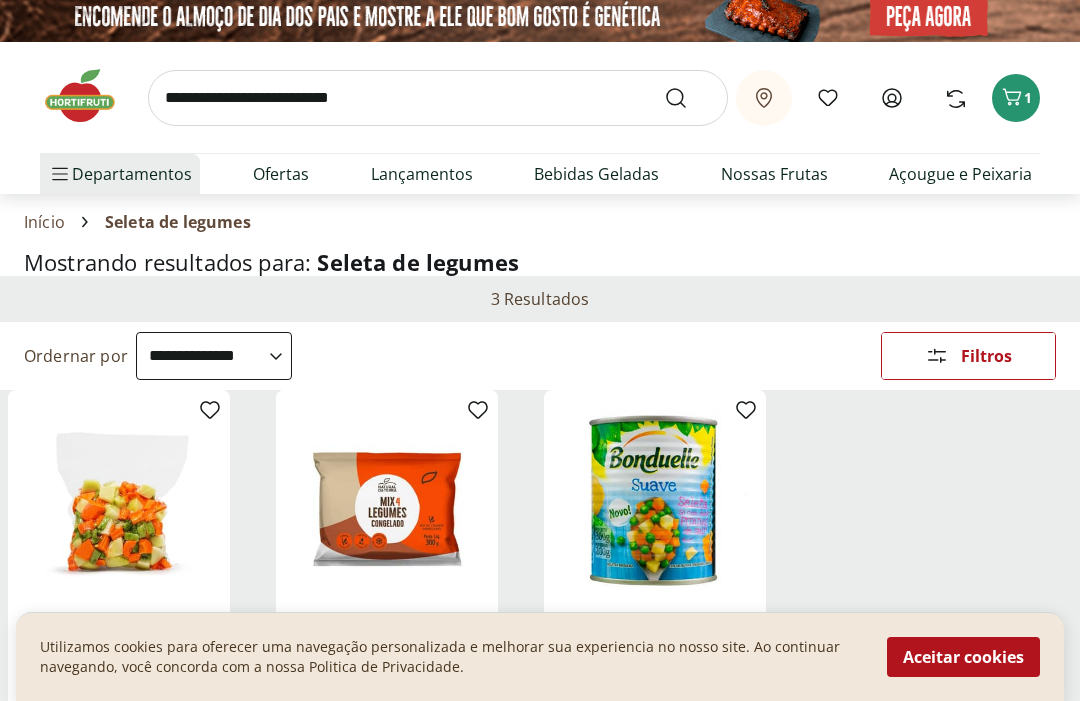 click 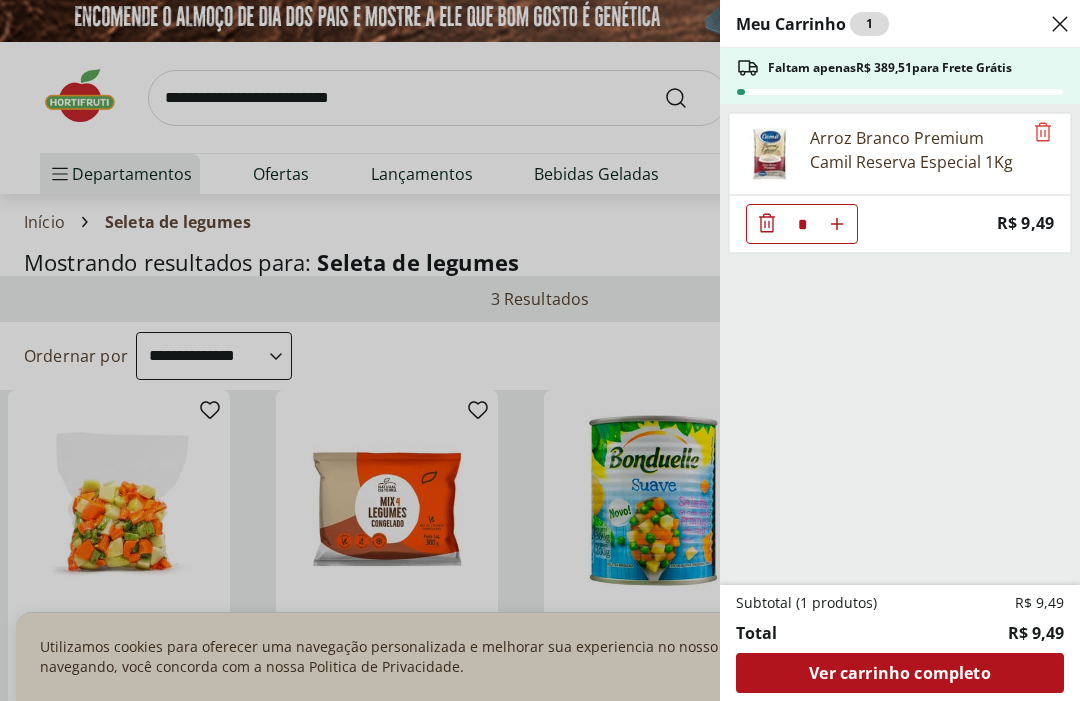 click on "Meu Carrinho 1 Faltam apenas  R$ 389,51  para Frete Grátis Arroz Branco Premium Camil Reserva Especial 1Kg * Price: R$ 9,49 Subtotal (1 produtos) R$ 9,49 Total R$ 9,49 Ver carrinho completo" at bounding box center [540, 350] 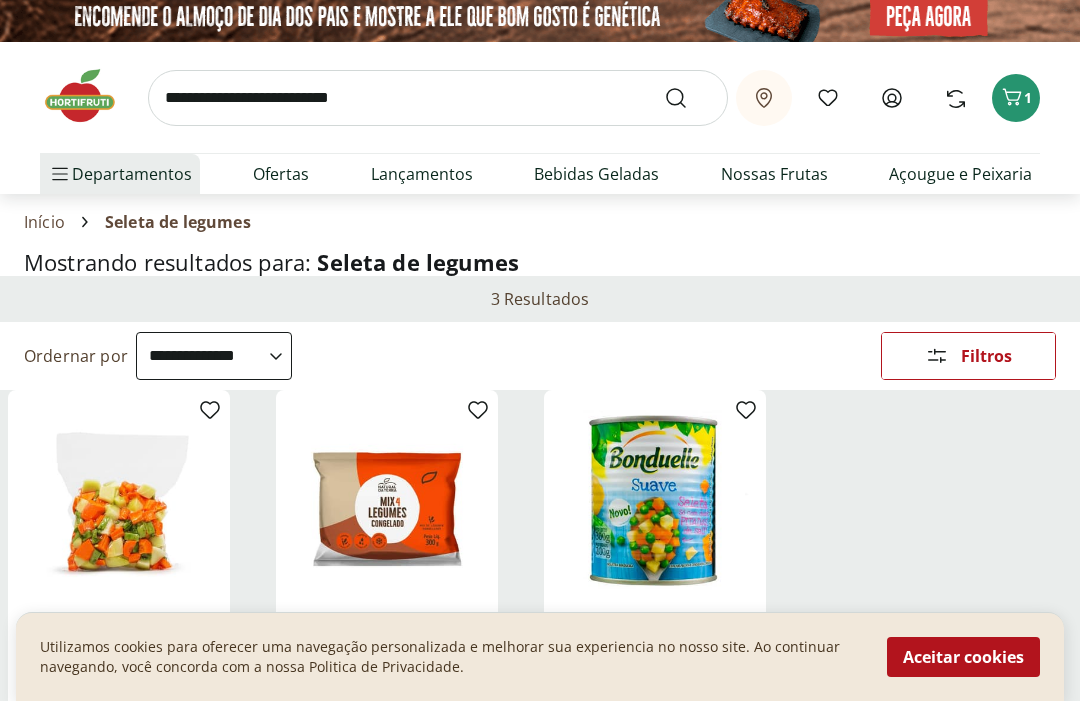 click at bounding box center (438, 98) 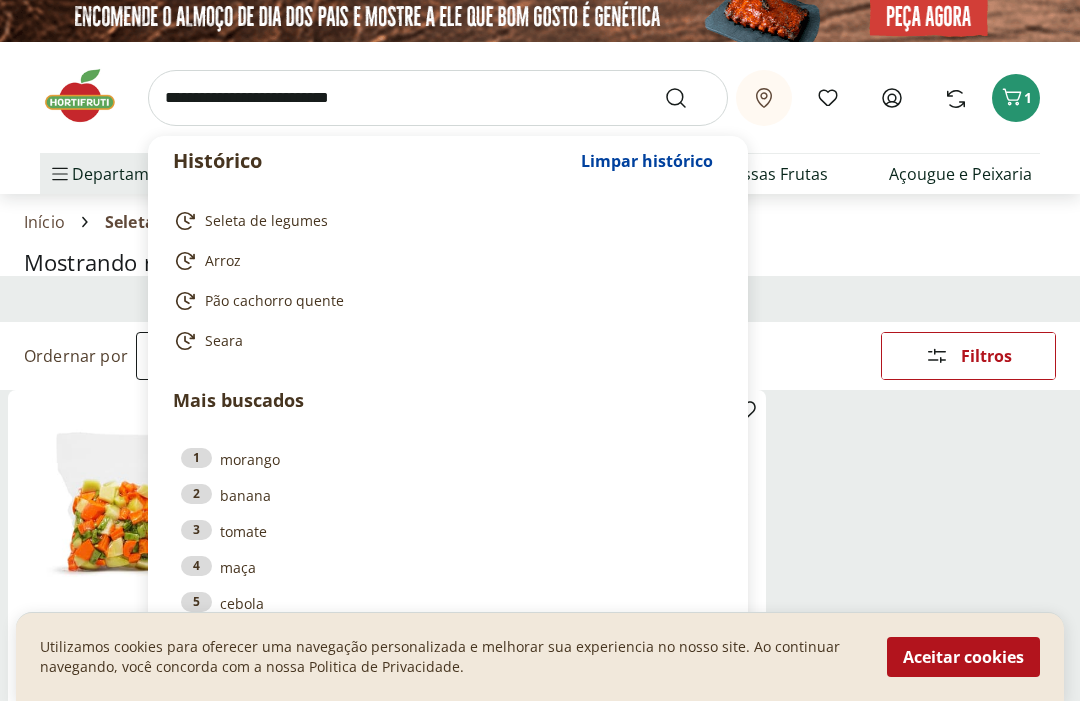 scroll, scrollTop: 7, scrollLeft: 0, axis: vertical 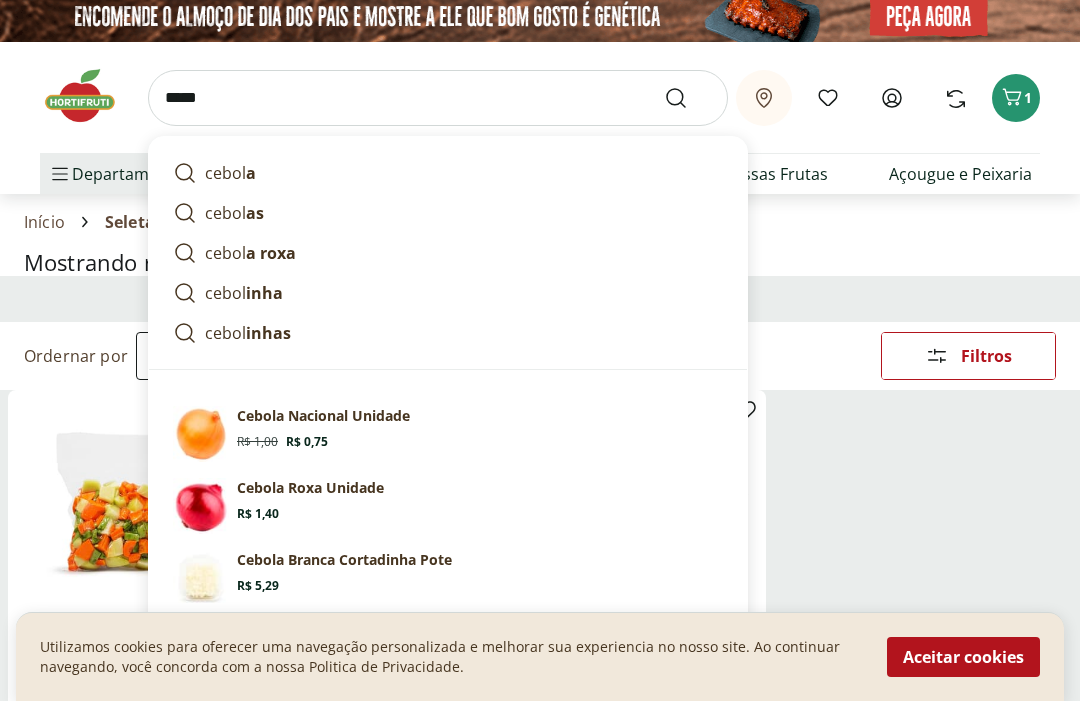type on "******" 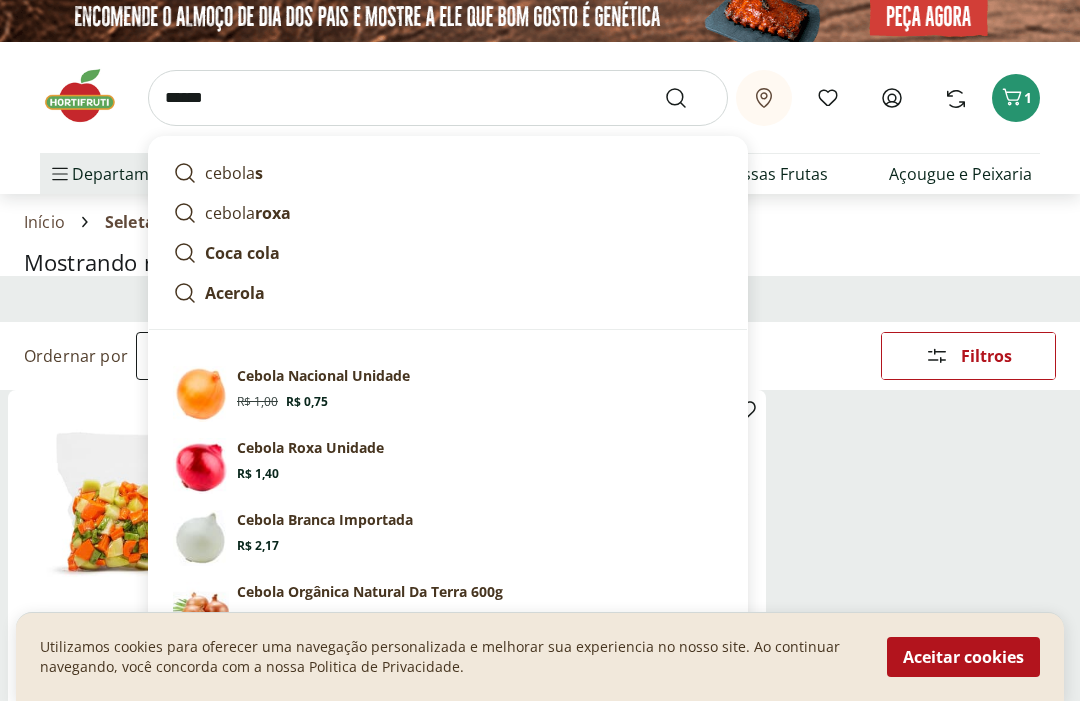 click at bounding box center (688, 99) 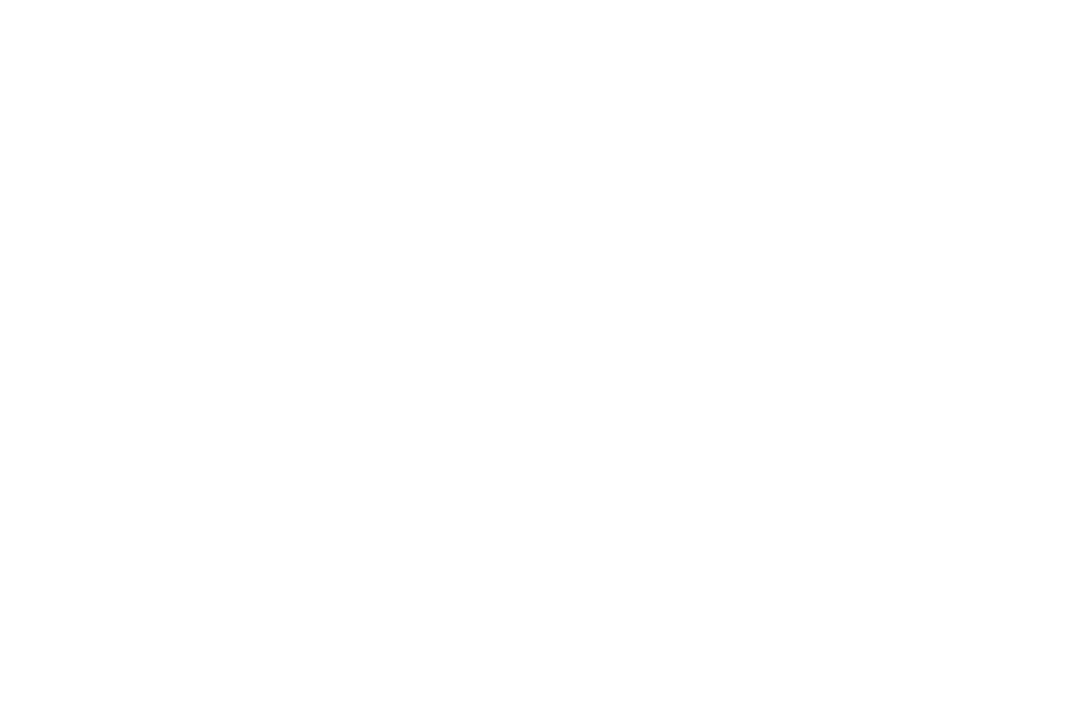 scroll, scrollTop: 8, scrollLeft: 0, axis: vertical 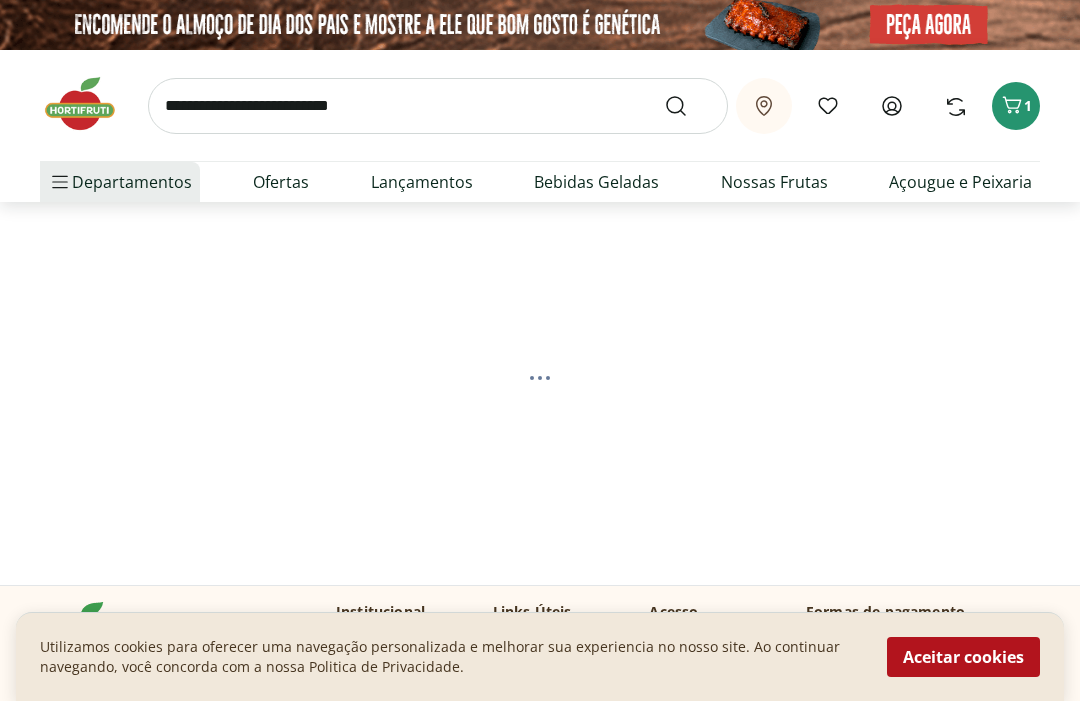 select on "**********" 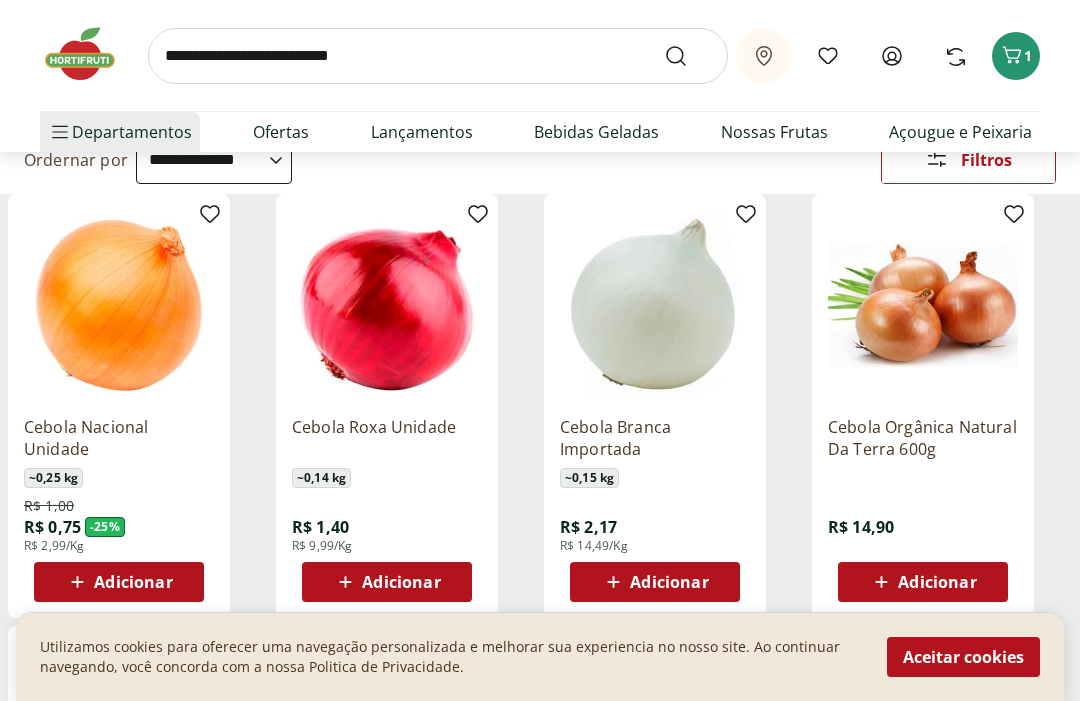 scroll, scrollTop: 224, scrollLeft: 0, axis: vertical 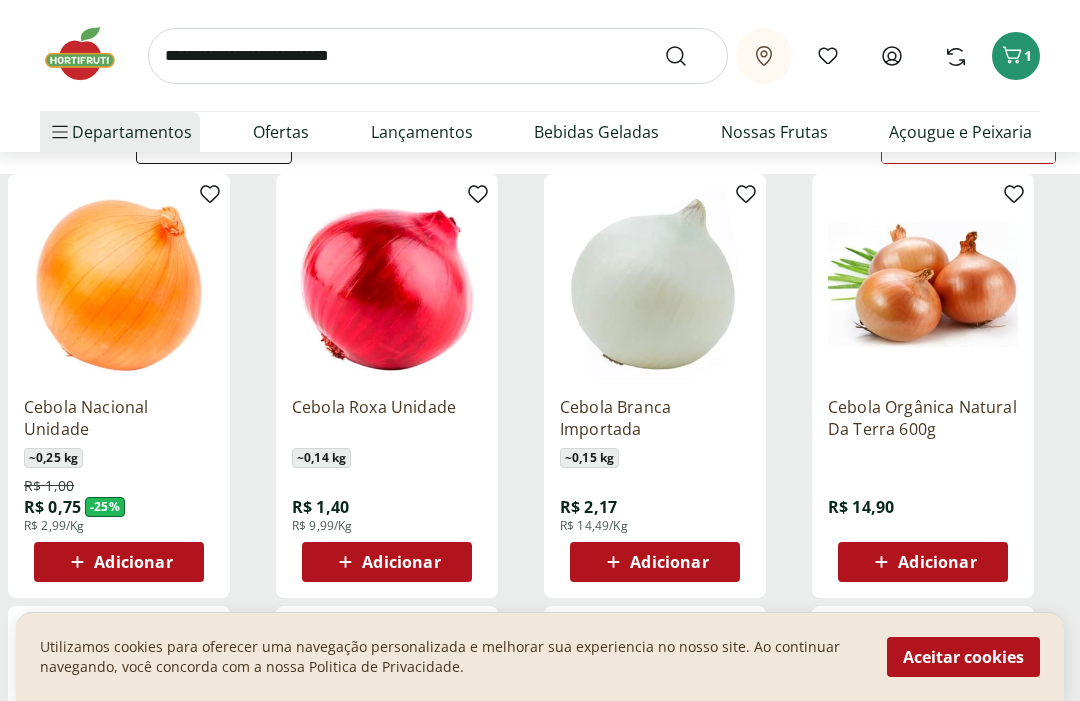 click on "Adicionar" at bounding box center [655, 562] 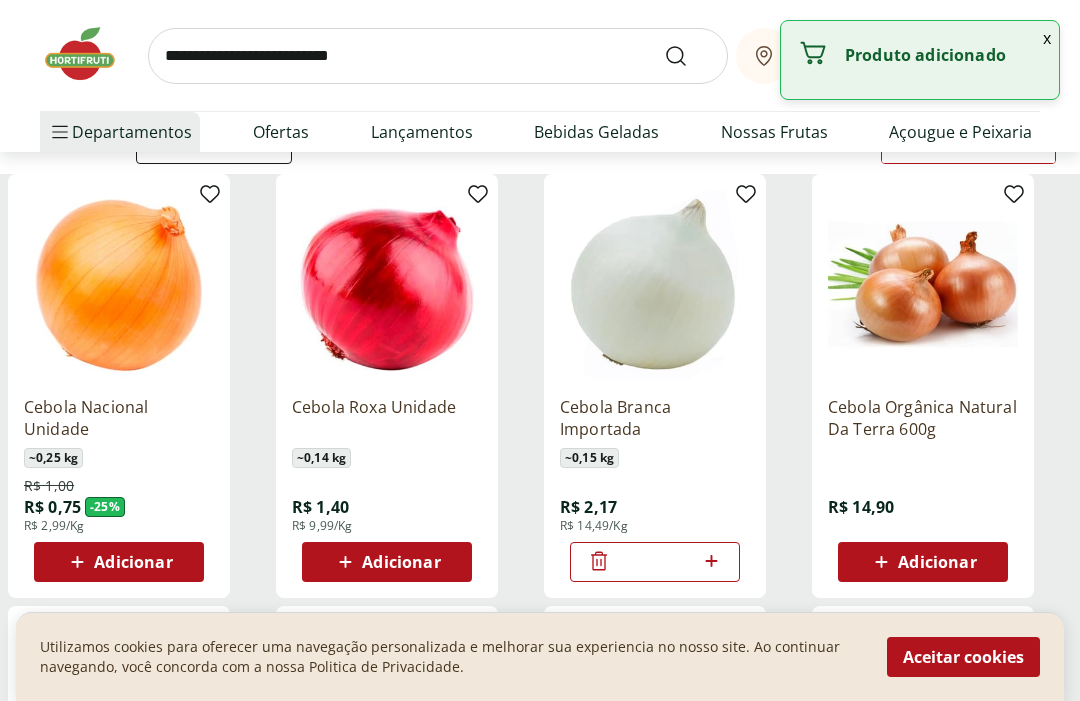 click 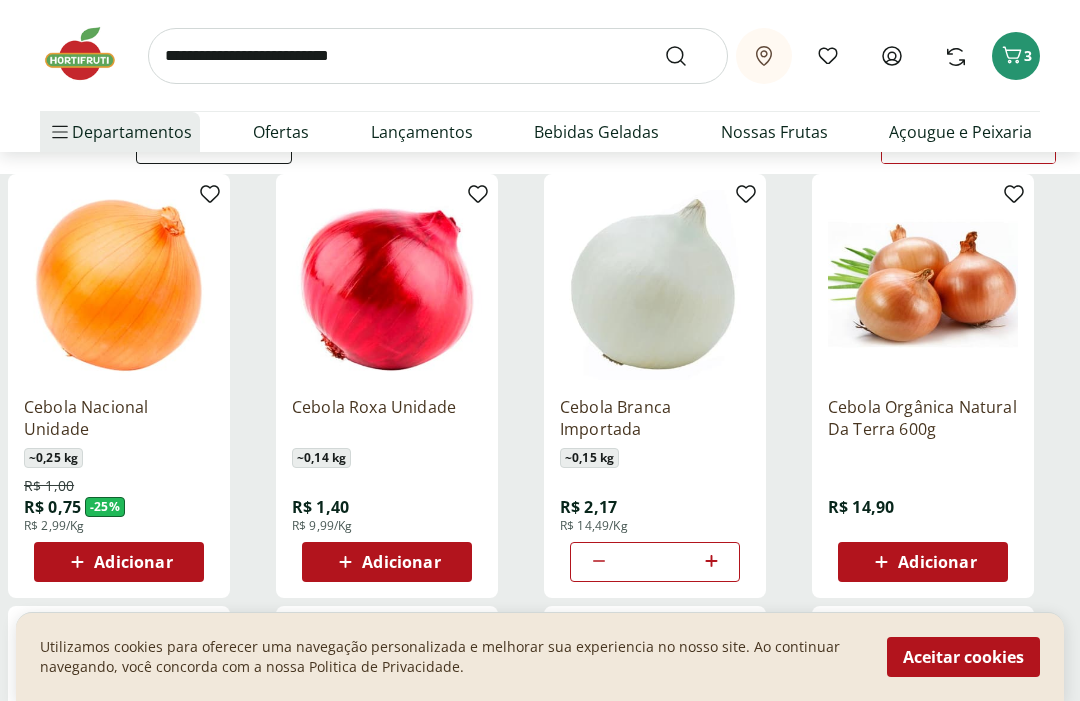 click on "Adicionar" at bounding box center [119, 562] 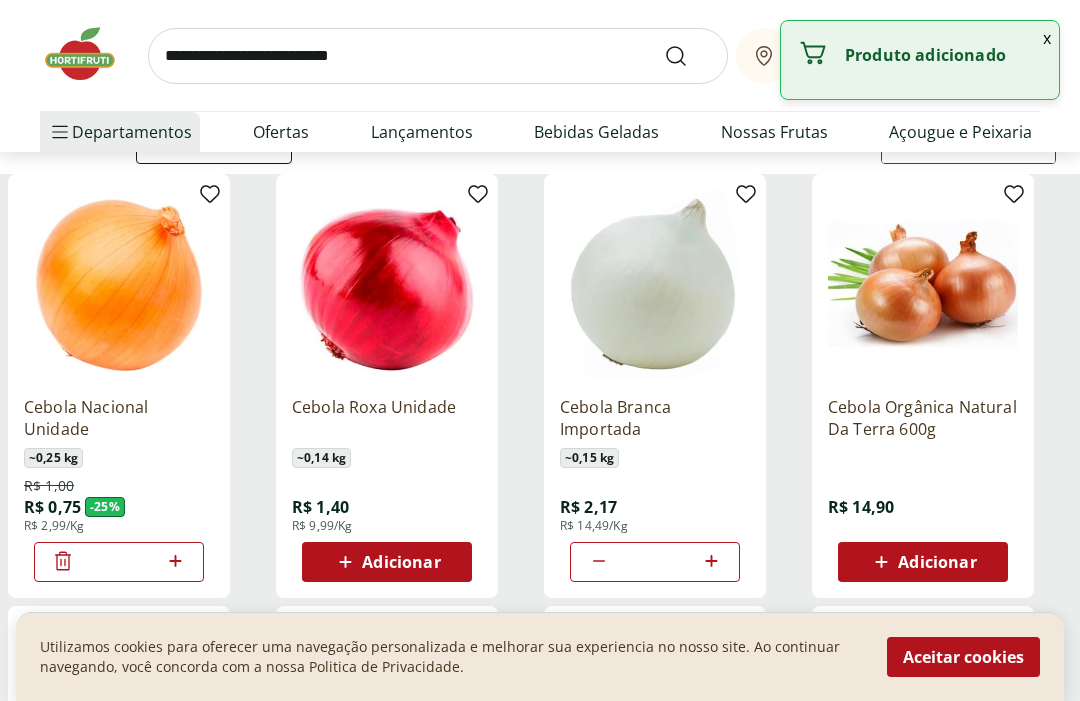 click 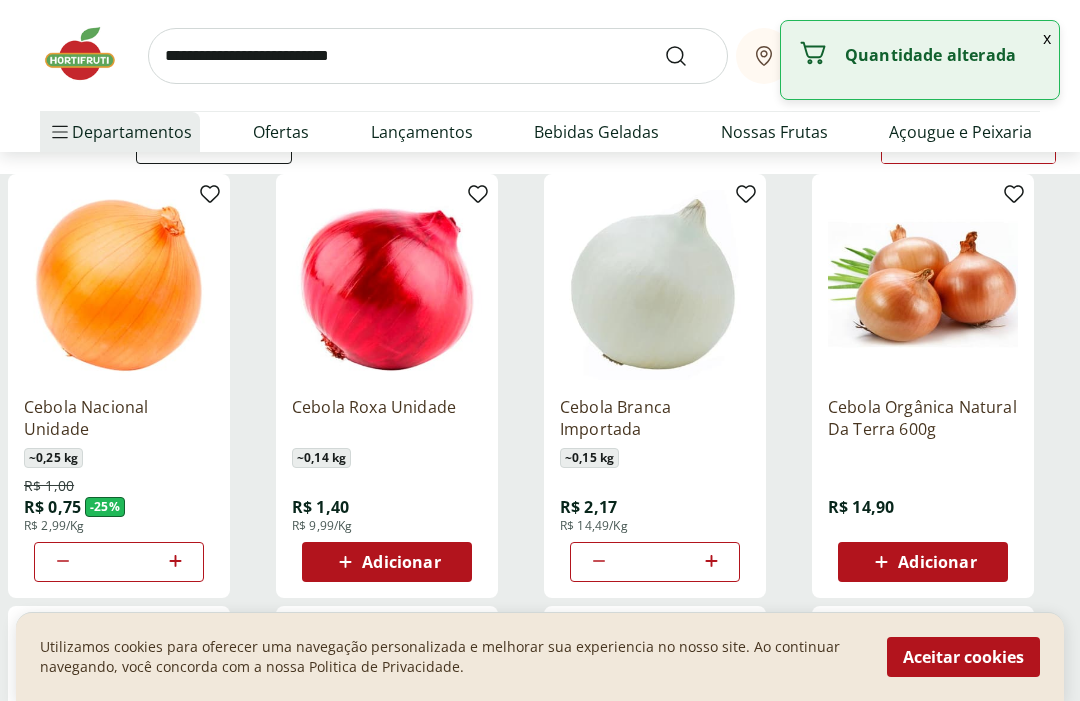 click 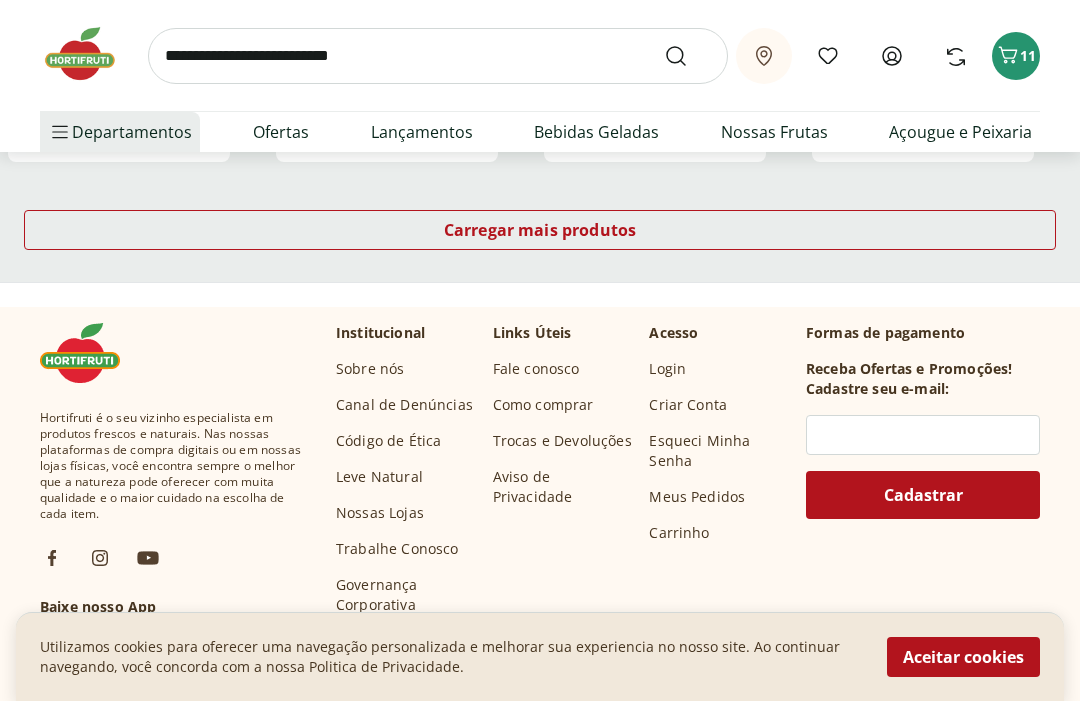 scroll, scrollTop: 1518, scrollLeft: 0, axis: vertical 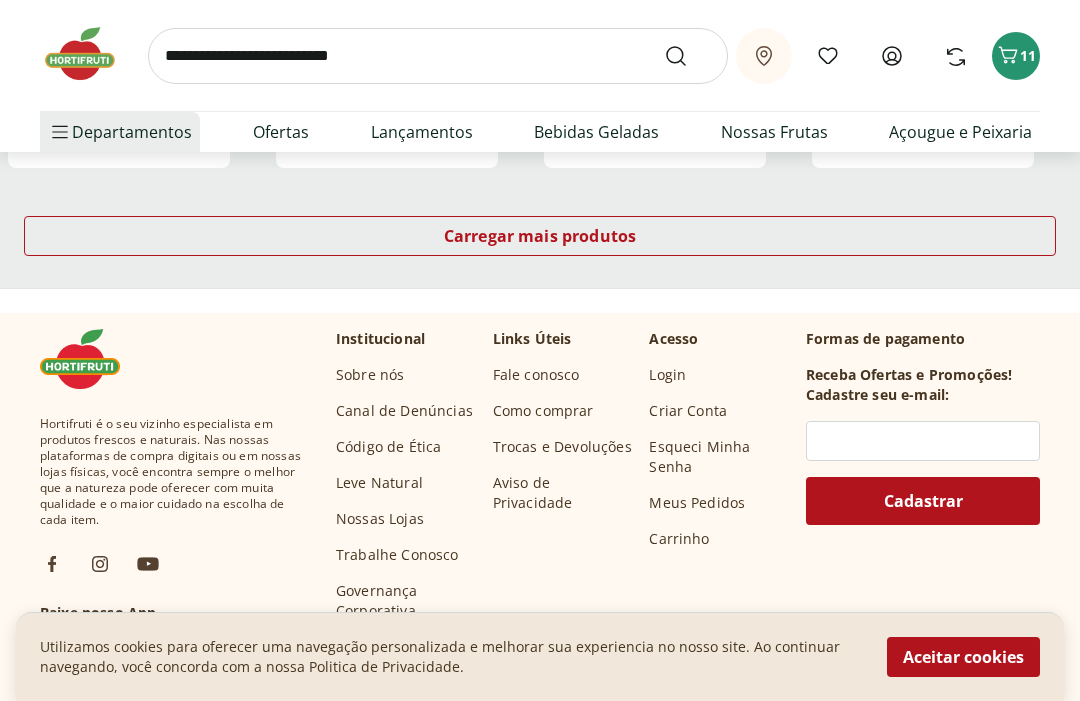 click at bounding box center (438, 56) 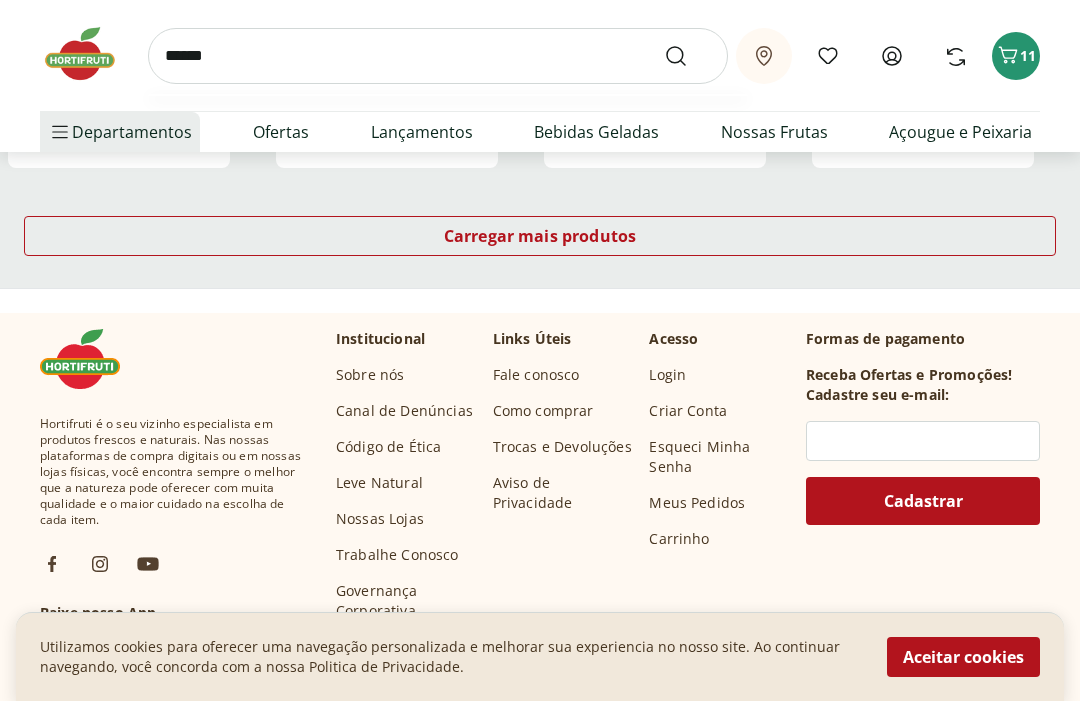 type on "*******" 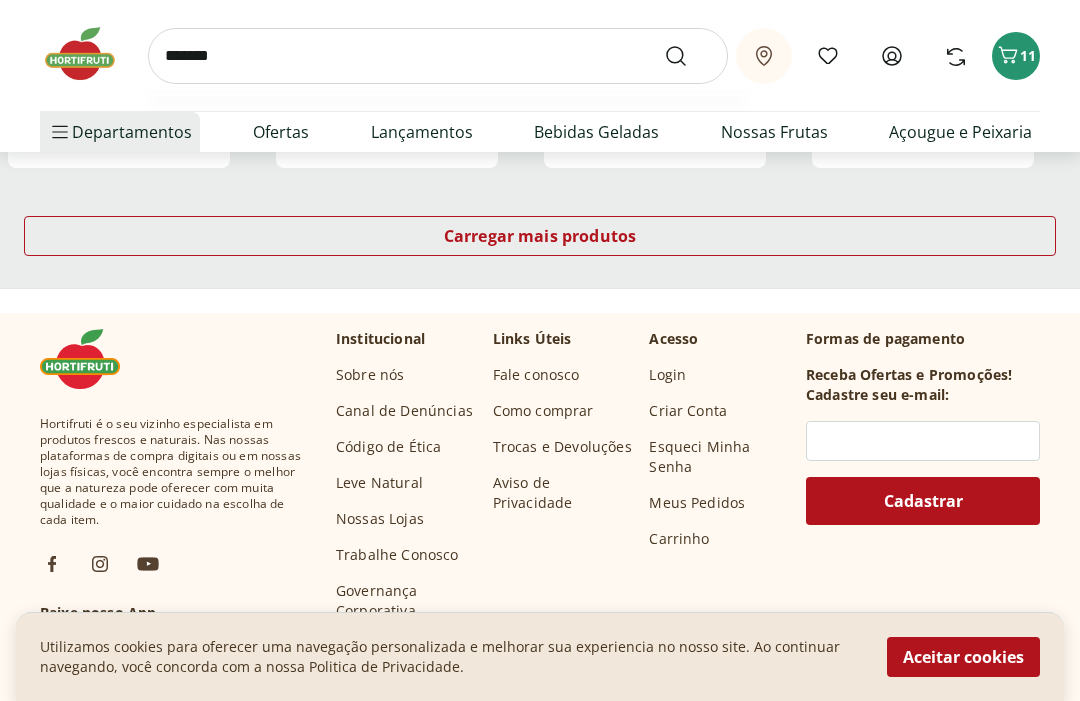 click at bounding box center (688, 56) 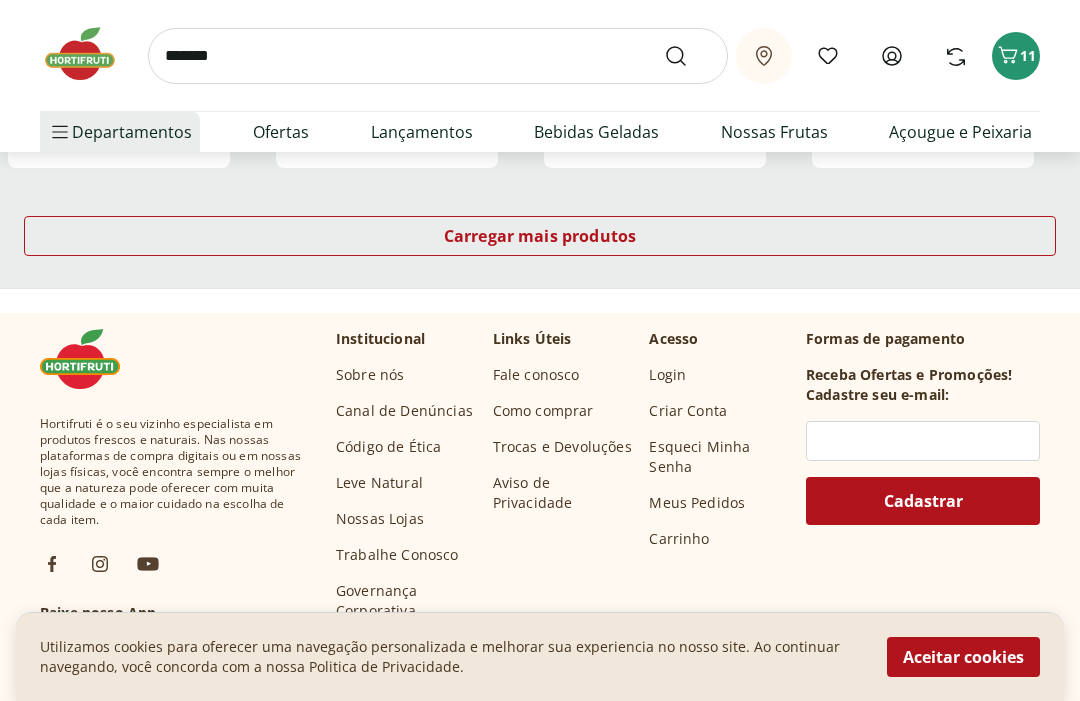 scroll, scrollTop: 0, scrollLeft: 0, axis: both 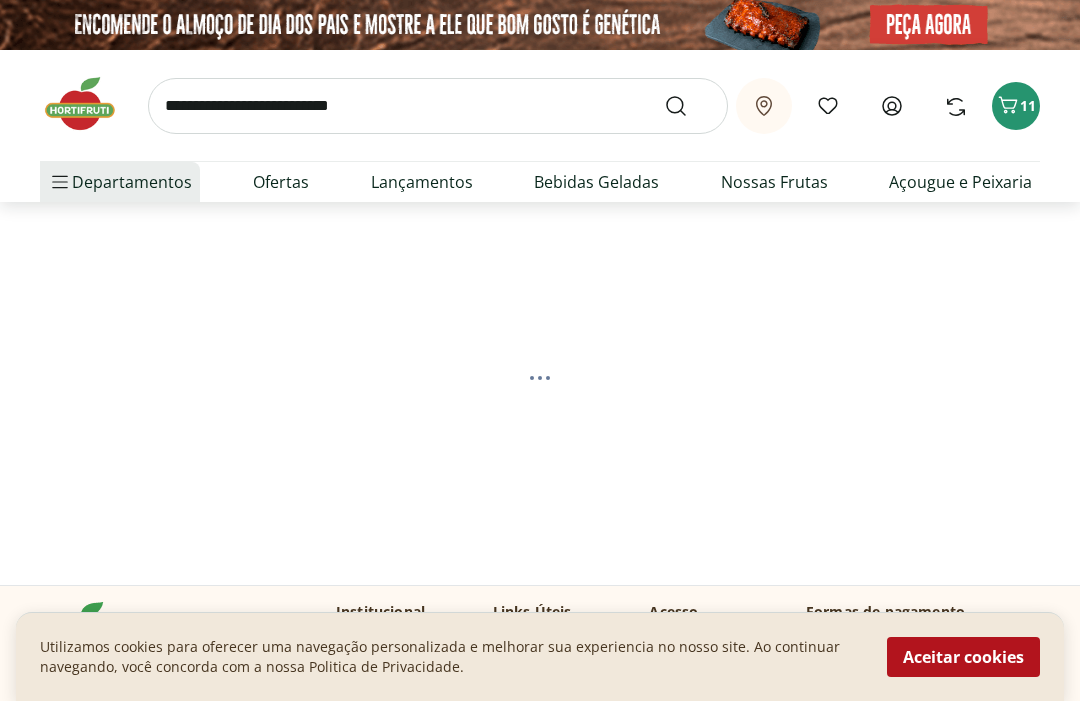 select on "**********" 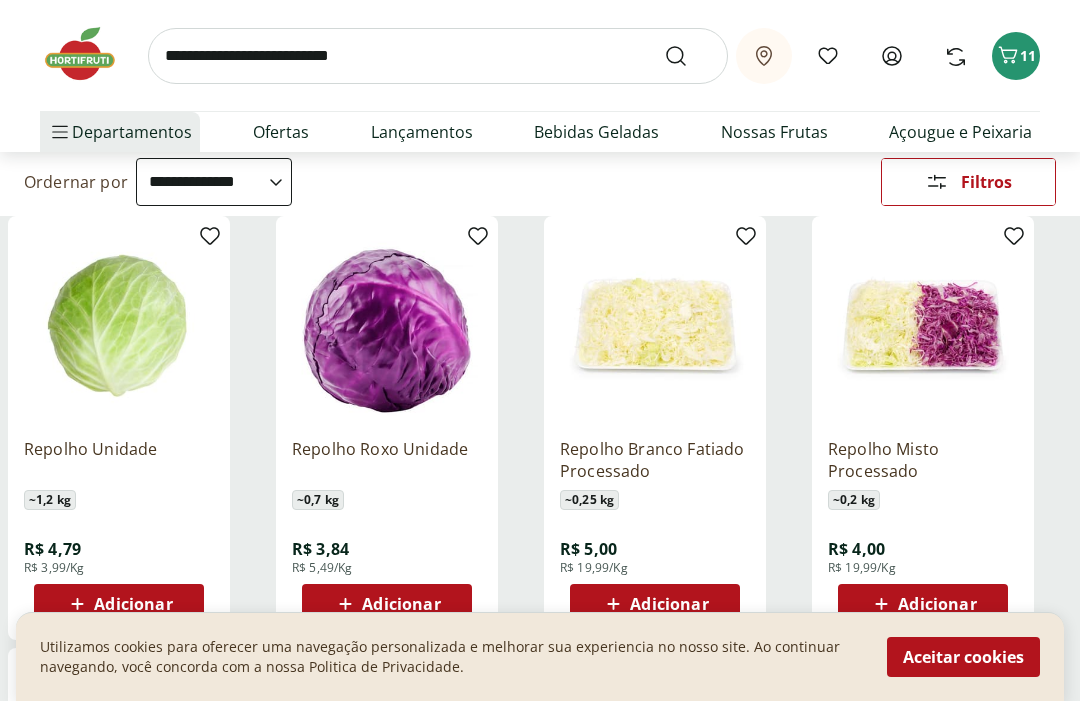 scroll, scrollTop: 183, scrollLeft: 0, axis: vertical 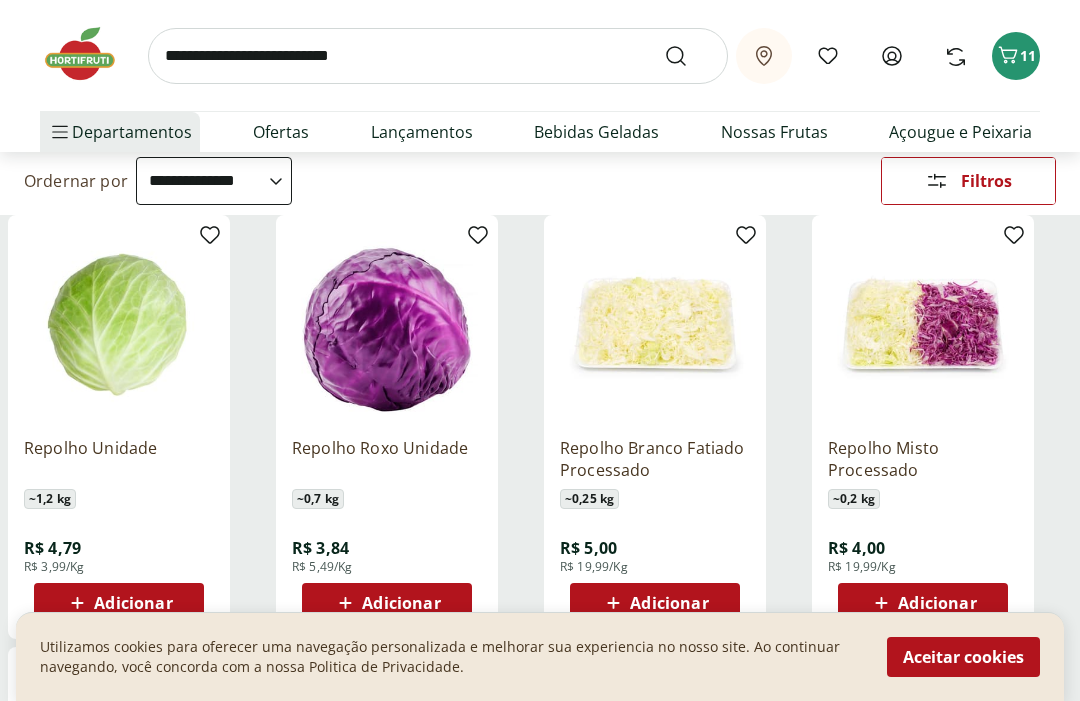 click on "Adicionar" at bounding box center (119, 603) 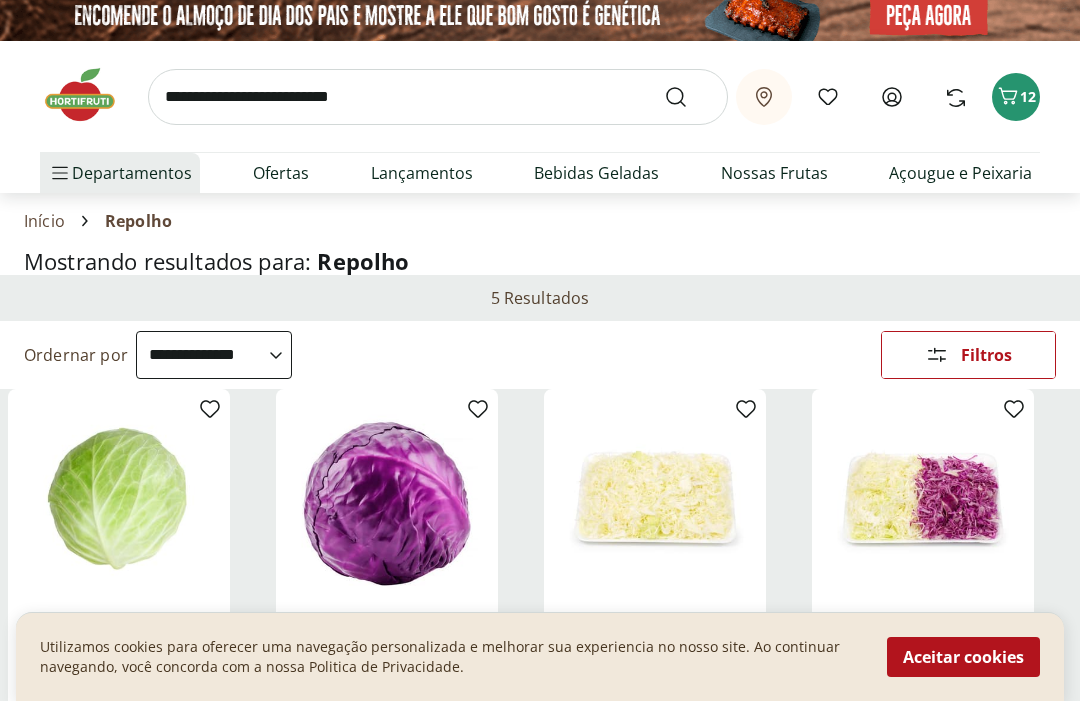 scroll, scrollTop: 0, scrollLeft: 0, axis: both 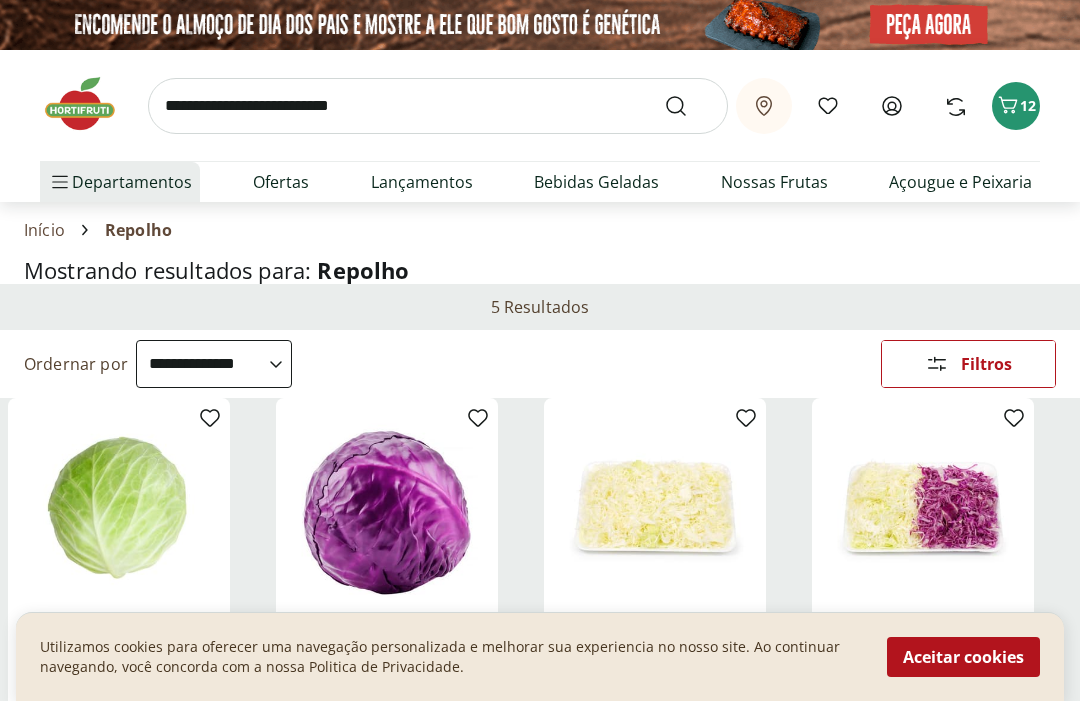 click at bounding box center [438, 106] 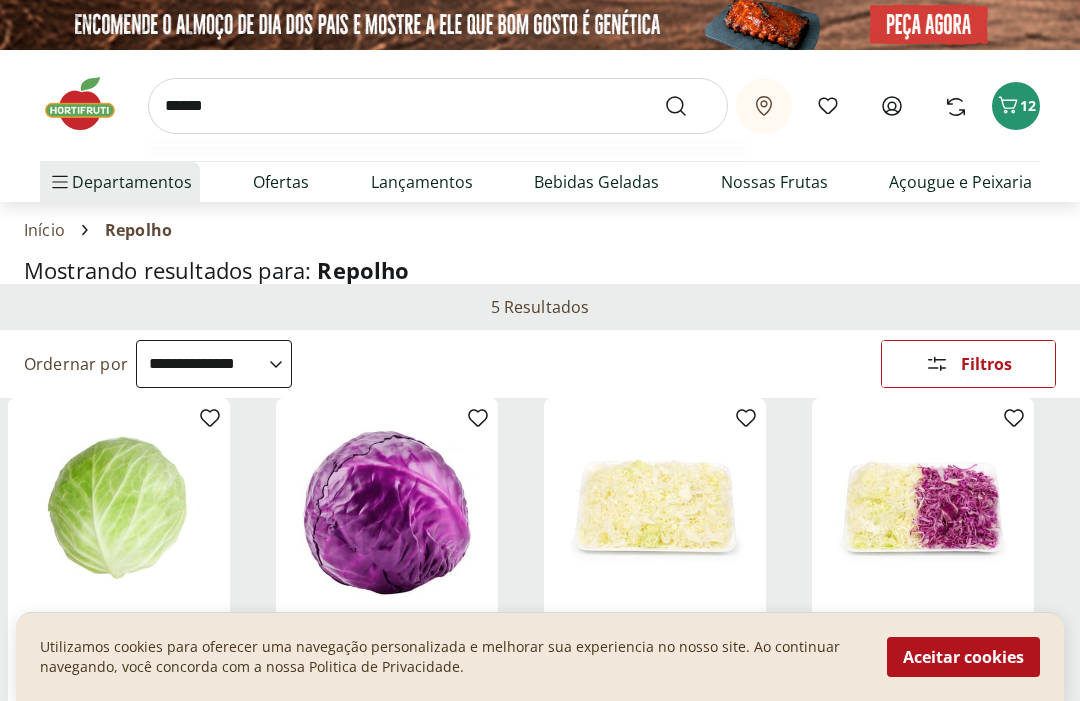 type on "******" 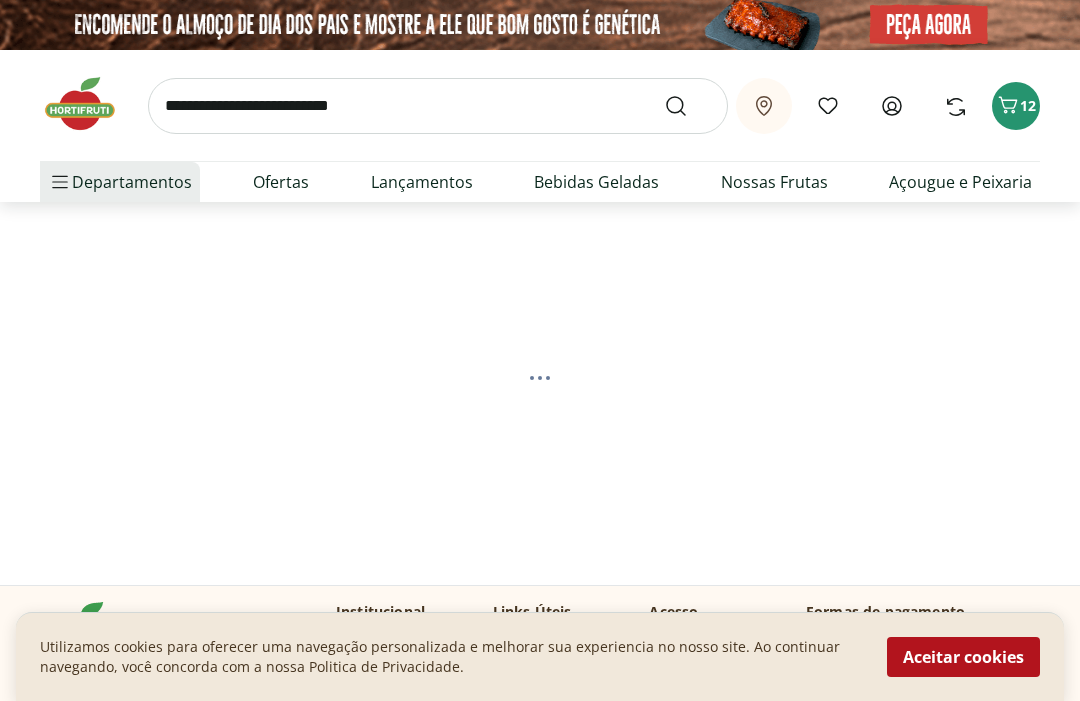 select on "**********" 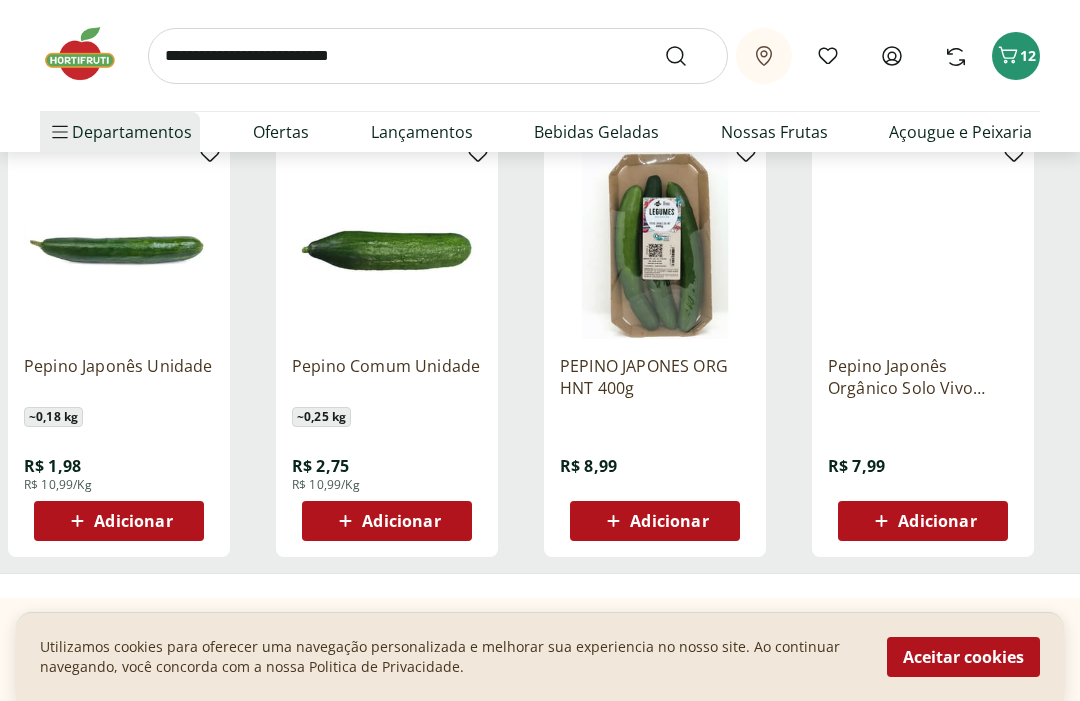 scroll, scrollTop: 266, scrollLeft: 0, axis: vertical 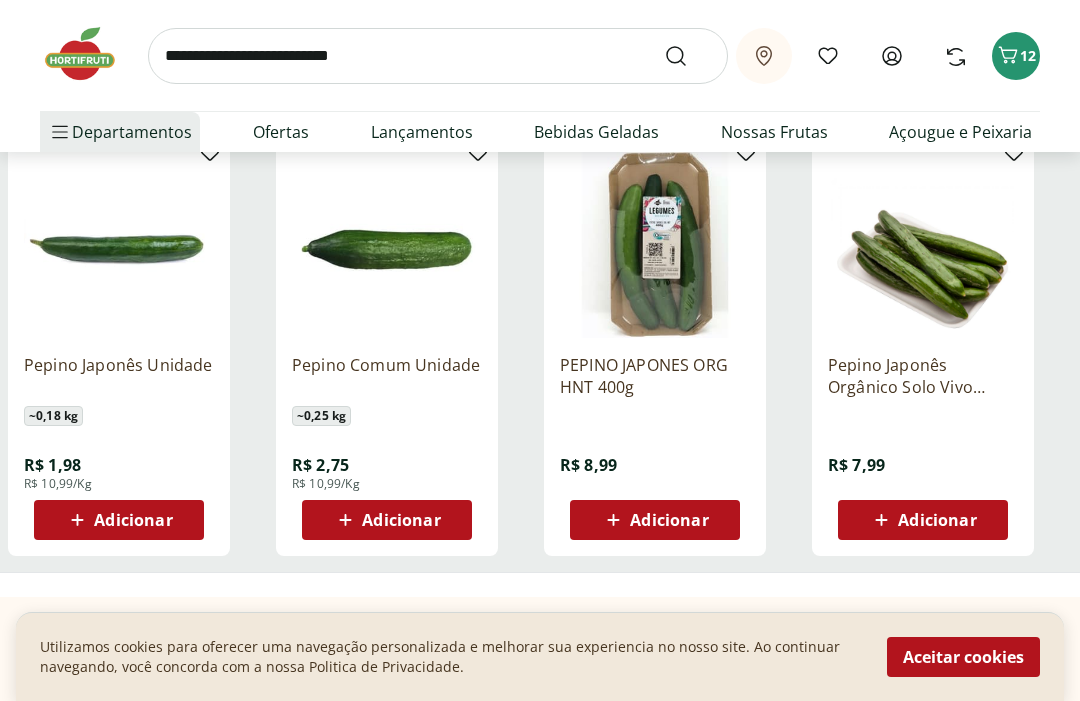click on "Adicionar" at bounding box center (119, 520) 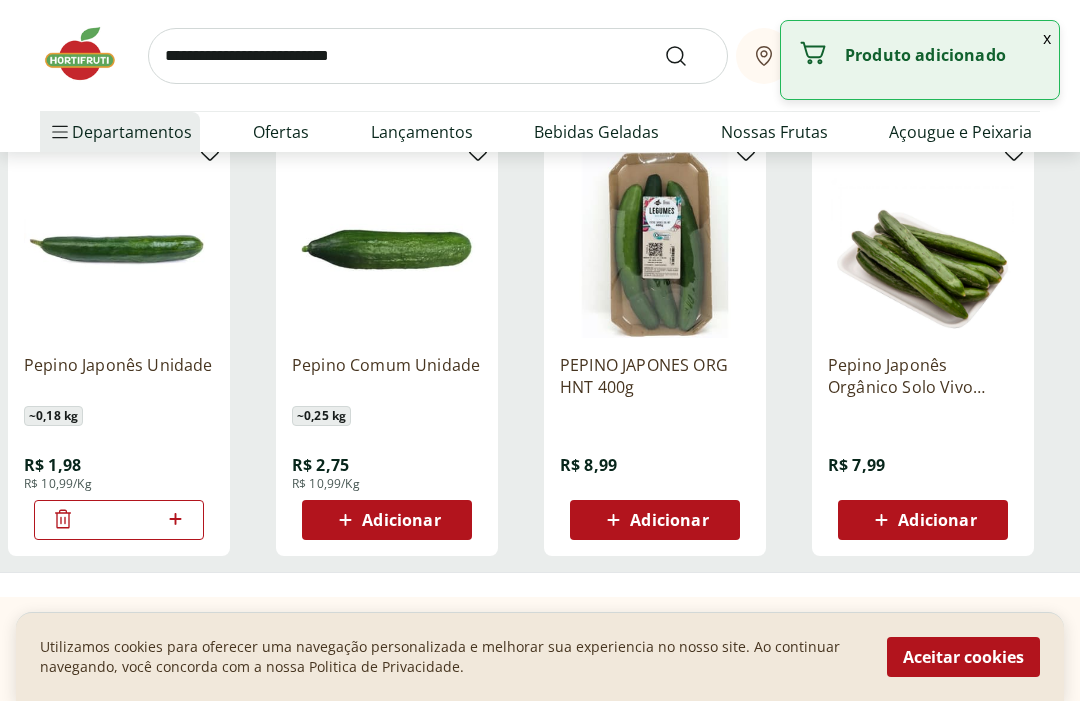 click 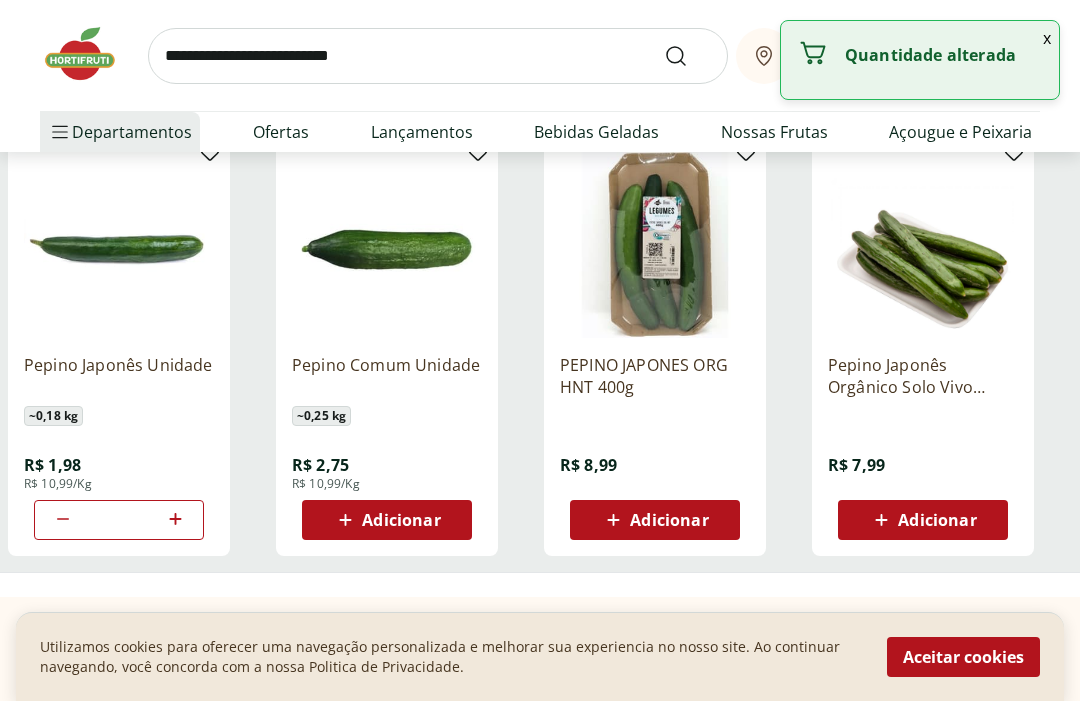 click on "*" at bounding box center (119, 520) 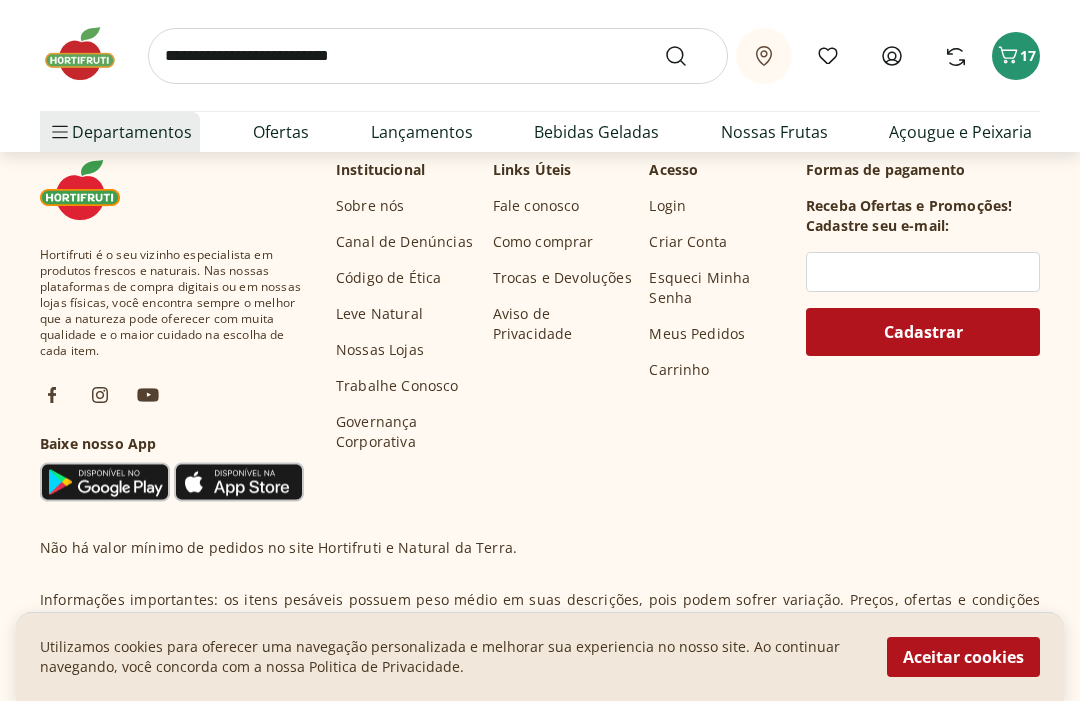 scroll, scrollTop: 721, scrollLeft: 0, axis: vertical 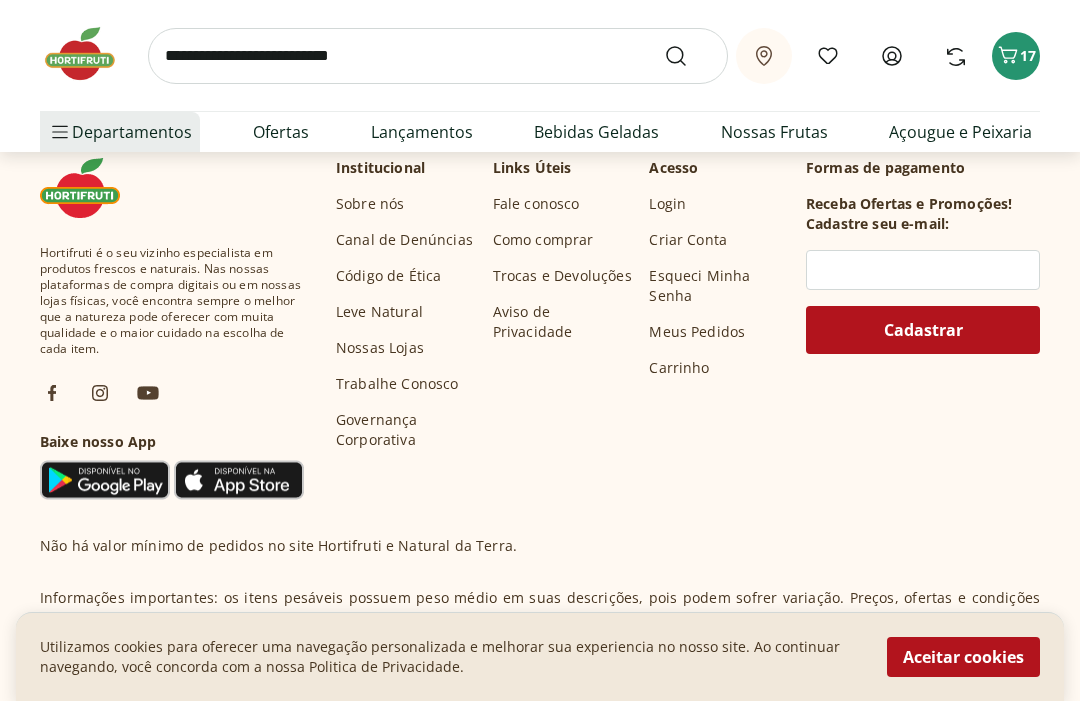 click at bounding box center (438, 56) 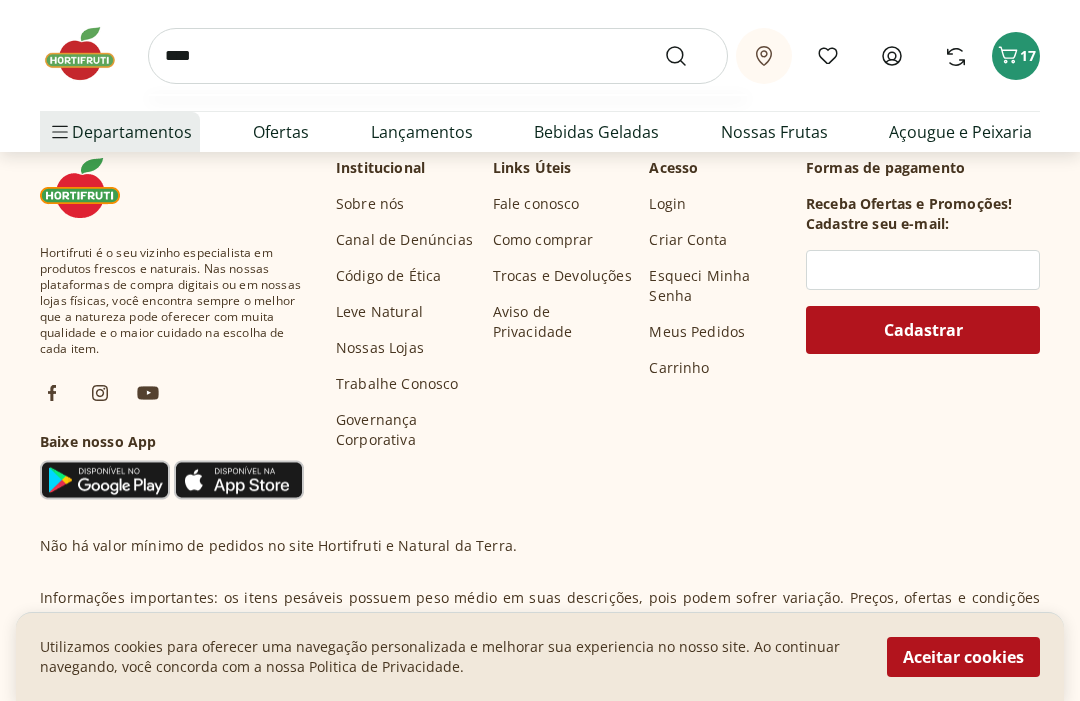 type on "*****" 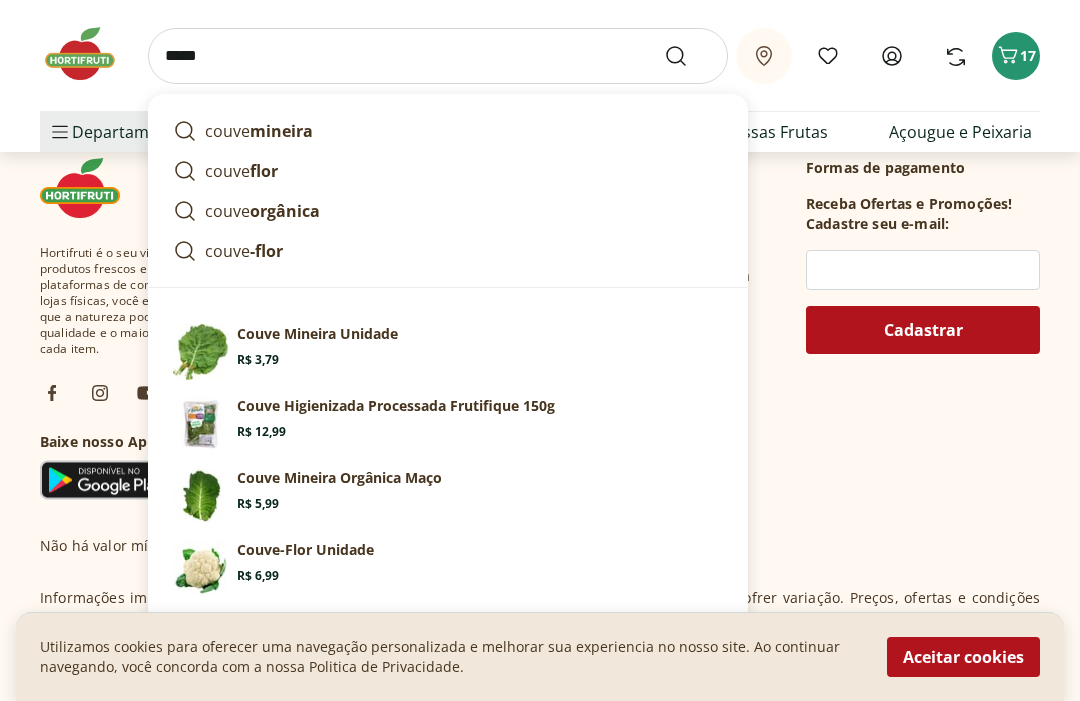 click at bounding box center (688, 56) 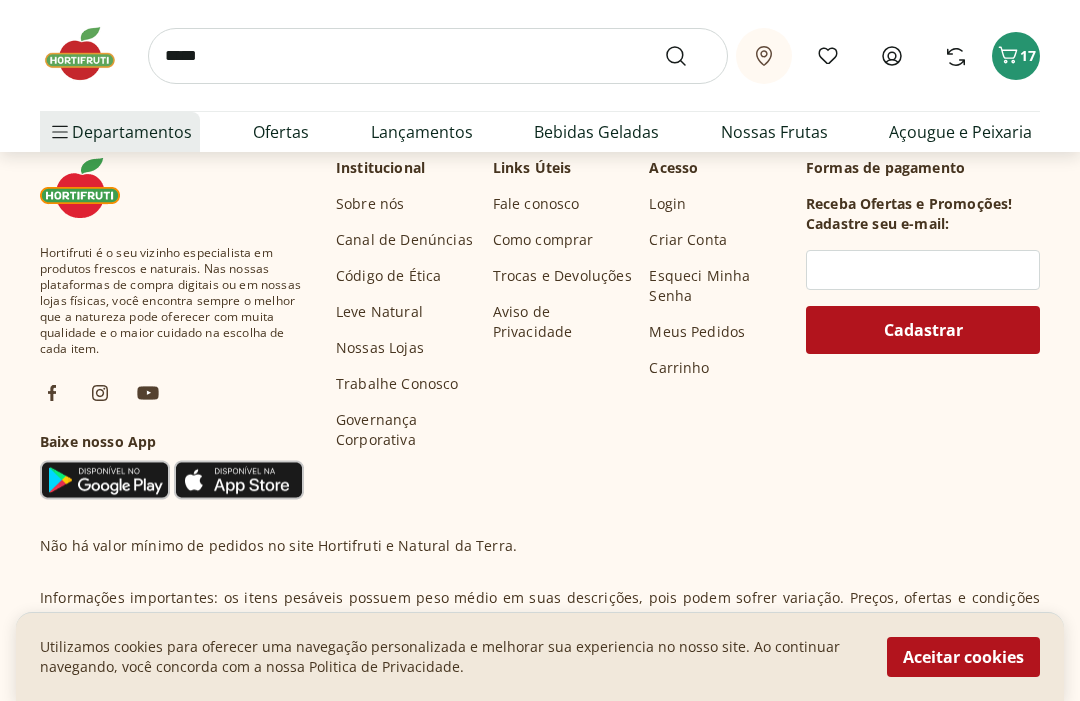 scroll, scrollTop: 0, scrollLeft: 0, axis: both 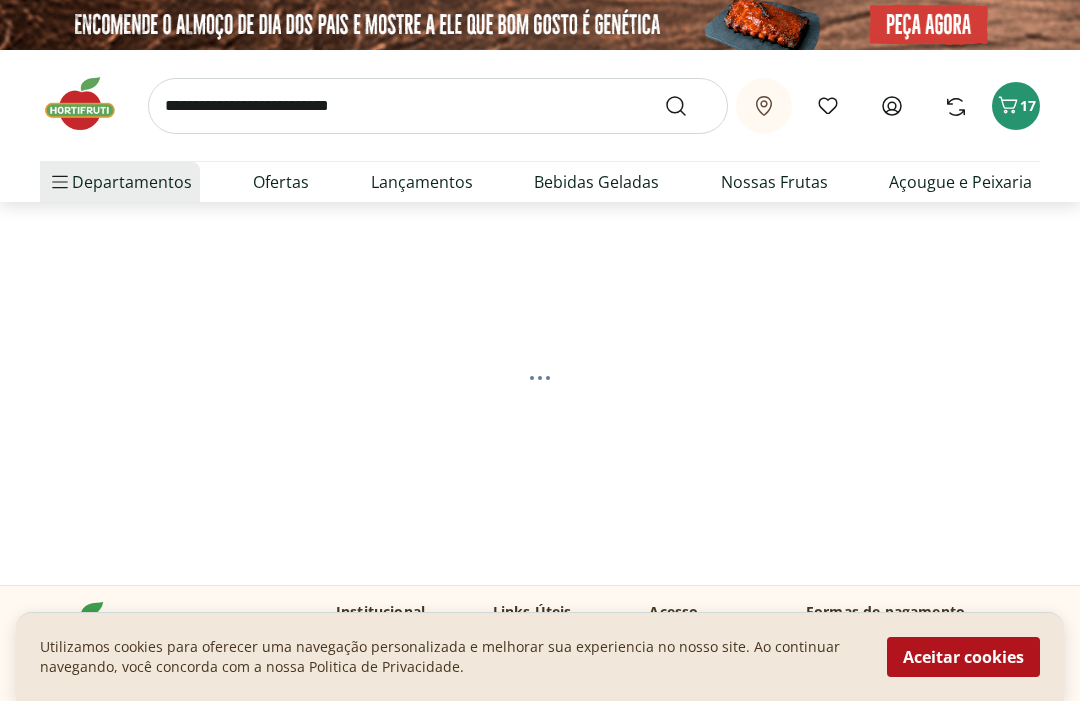 select on "**********" 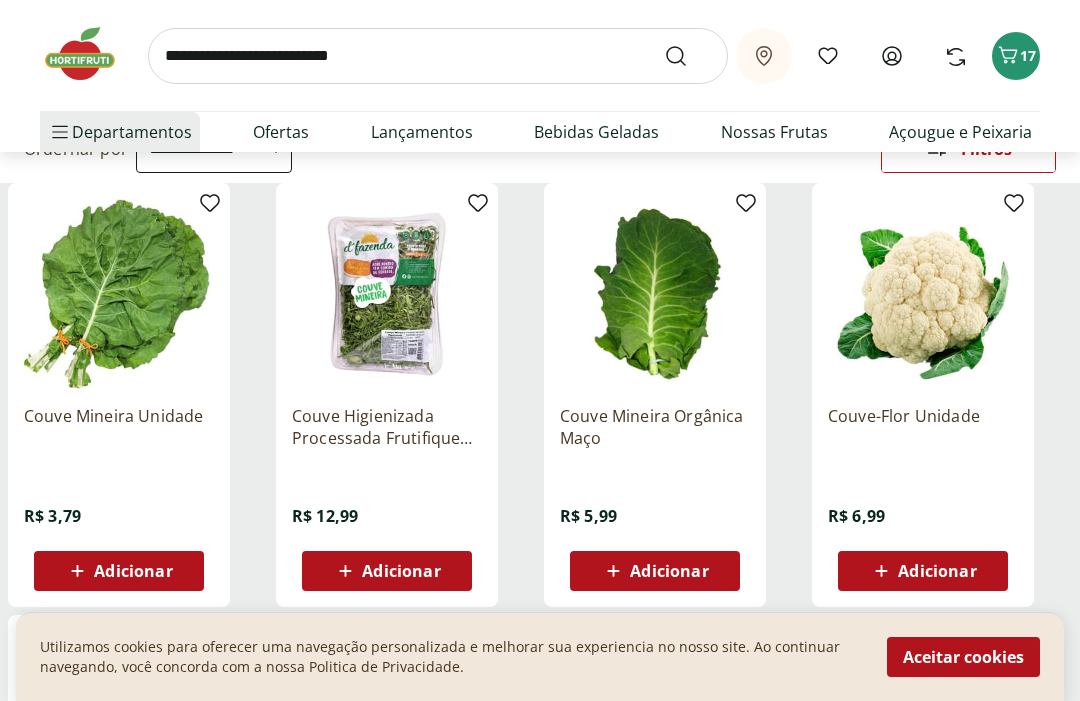 scroll, scrollTop: 240, scrollLeft: 0, axis: vertical 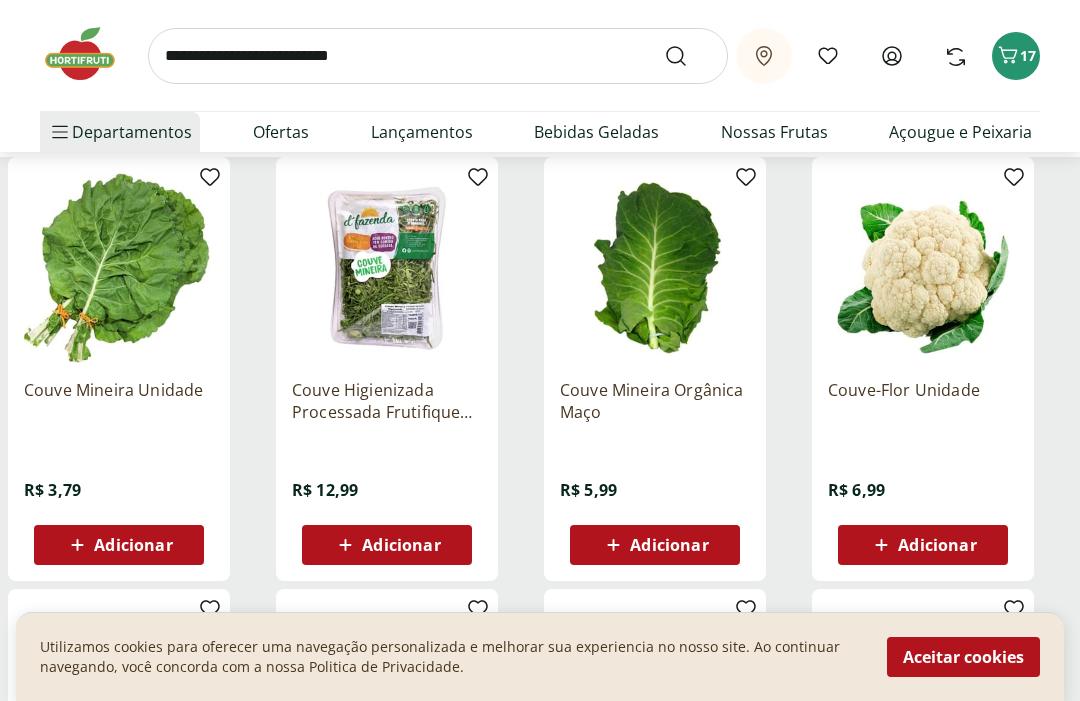 click on "Adicionar" at bounding box center [387, 546] 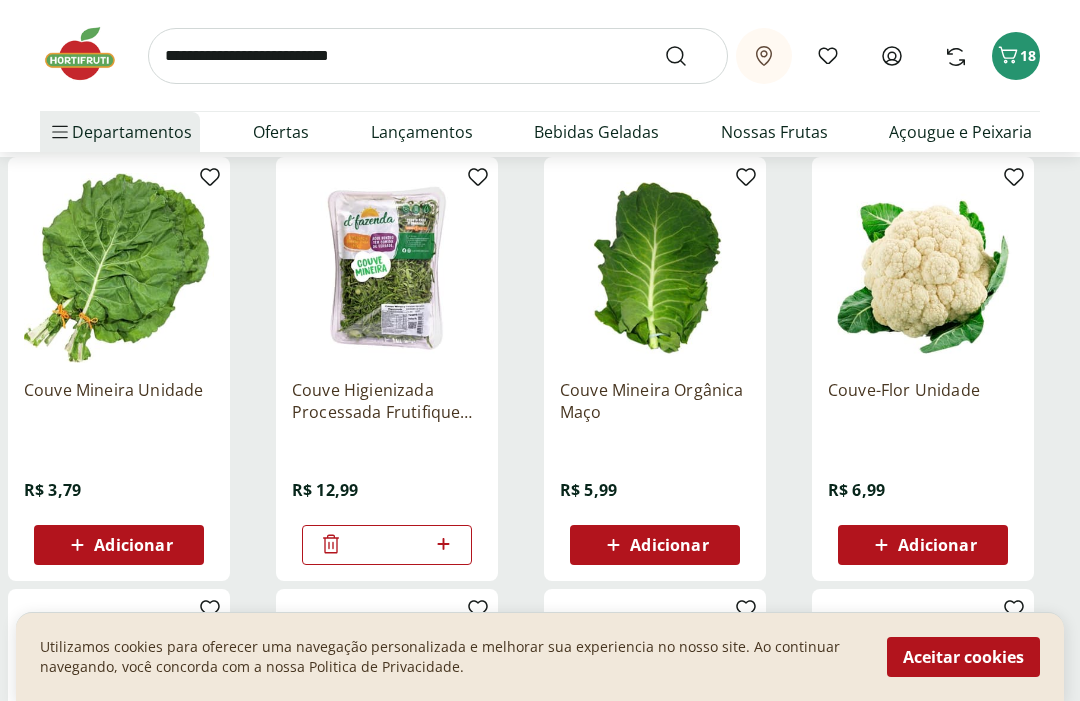 scroll, scrollTop: 241, scrollLeft: 0, axis: vertical 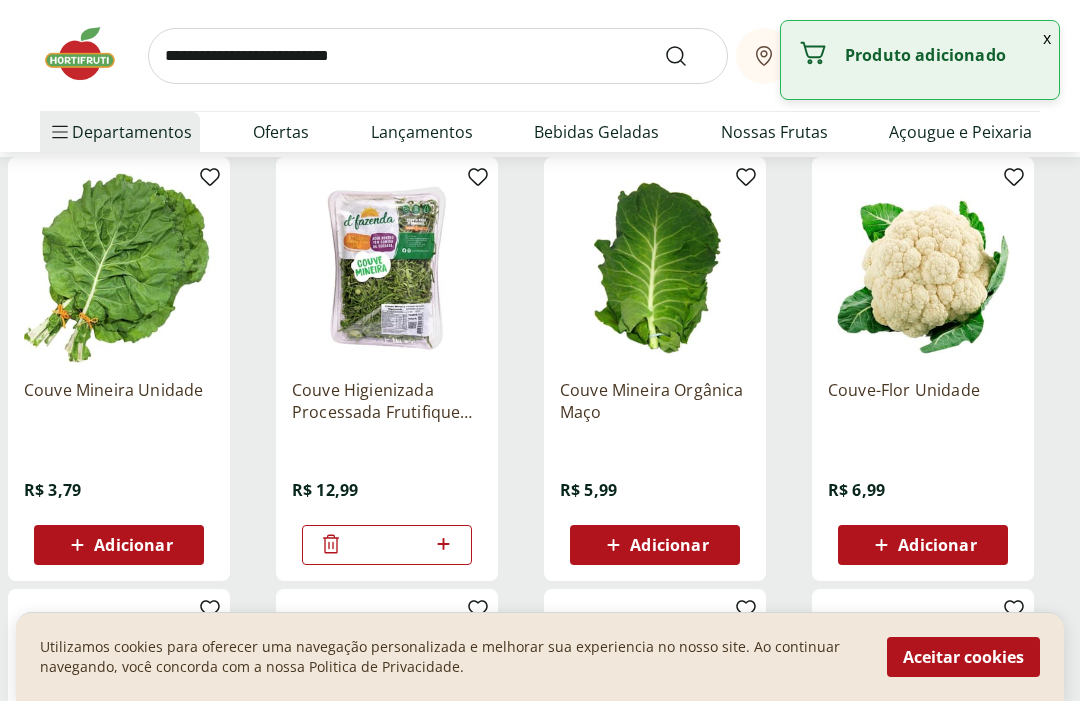 click at bounding box center (443, 545) 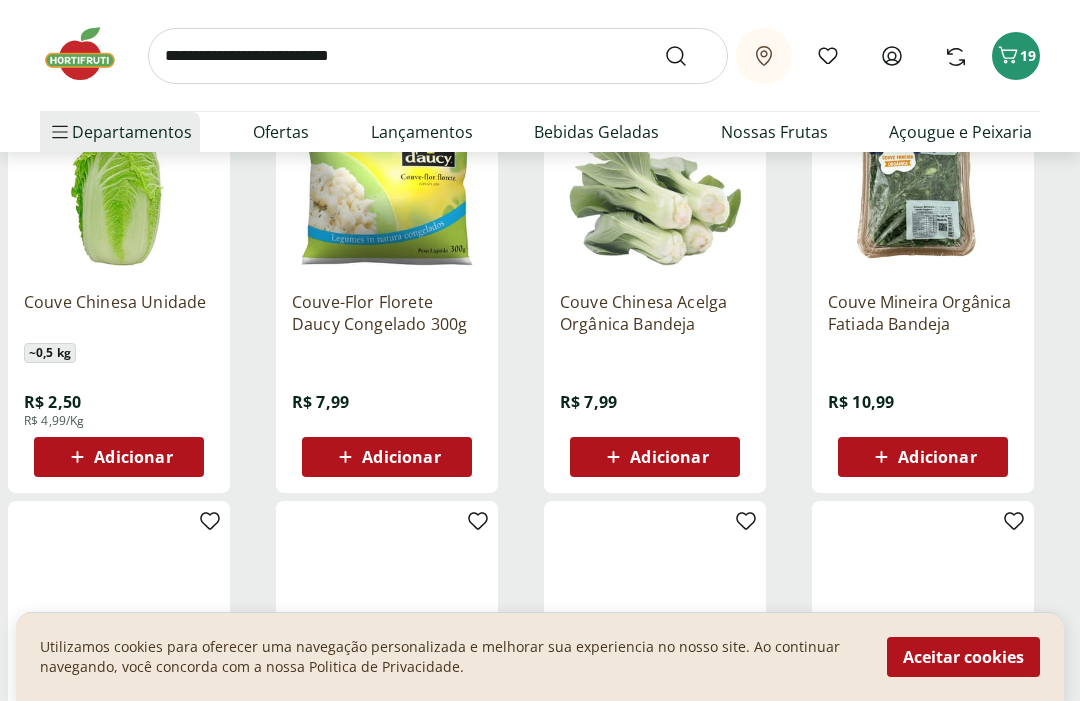 scroll, scrollTop: 761, scrollLeft: 0, axis: vertical 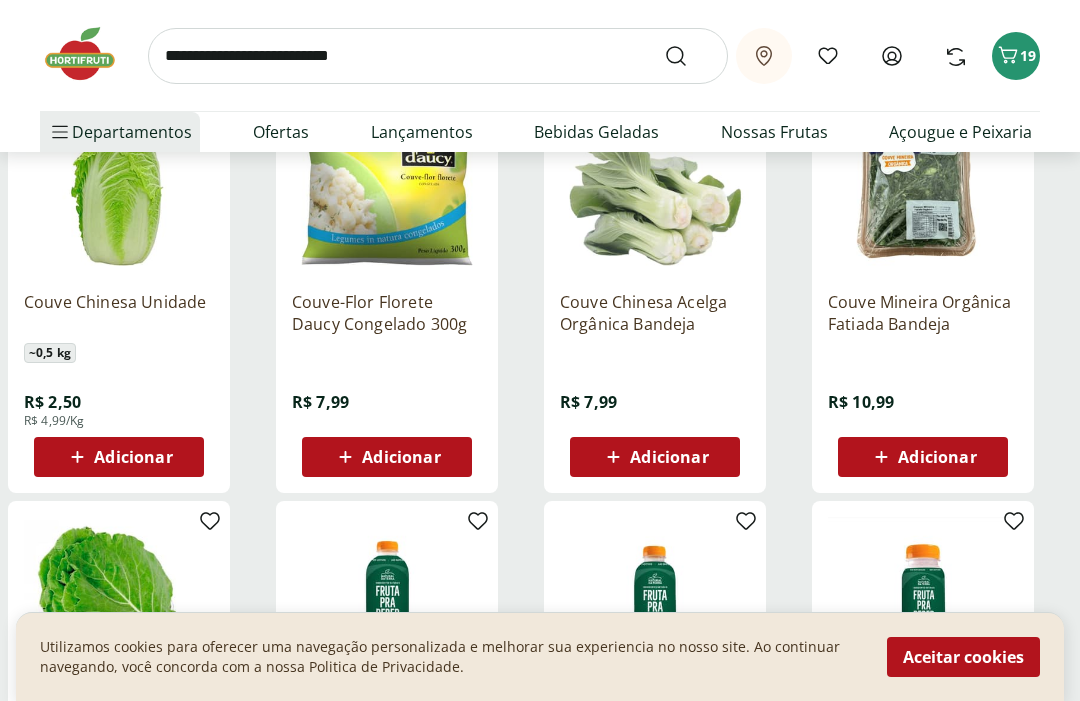 click on "Adicionar" at bounding box center (119, 457) 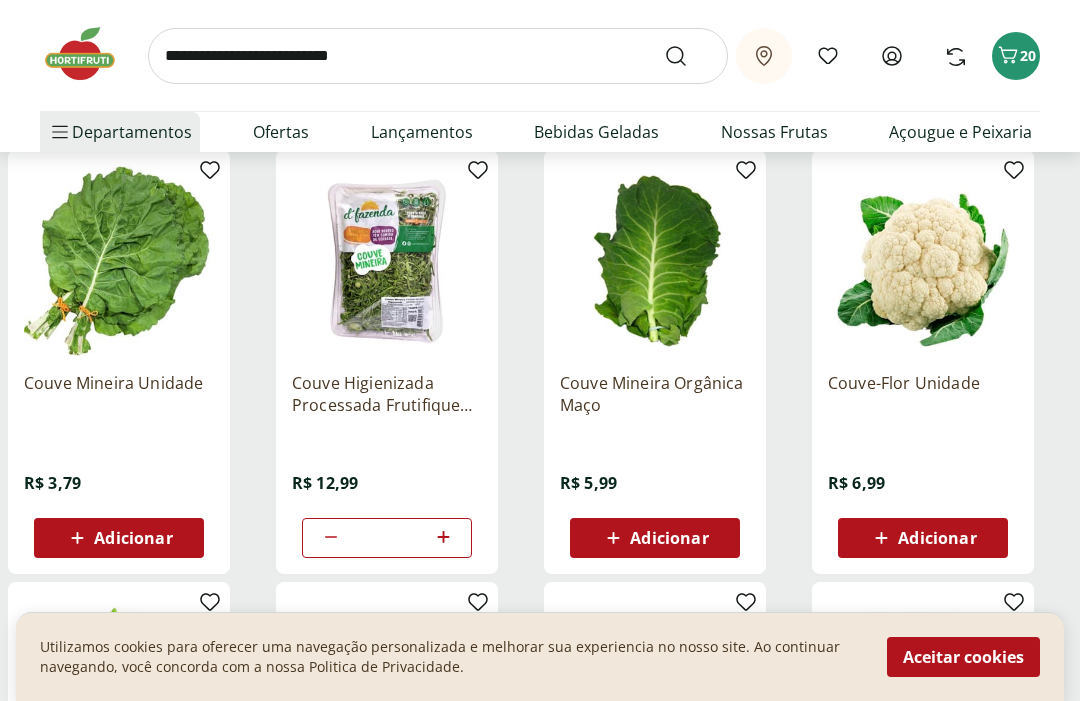 scroll, scrollTop: 242, scrollLeft: 0, axis: vertical 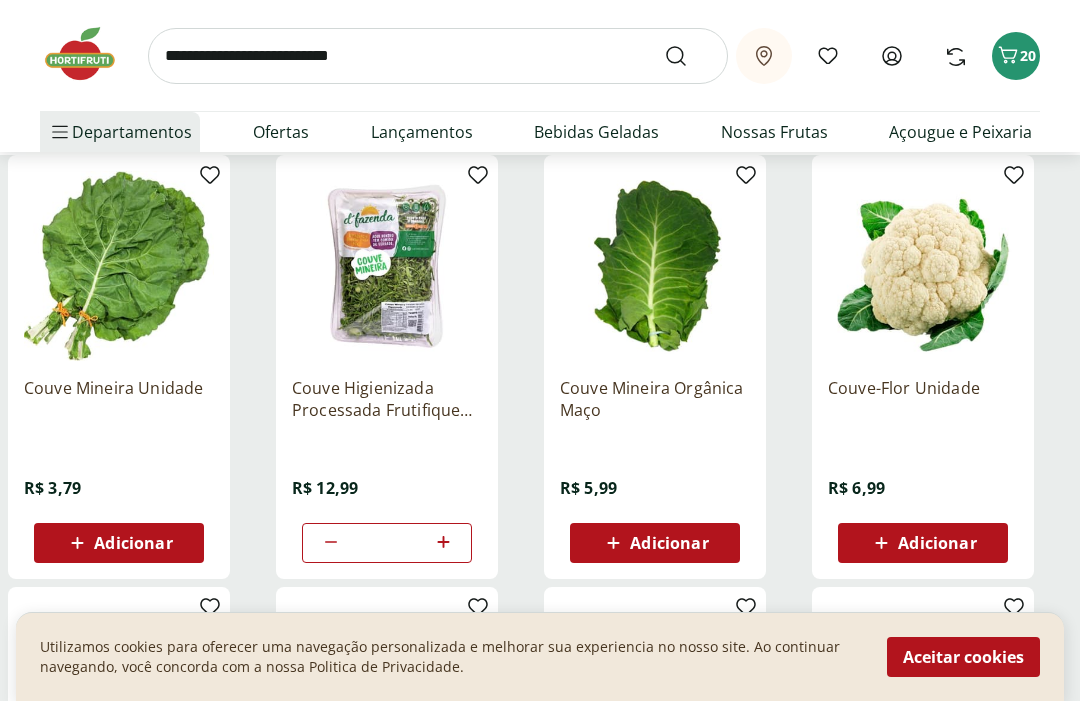 click at bounding box center (438, 56) 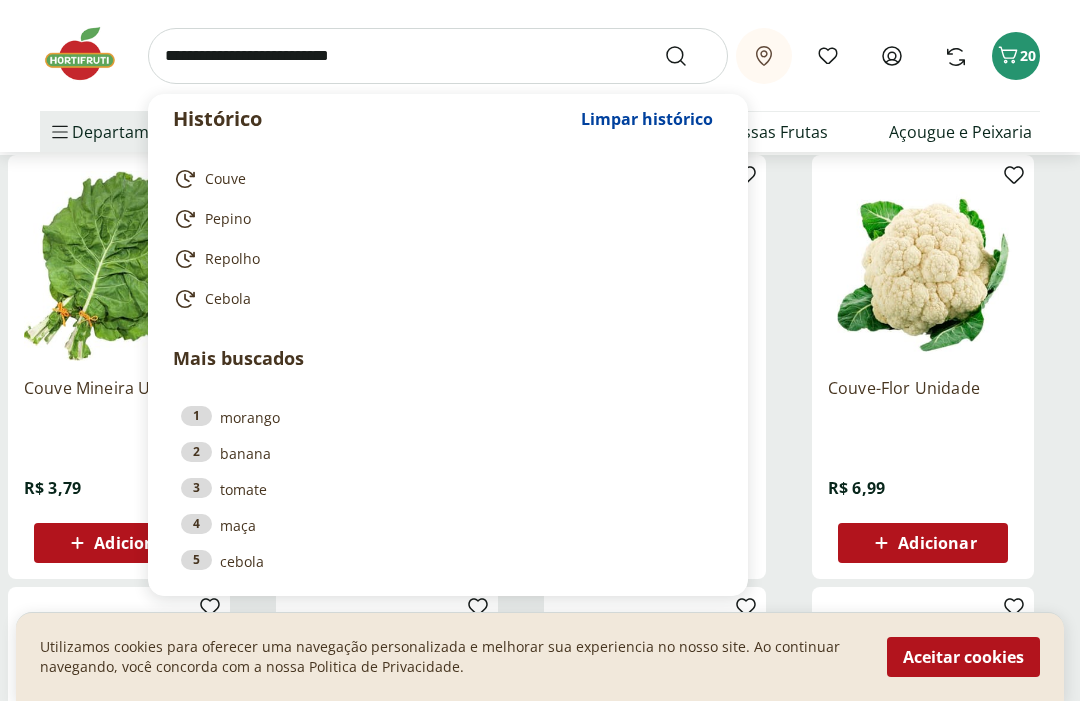 scroll, scrollTop: 242, scrollLeft: 0, axis: vertical 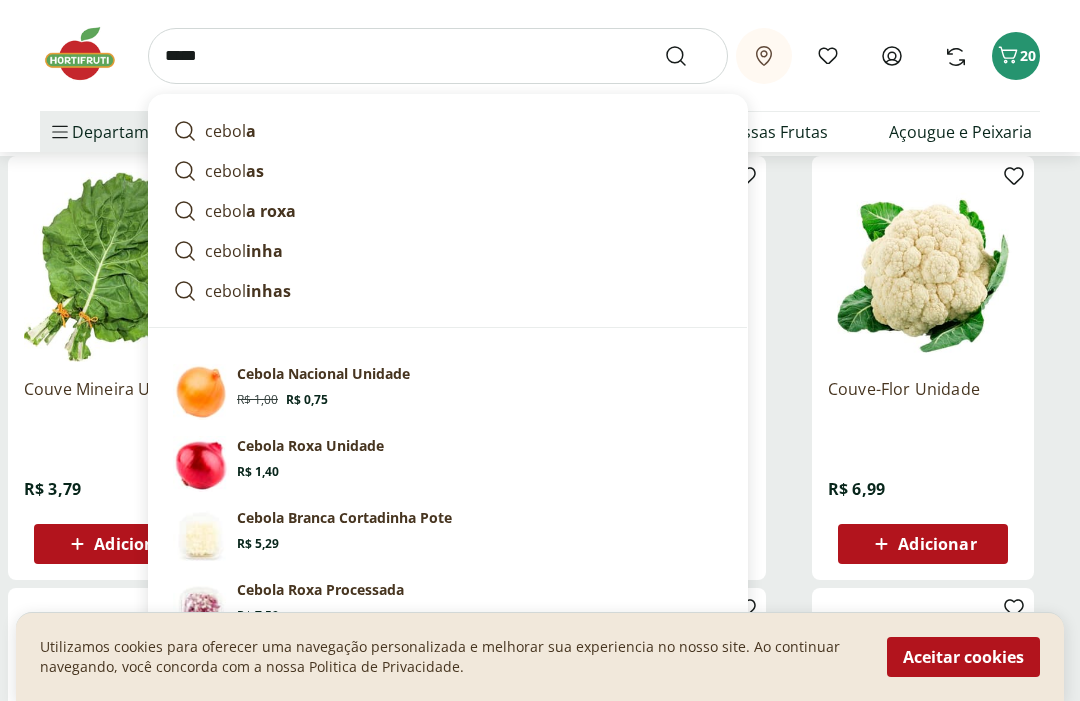 type on "******" 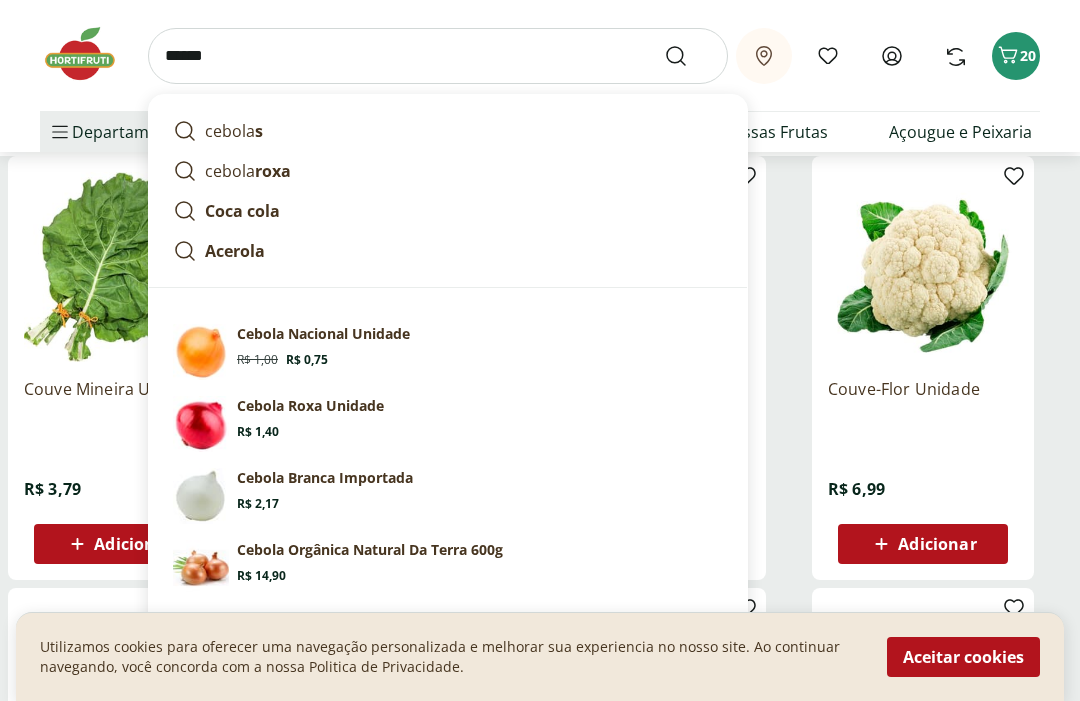 click at bounding box center (688, 56) 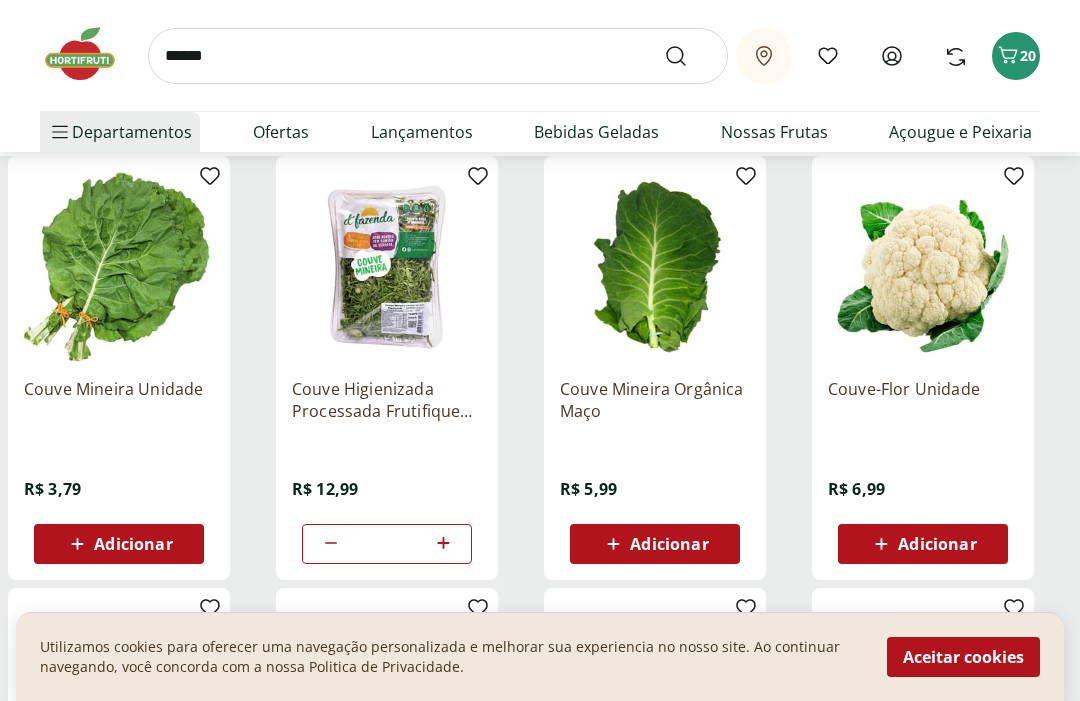scroll, scrollTop: 0, scrollLeft: 0, axis: both 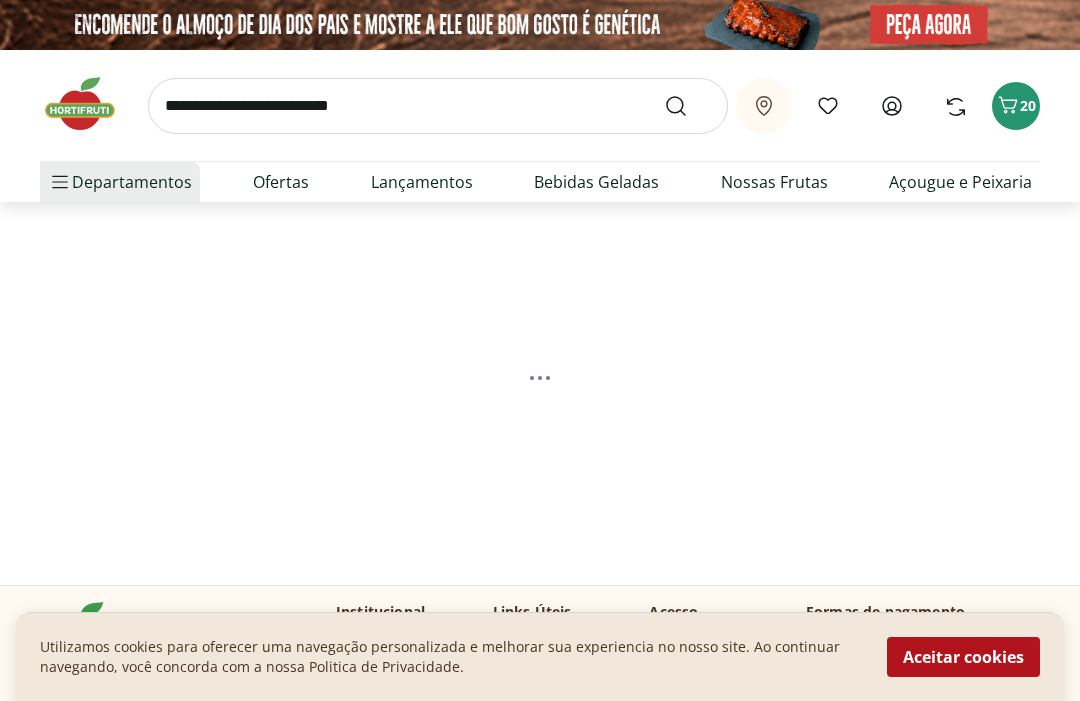 select on "**********" 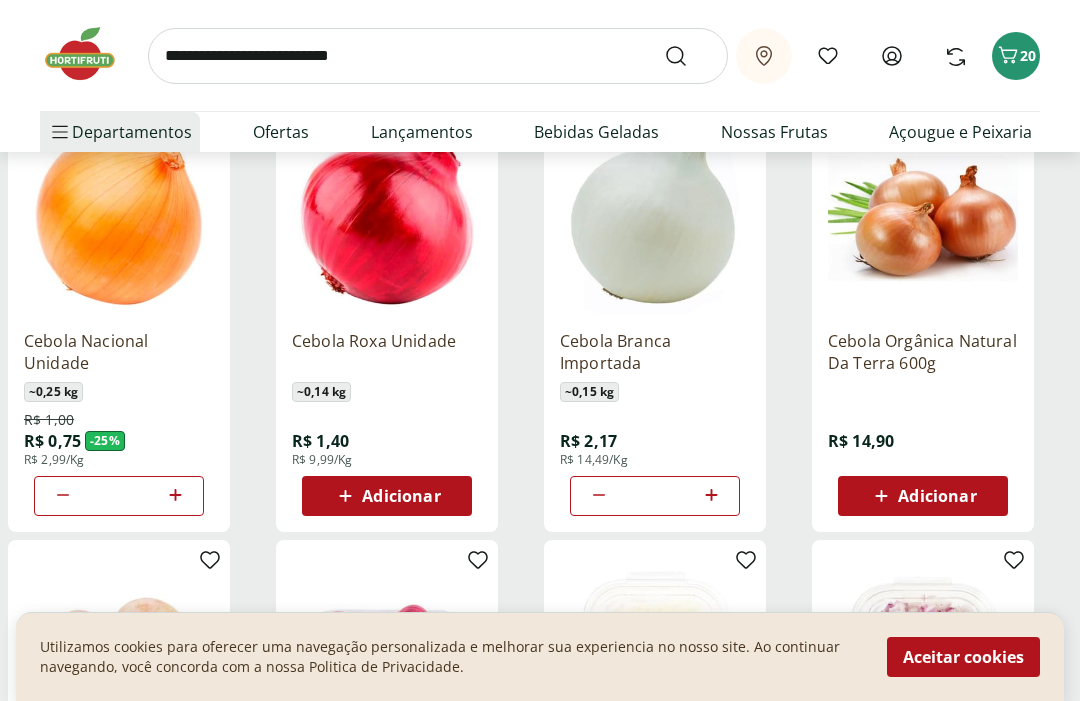 scroll, scrollTop: 287, scrollLeft: 0, axis: vertical 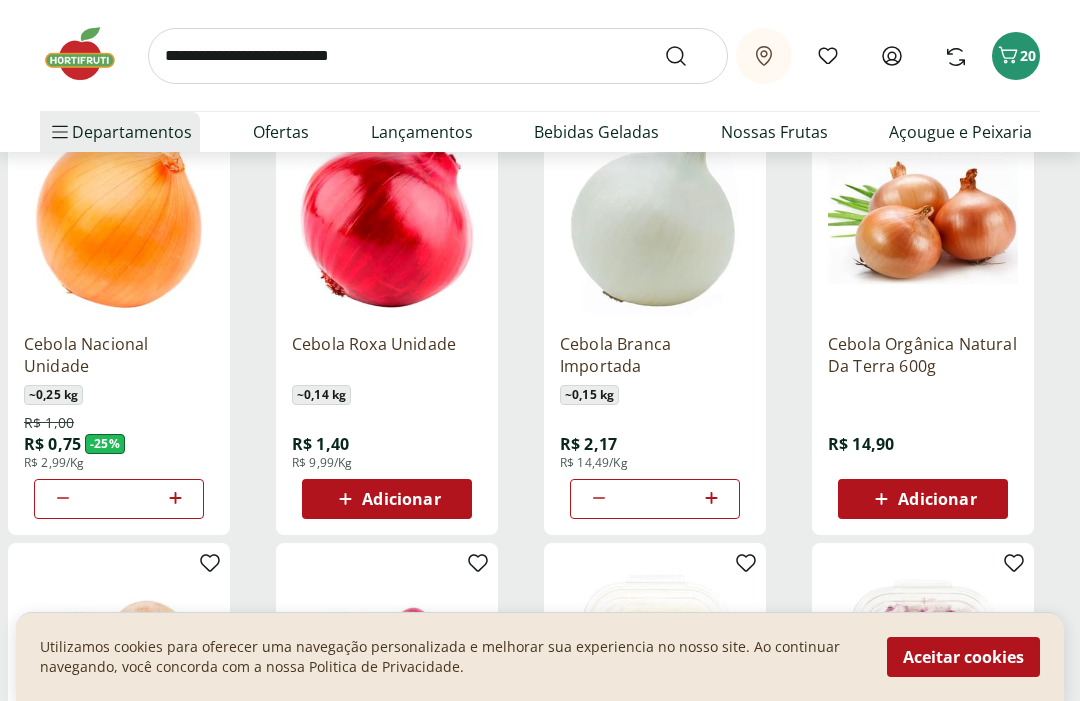 click 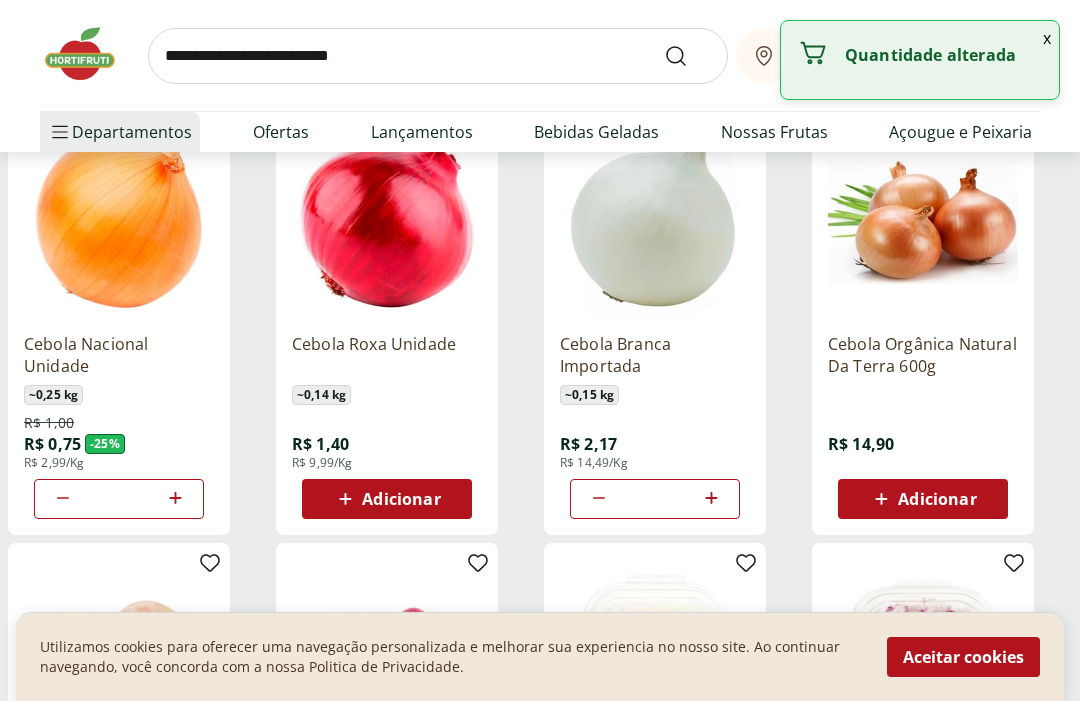 click at bounding box center [175, 499] 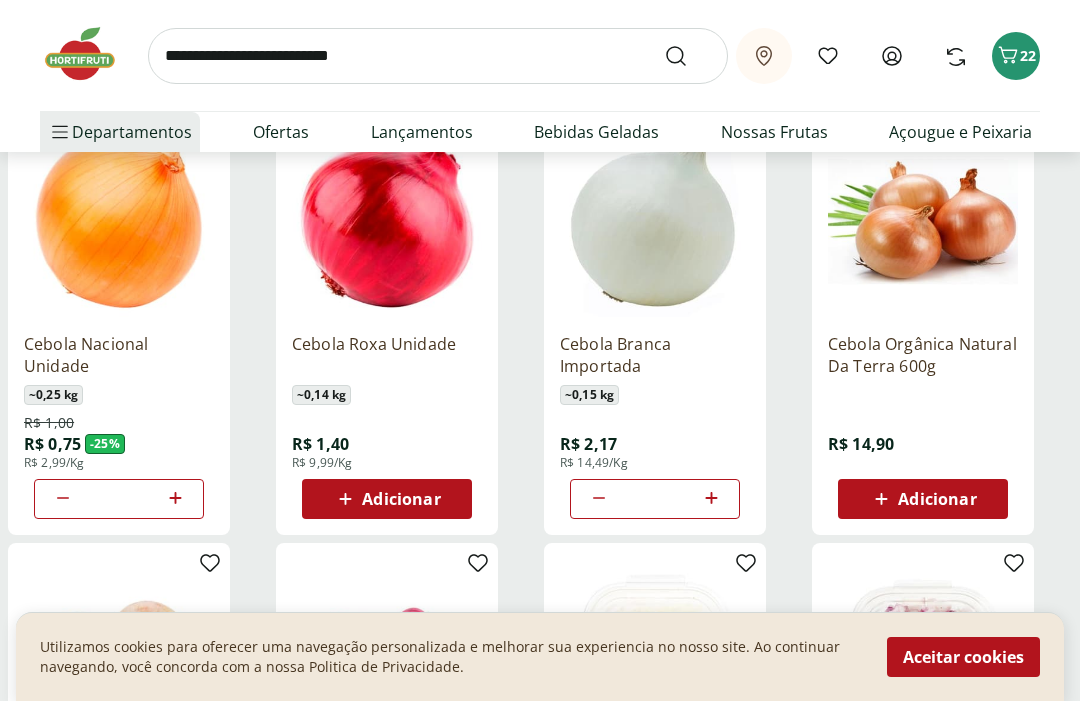 click at bounding box center [438, 56] 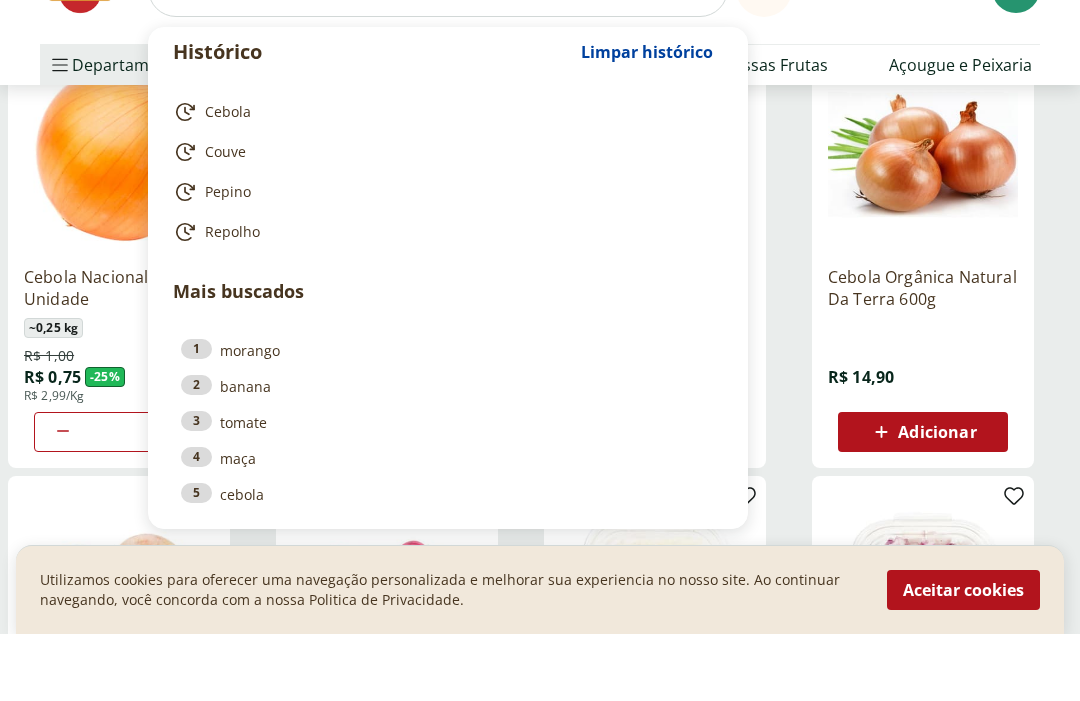 scroll, scrollTop: 354, scrollLeft: 0, axis: vertical 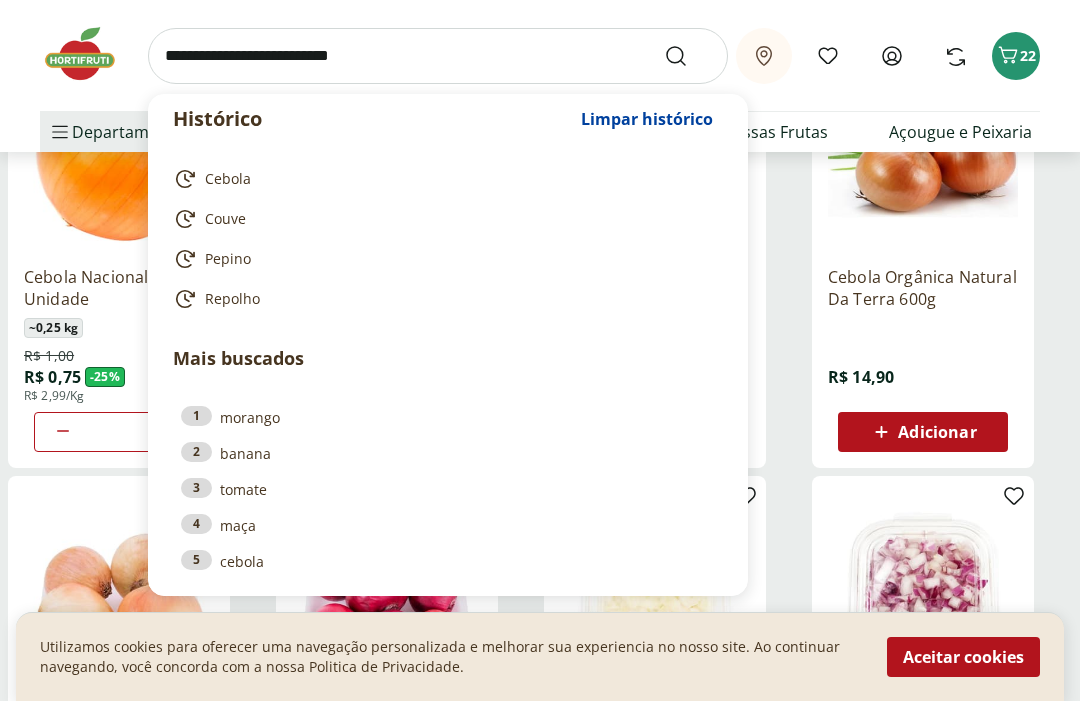 click at bounding box center [438, 56] 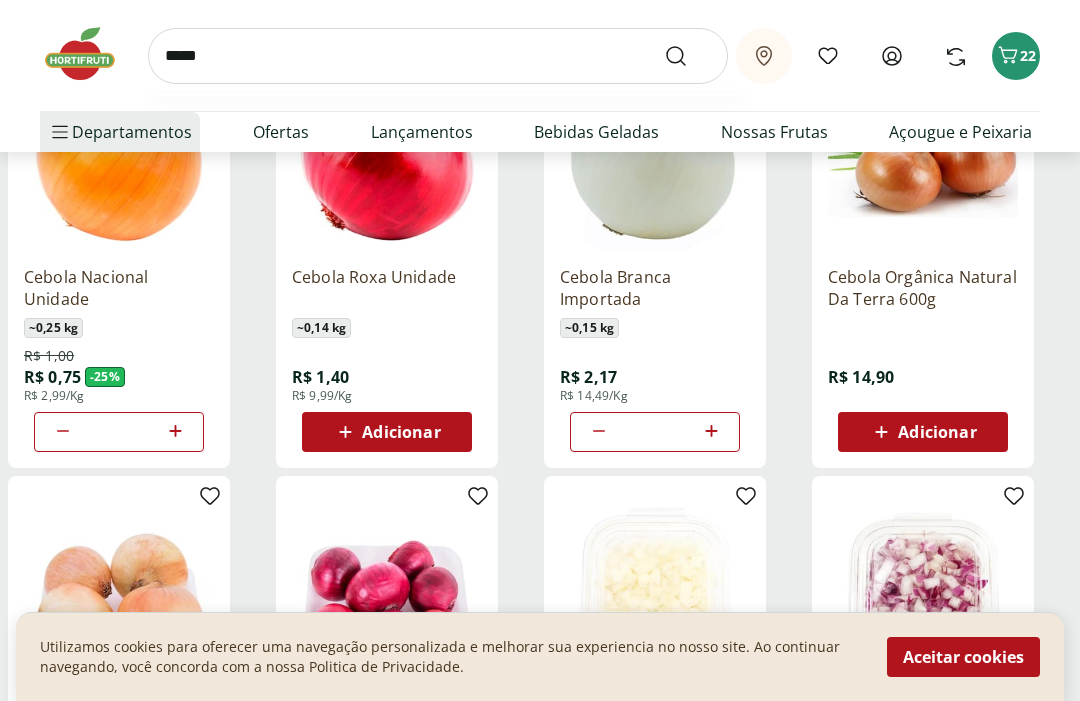 type on "******" 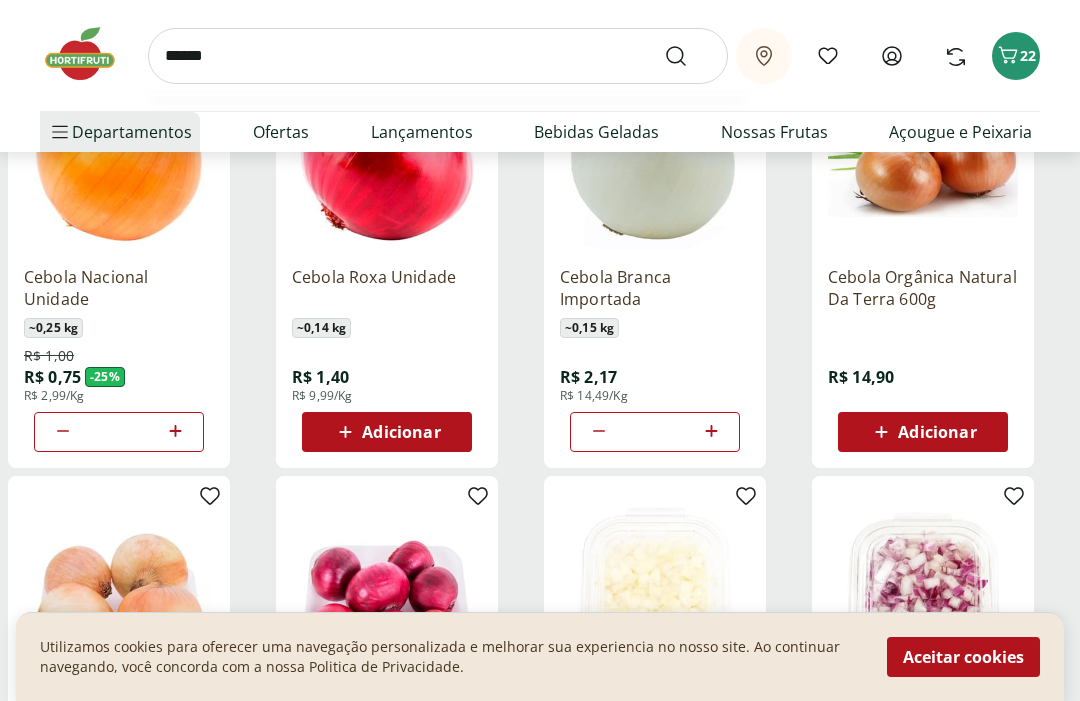 click at bounding box center (688, 56) 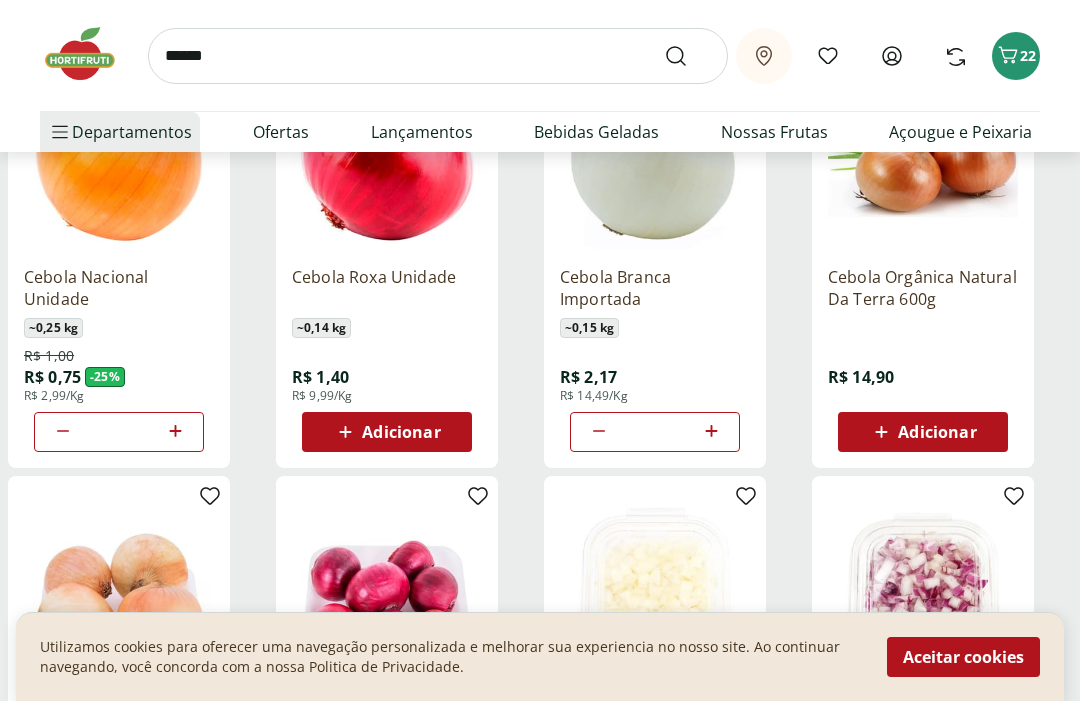 scroll, scrollTop: 0, scrollLeft: 0, axis: both 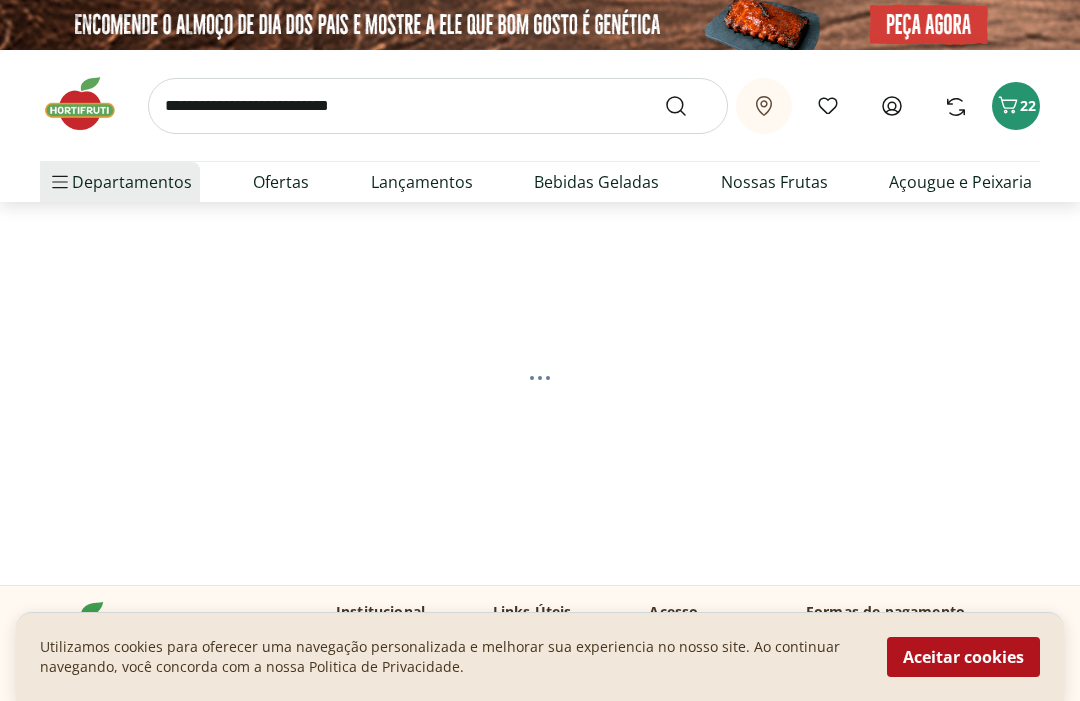 select on "**********" 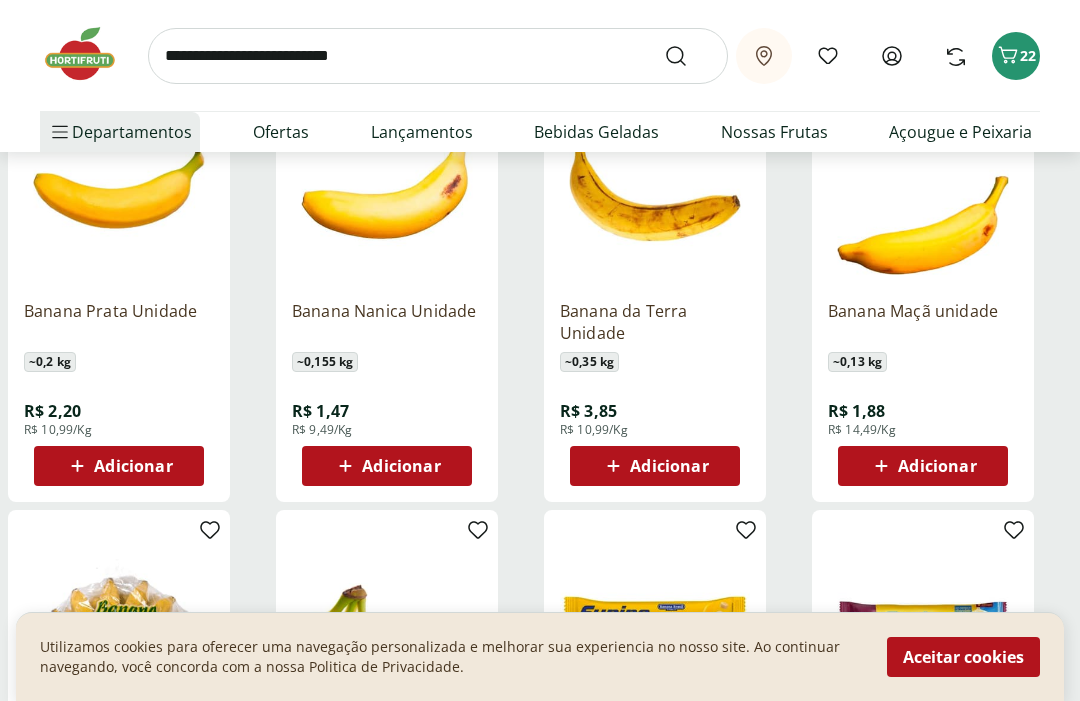 scroll, scrollTop: 325, scrollLeft: 0, axis: vertical 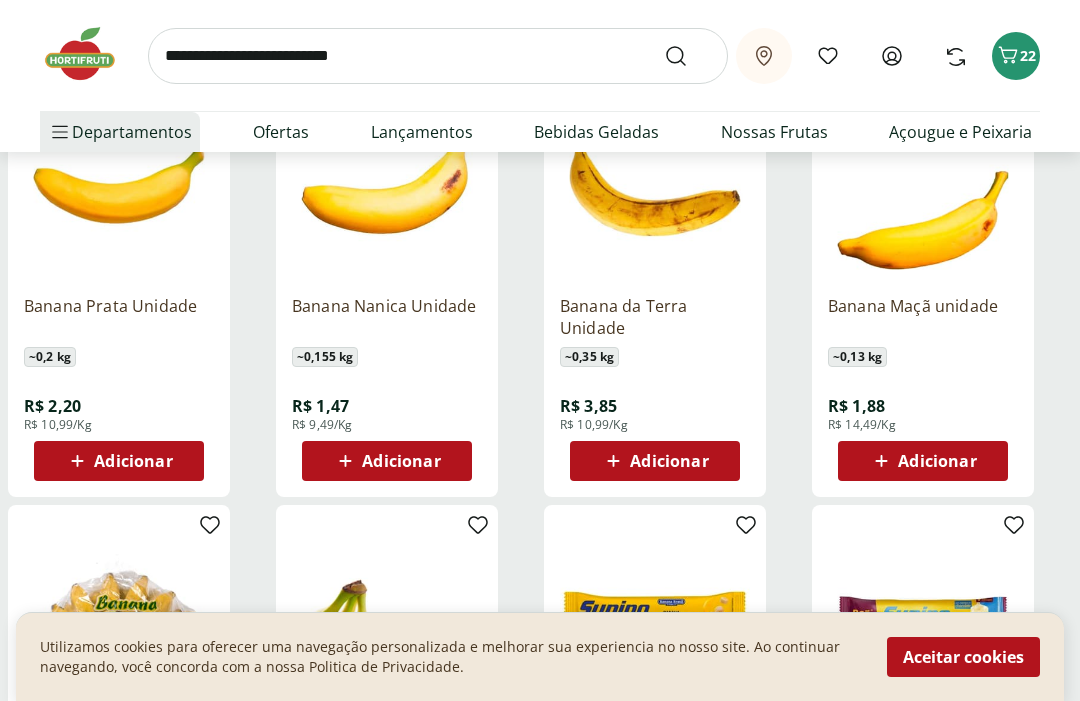 click on "Adicionar" at bounding box center [119, 461] 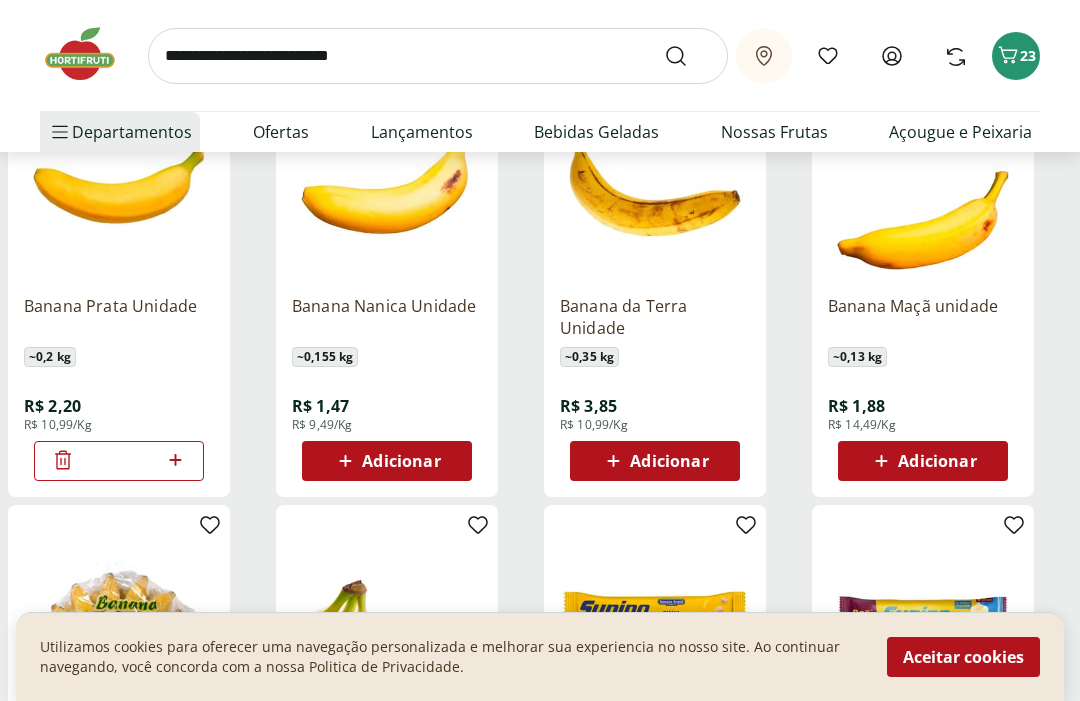 click 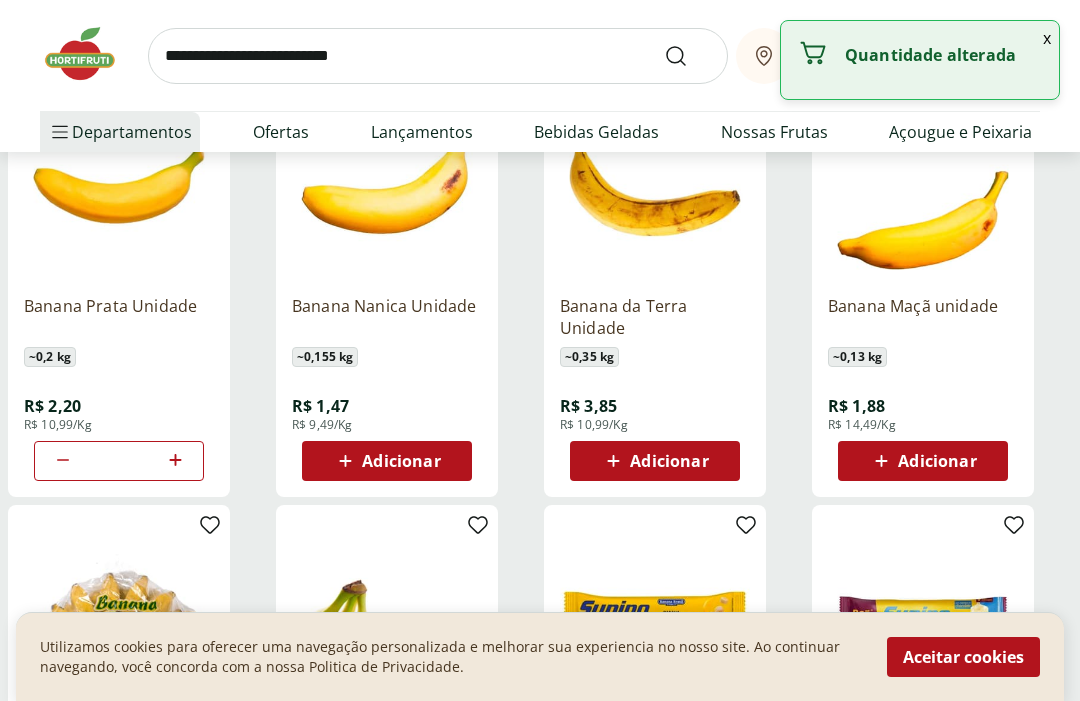 click 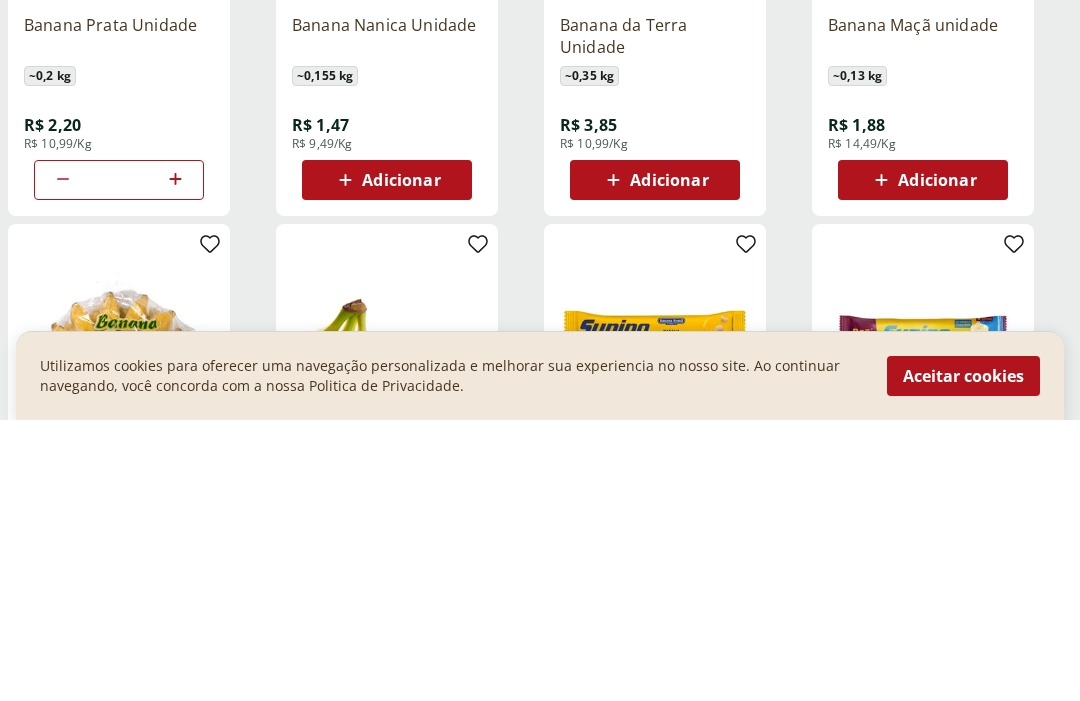 click 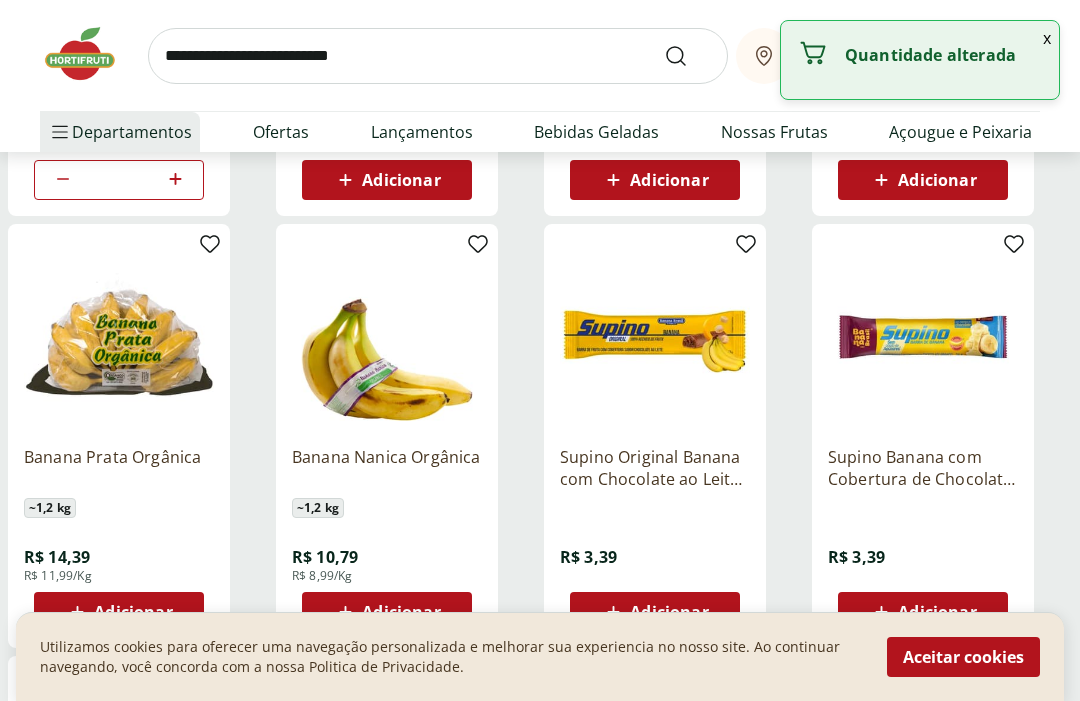 click 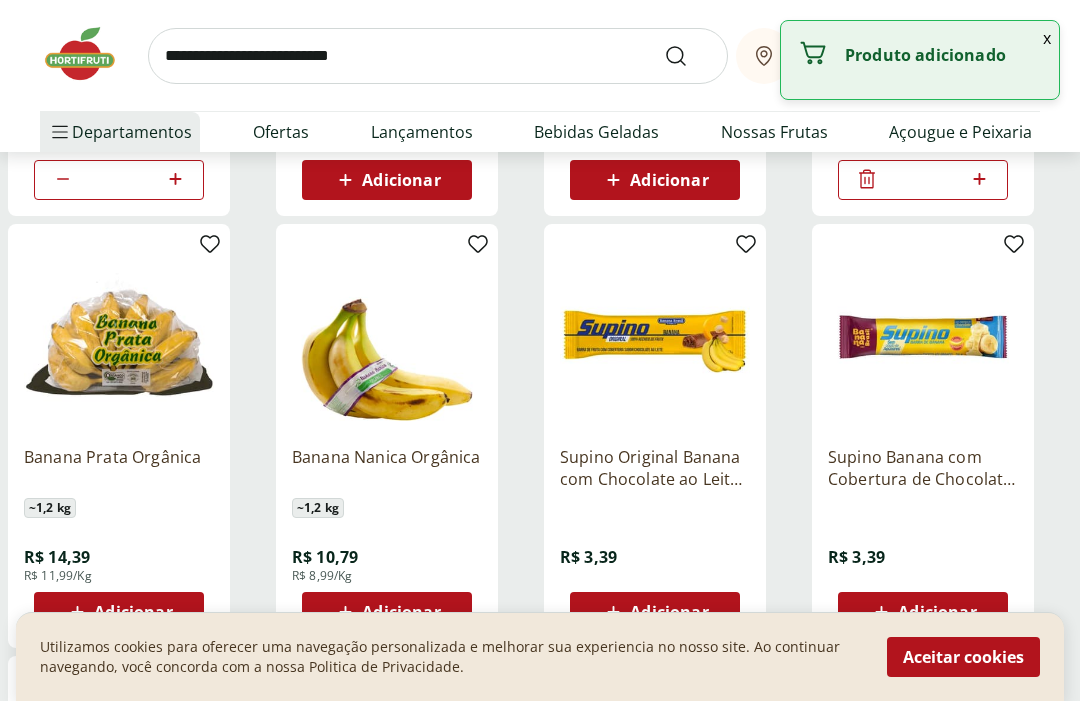 click 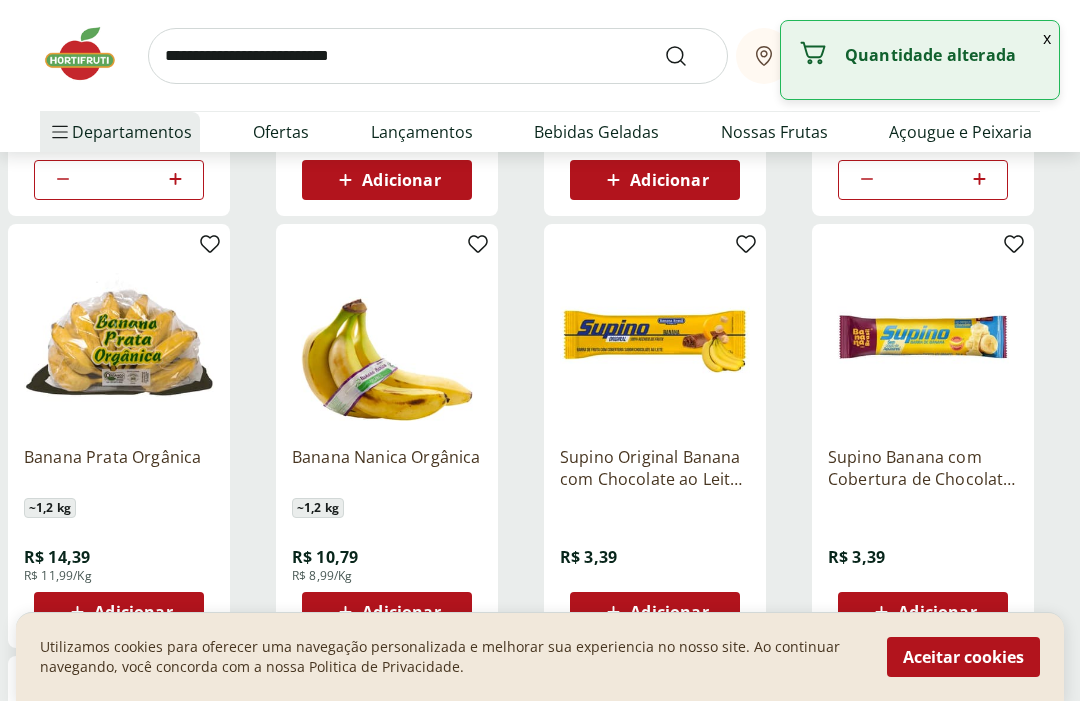 click 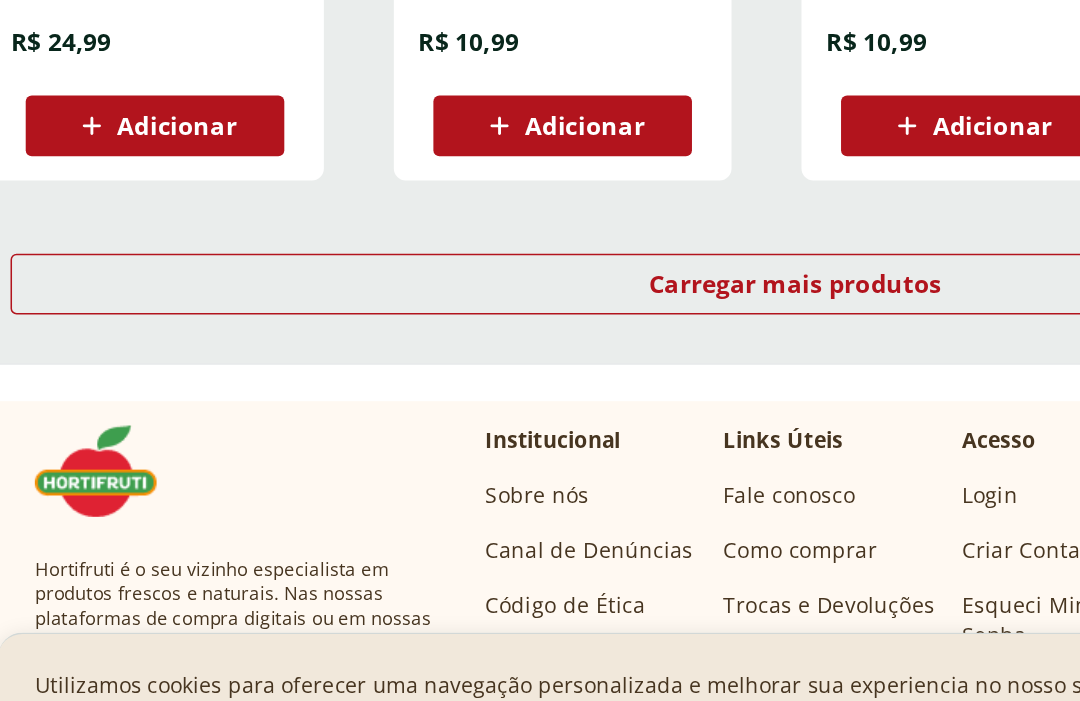 scroll, scrollTop: 1371, scrollLeft: 0, axis: vertical 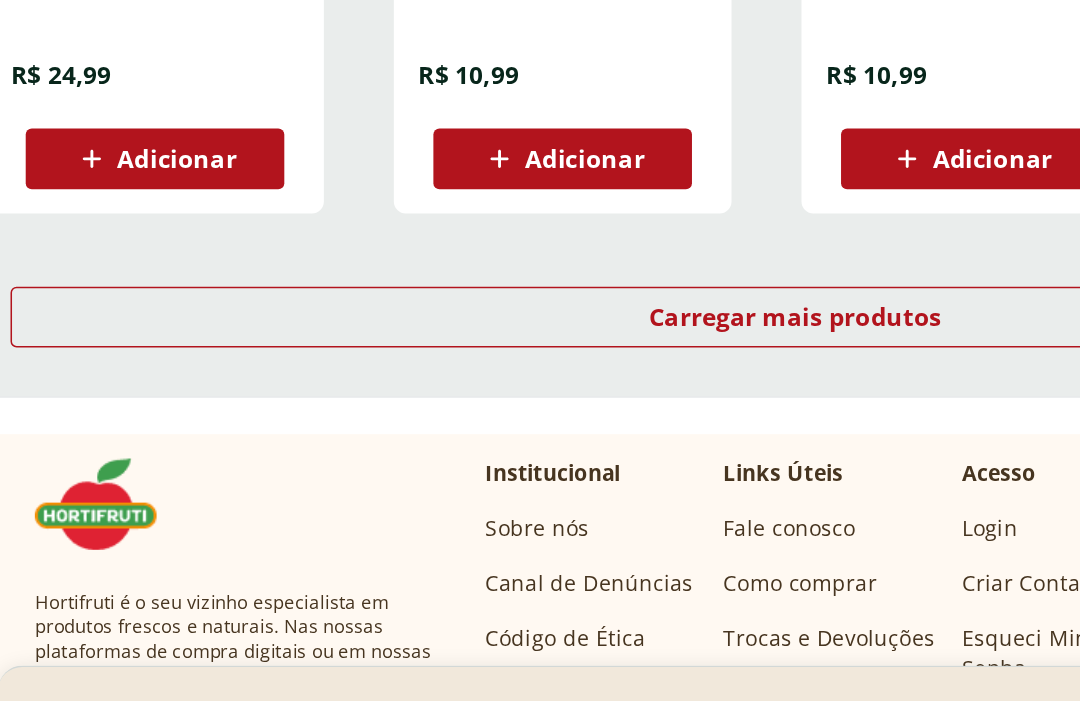 click on "Carregar mais produtos" at bounding box center (540, 383) 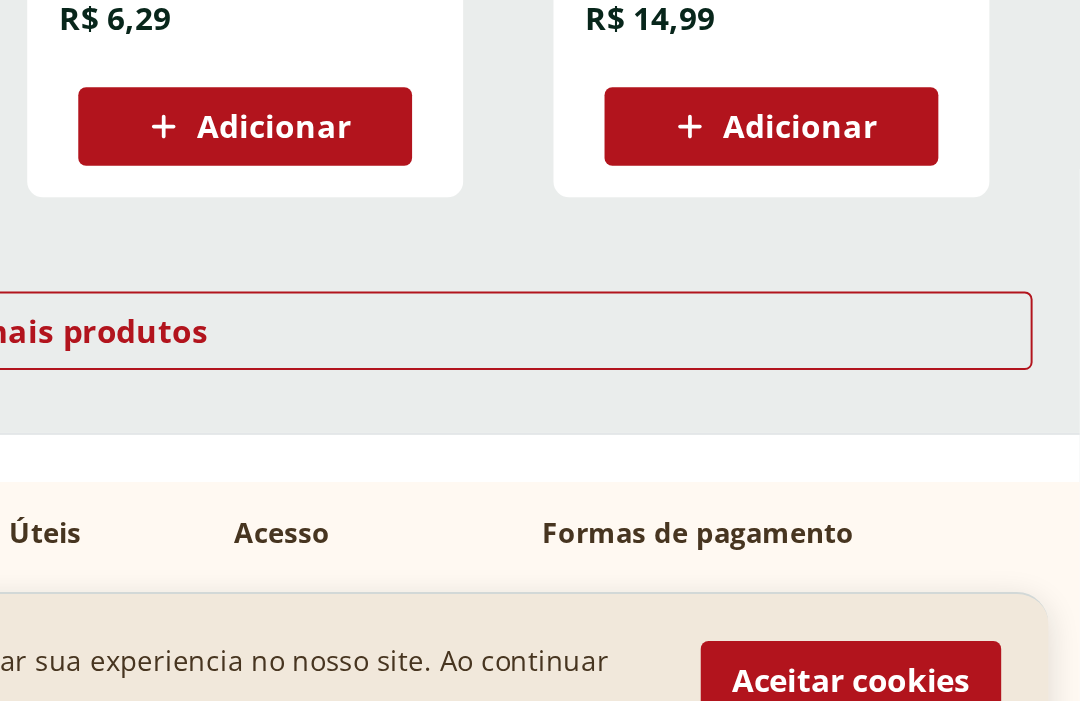 scroll, scrollTop: 2580, scrollLeft: 0, axis: vertical 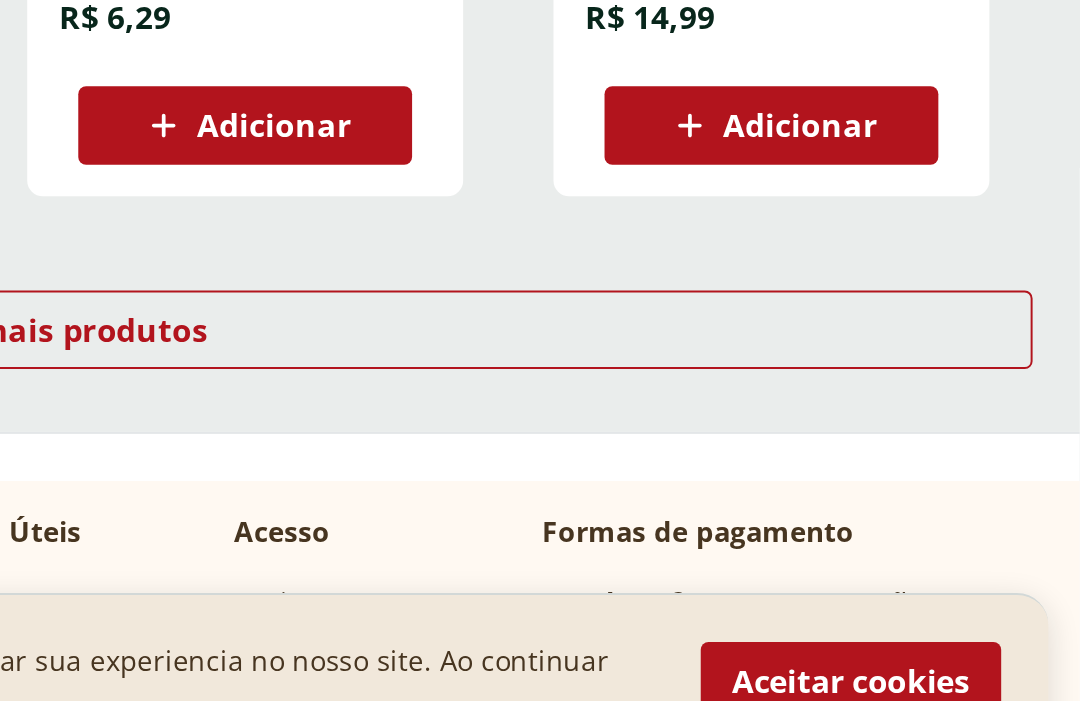 click on "Carregar mais produtos" at bounding box center (540, 478) 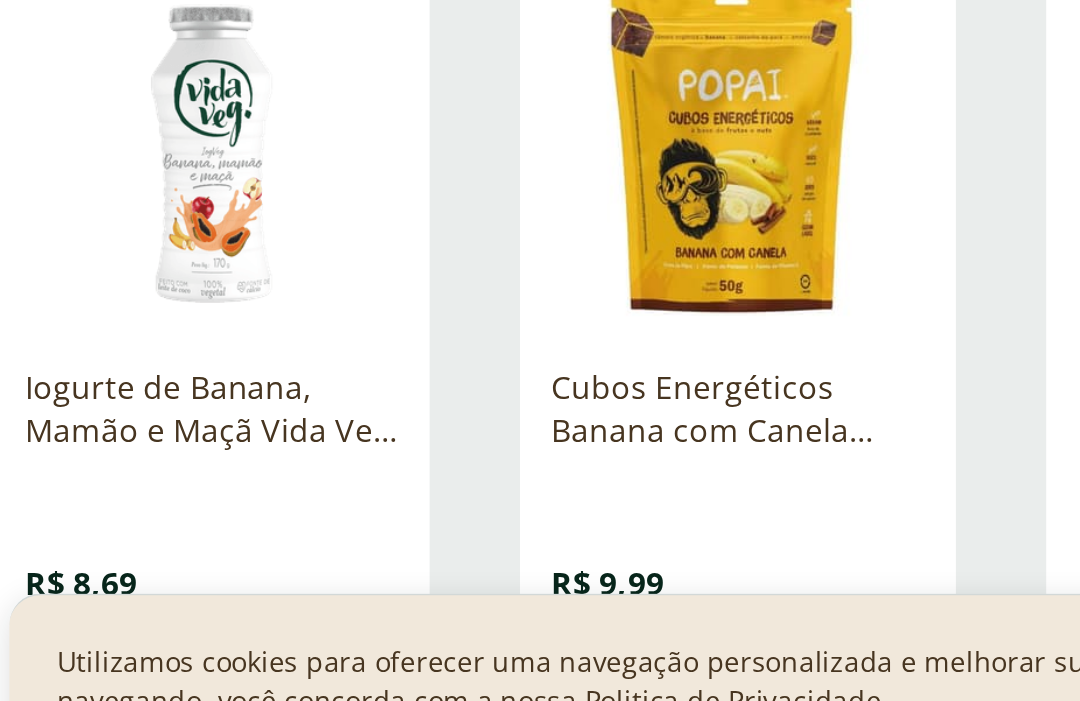 scroll, scrollTop: 2733, scrollLeft: 0, axis: vertical 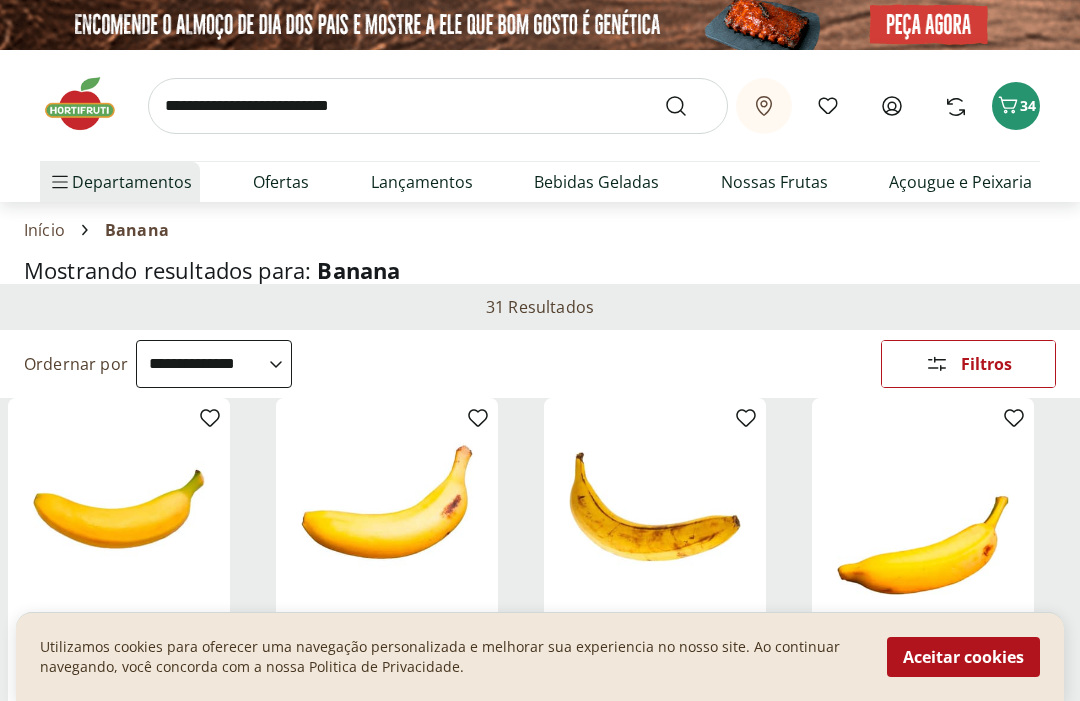 click at bounding box center (438, 106) 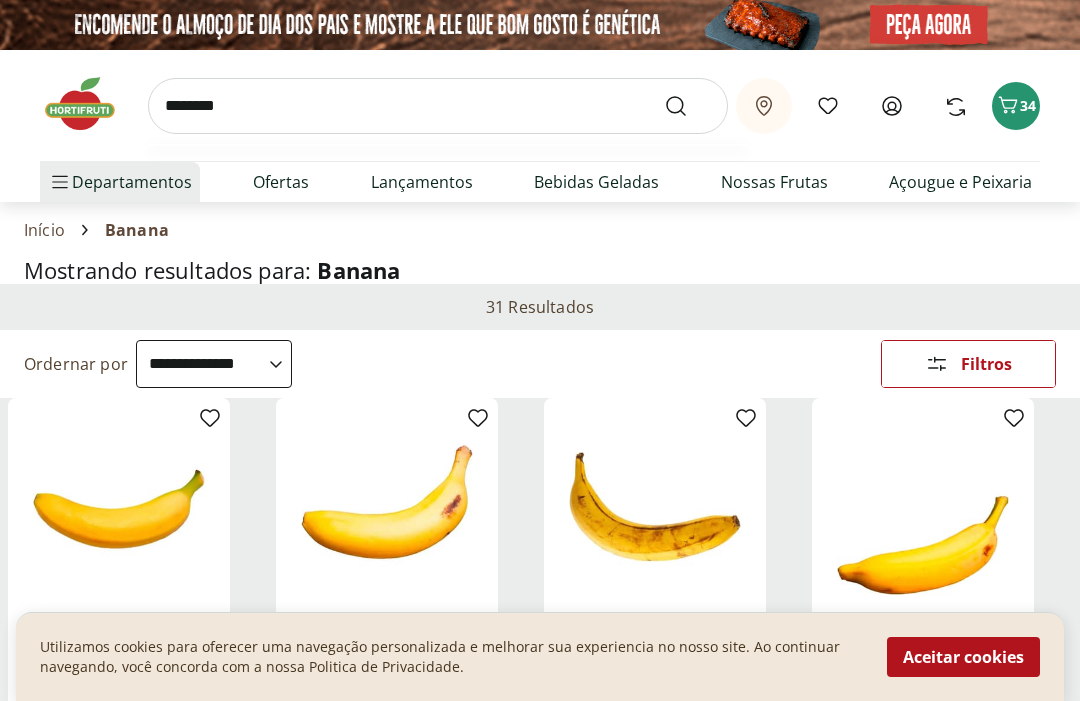 type on "********" 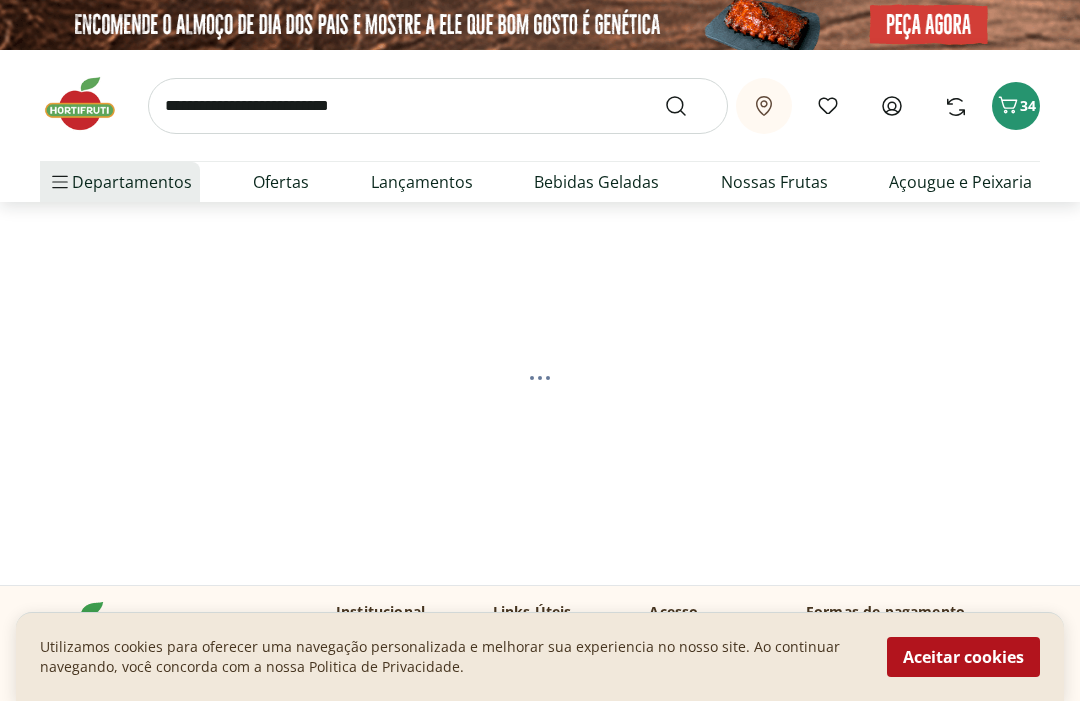 select on "**********" 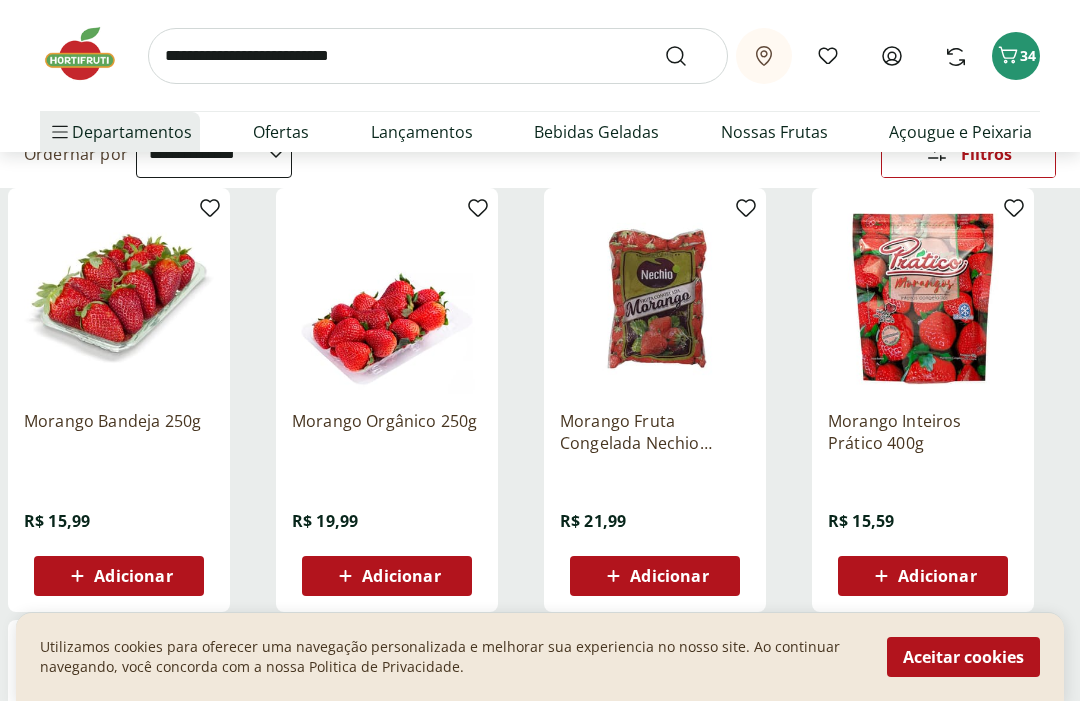 scroll, scrollTop: 217, scrollLeft: 0, axis: vertical 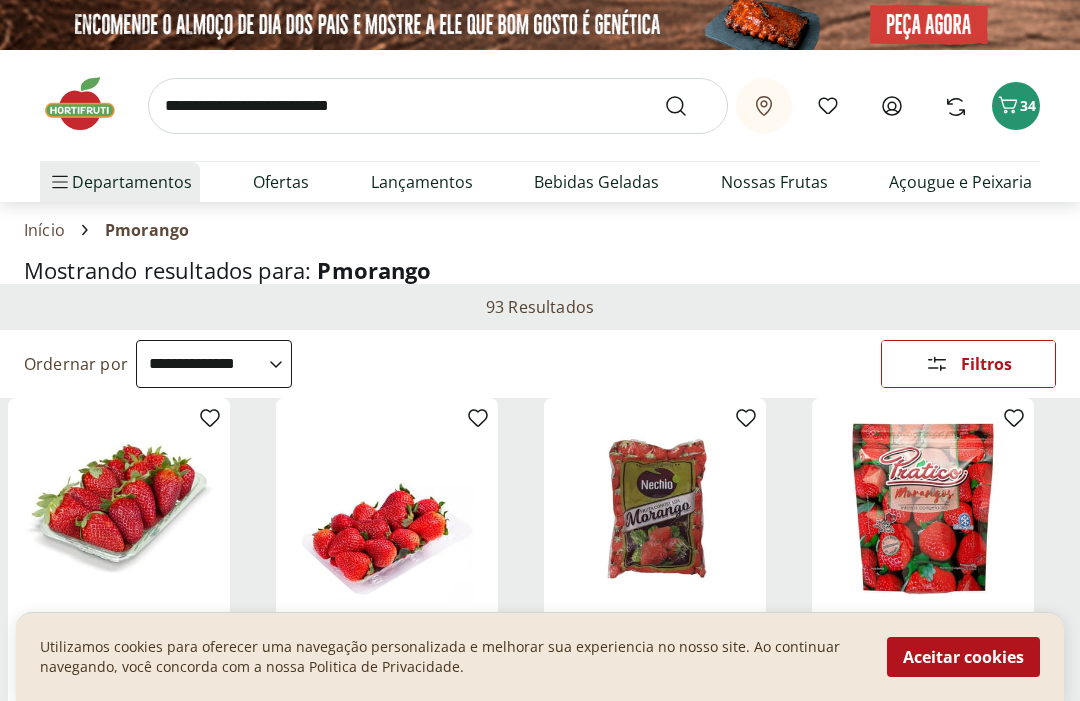 select on "**********" 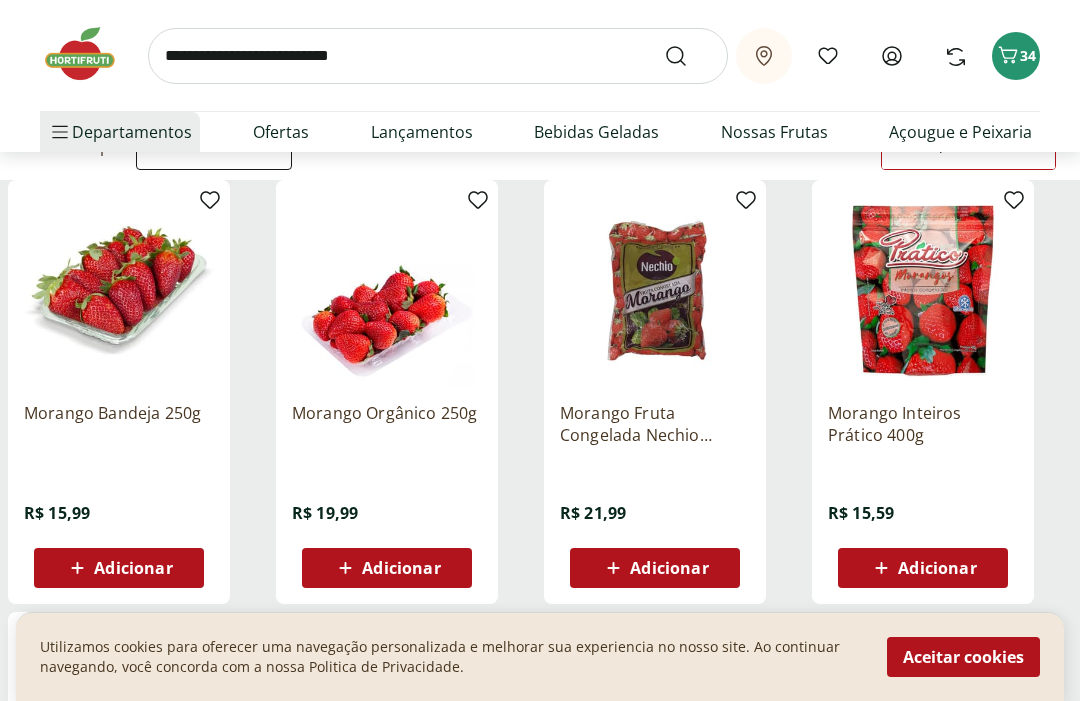 scroll, scrollTop: 0, scrollLeft: 0, axis: both 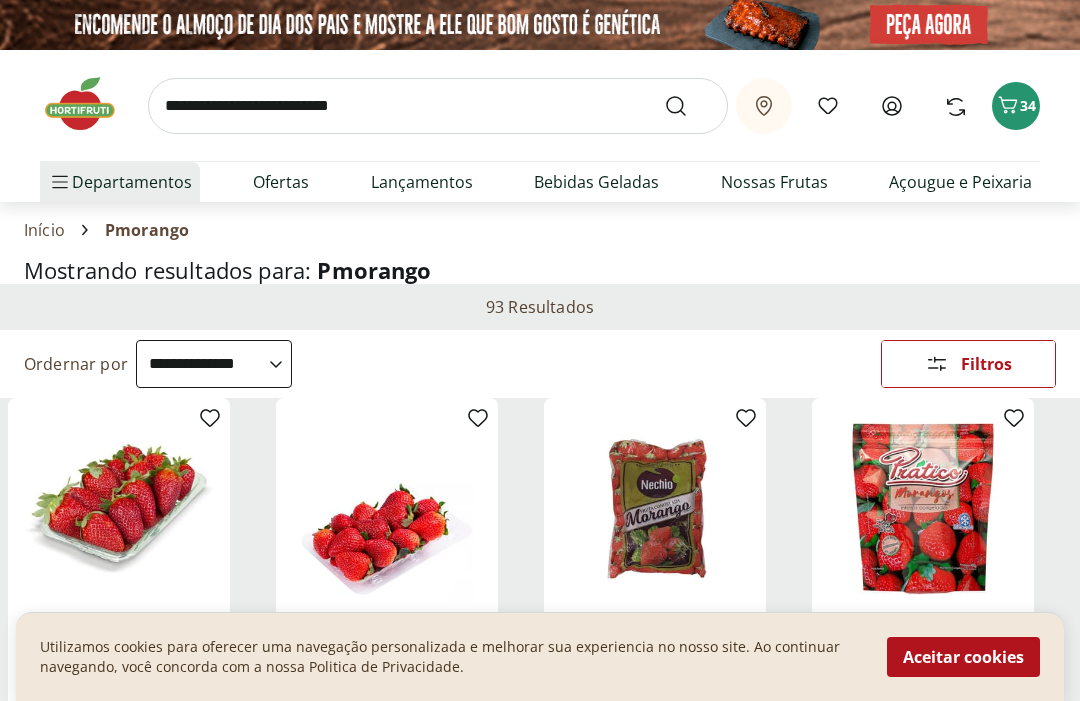 click at bounding box center [438, 106] 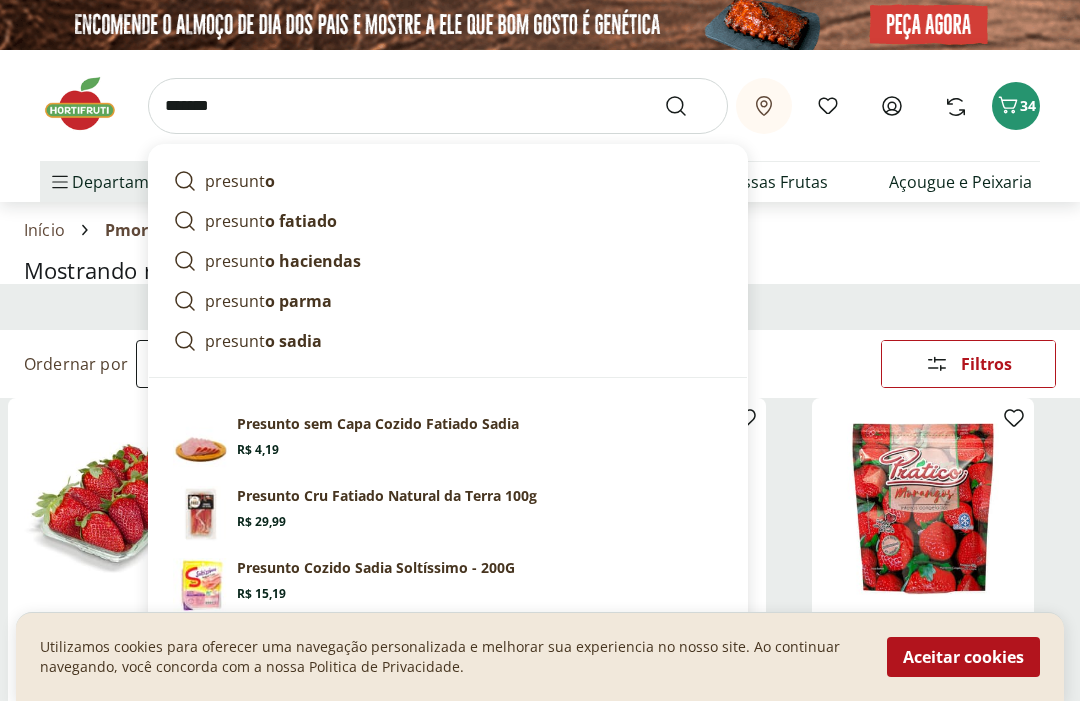 type on "********" 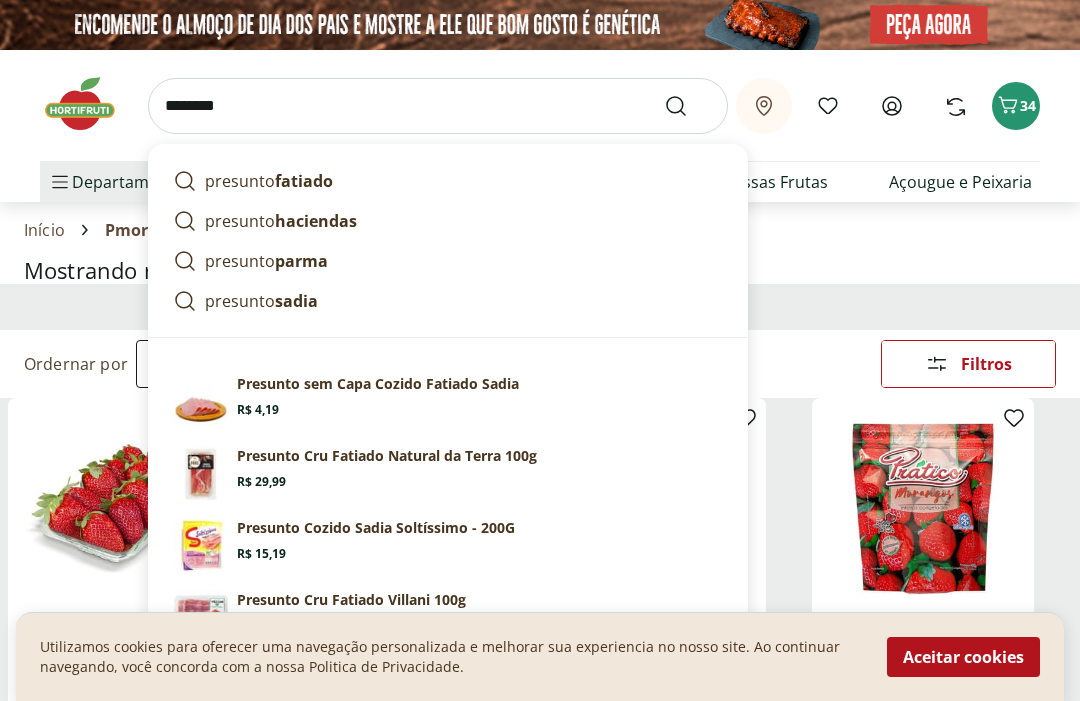 click at bounding box center (688, 106) 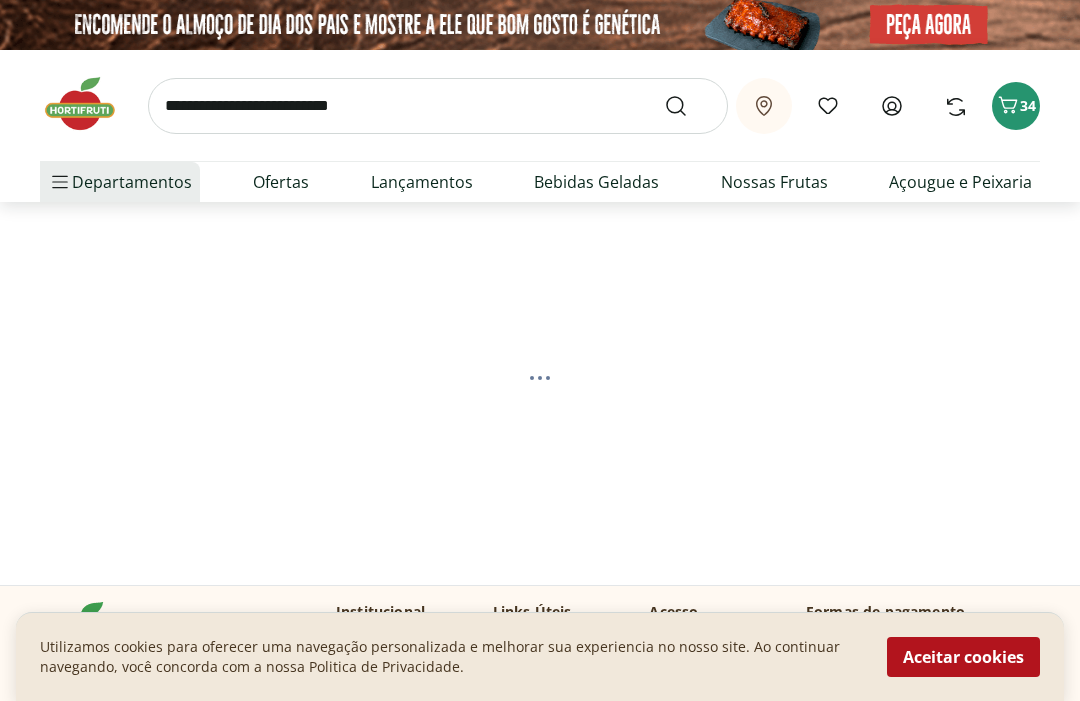 select on "**********" 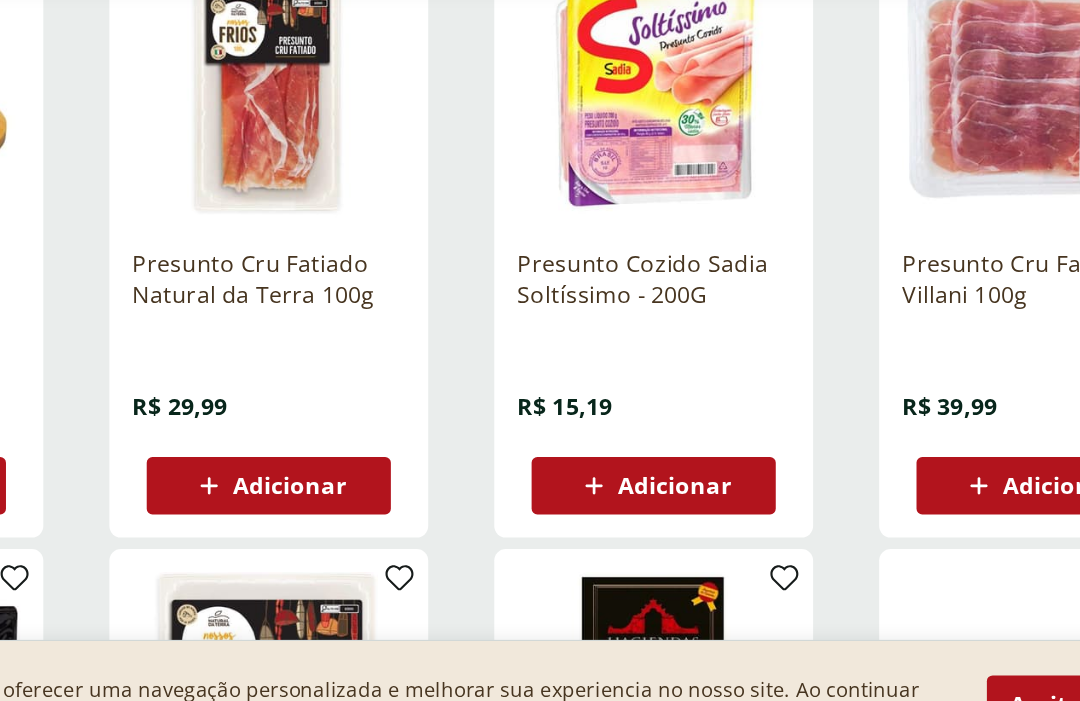 scroll, scrollTop: 301, scrollLeft: 0, axis: vertical 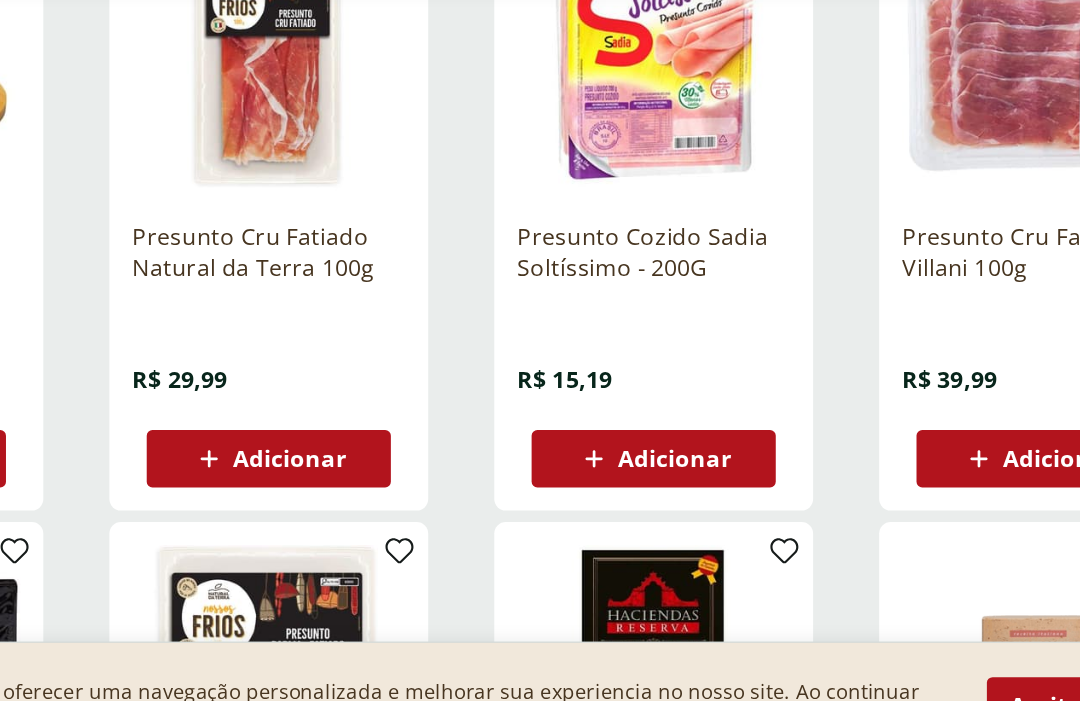 click on "Adicionar" at bounding box center [655, 485] 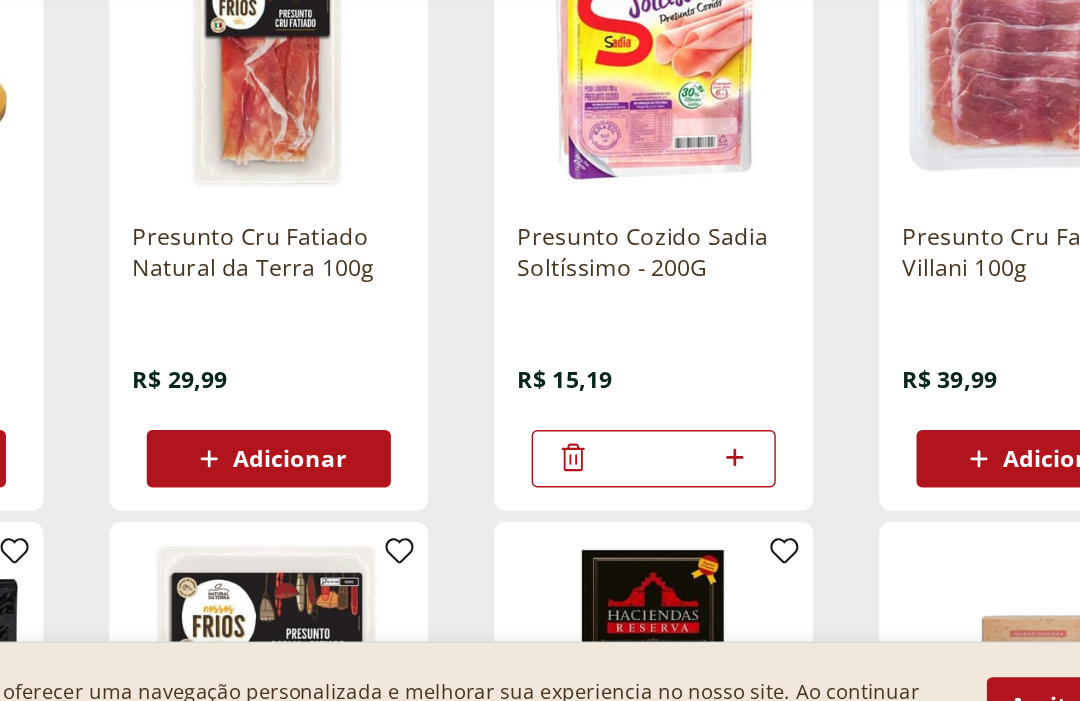 click 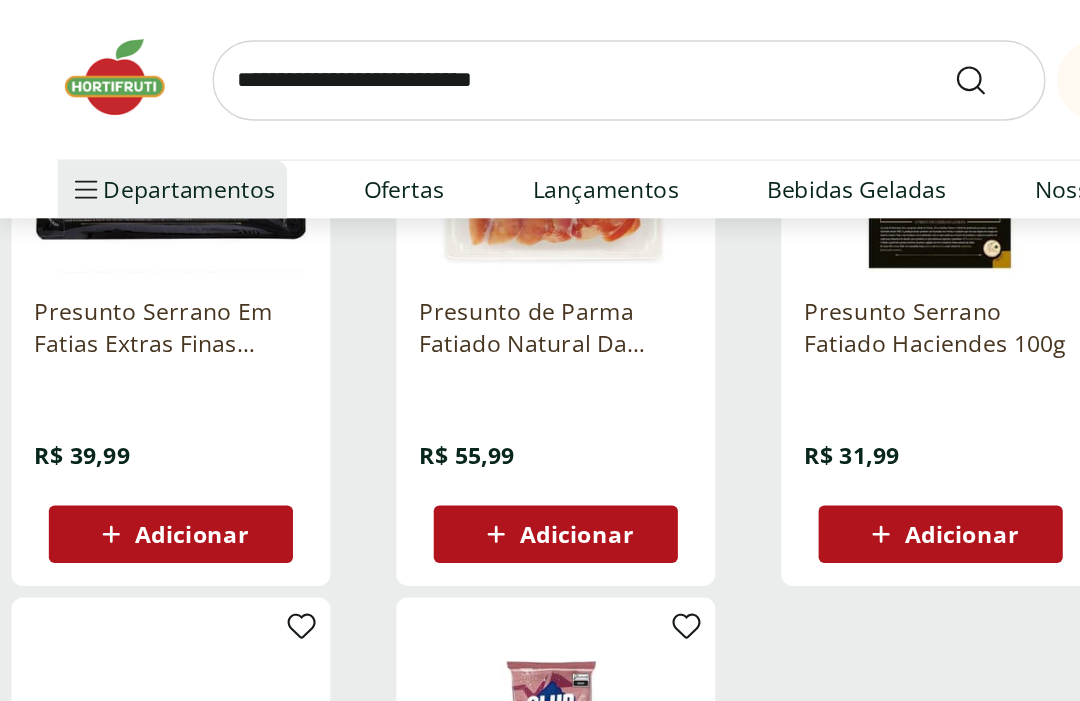 scroll, scrollTop: 839, scrollLeft: 0, axis: vertical 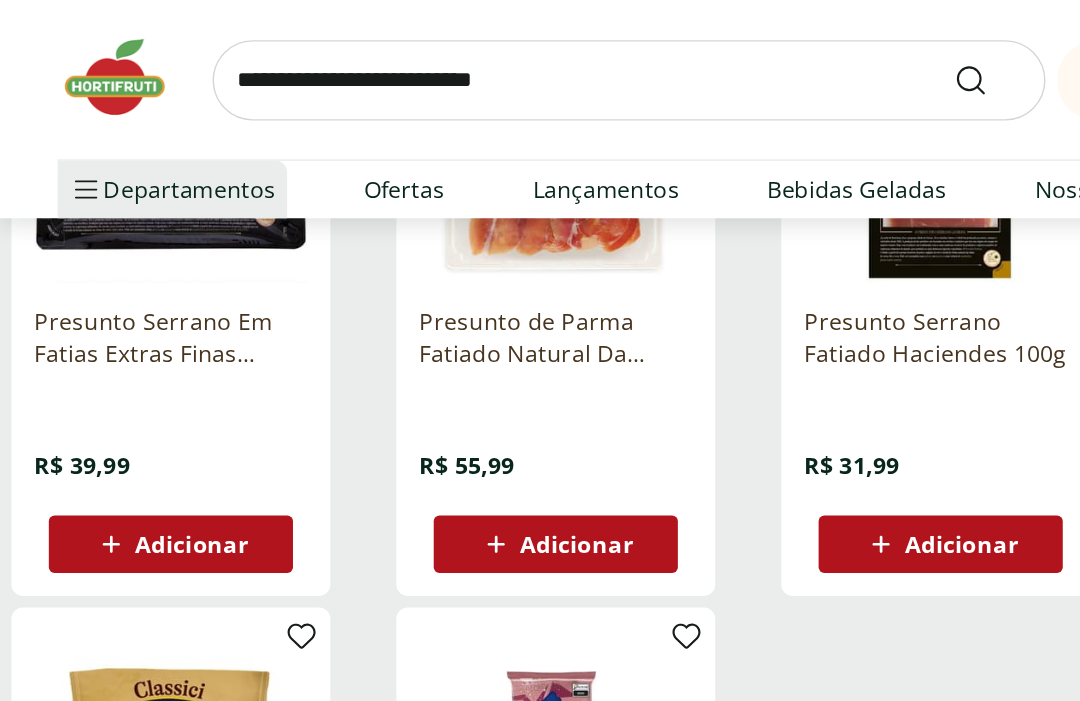 click at bounding box center [438, 56] 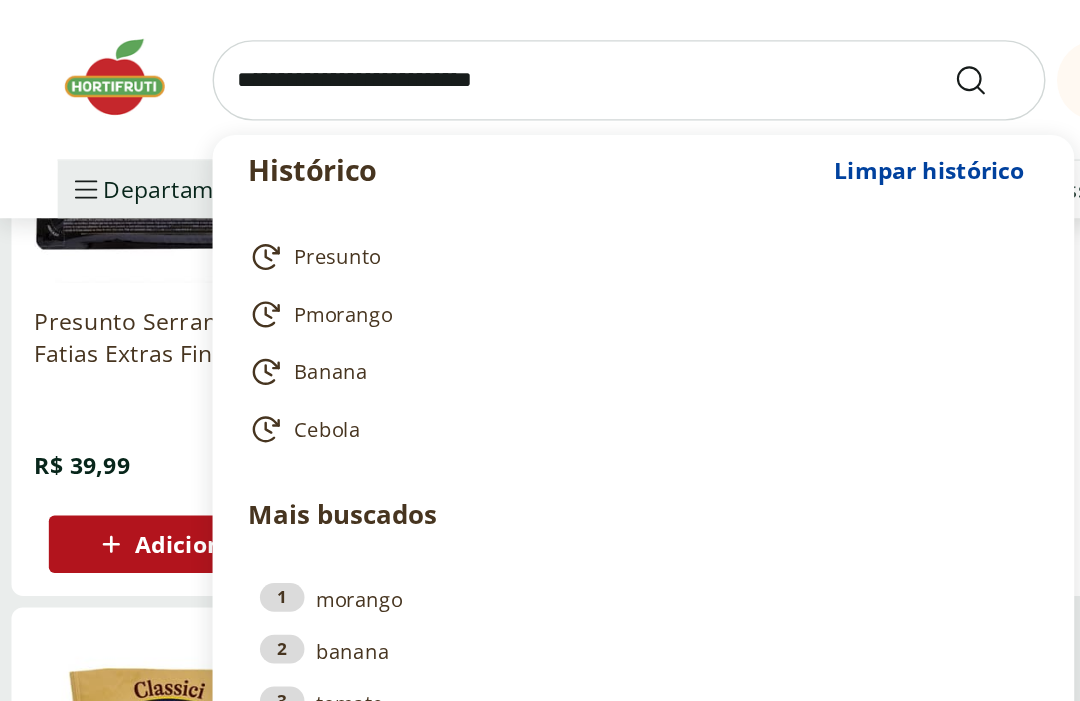 scroll, scrollTop: 839, scrollLeft: 0, axis: vertical 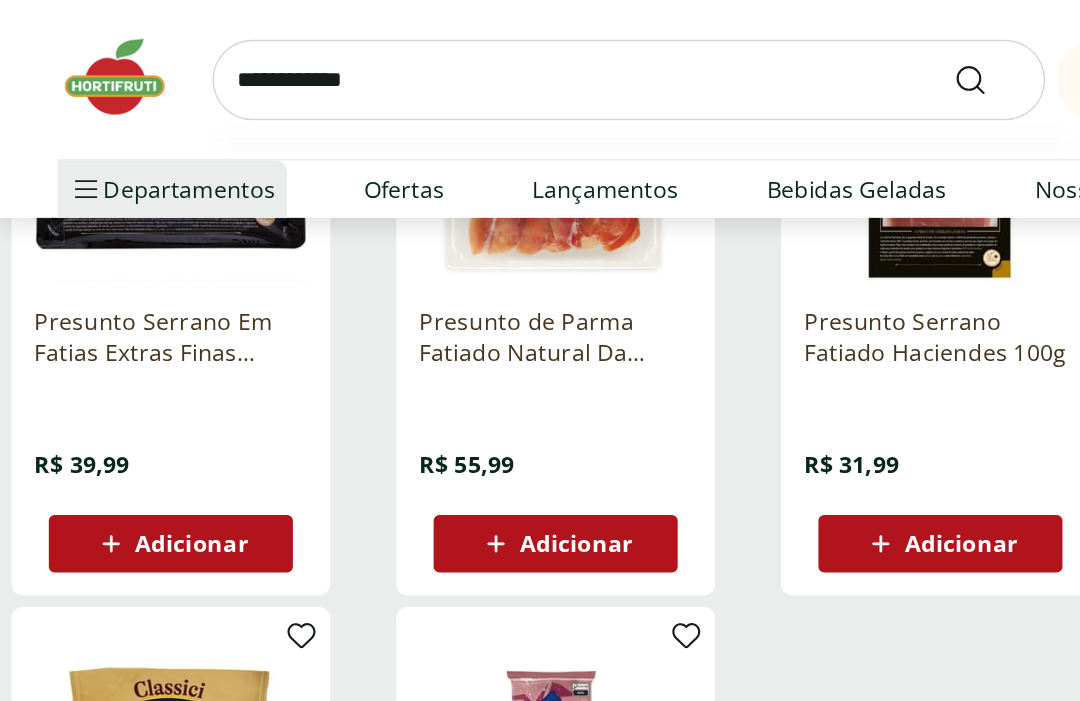 type on "**********" 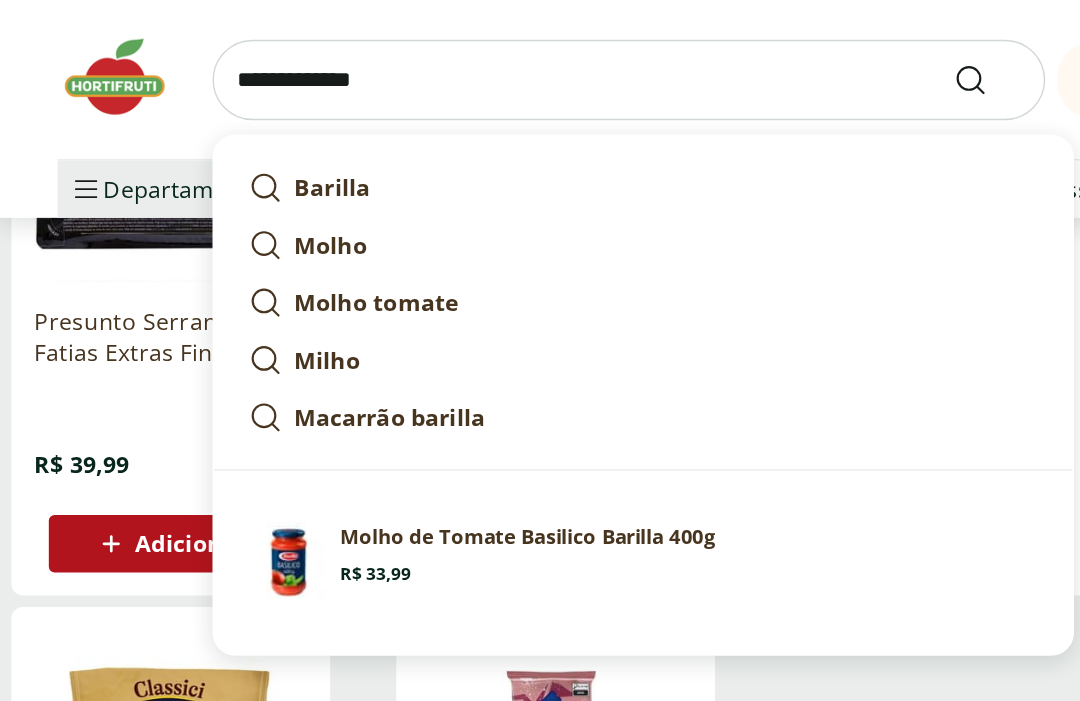 click at bounding box center [688, 56] 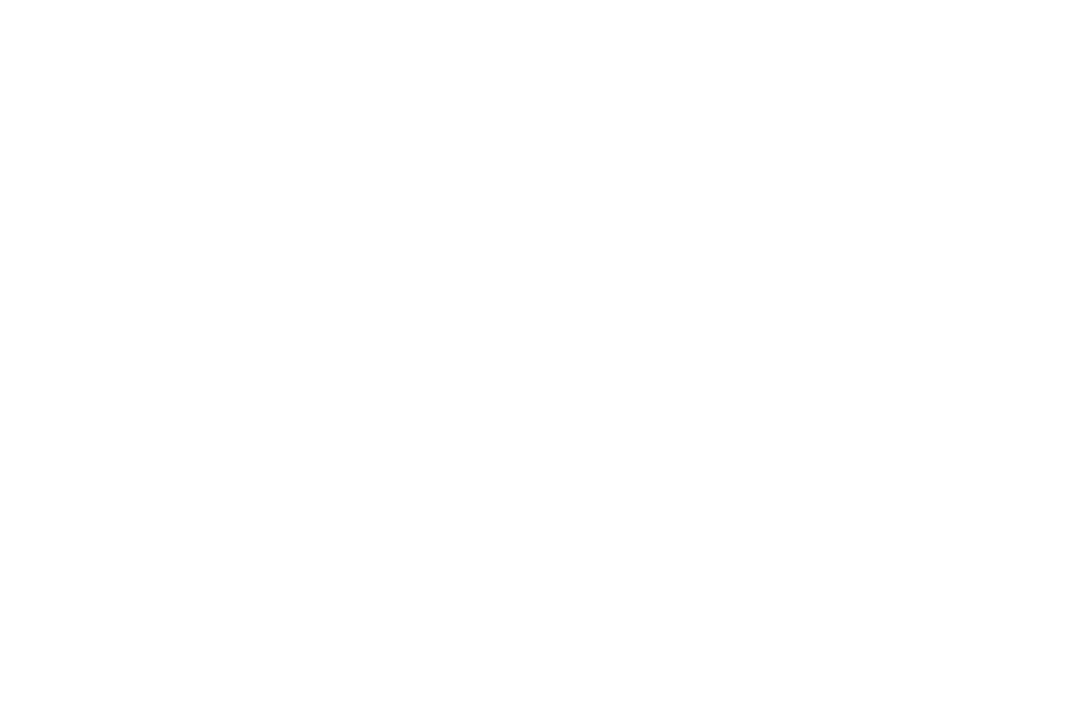 scroll, scrollTop: 0, scrollLeft: 0, axis: both 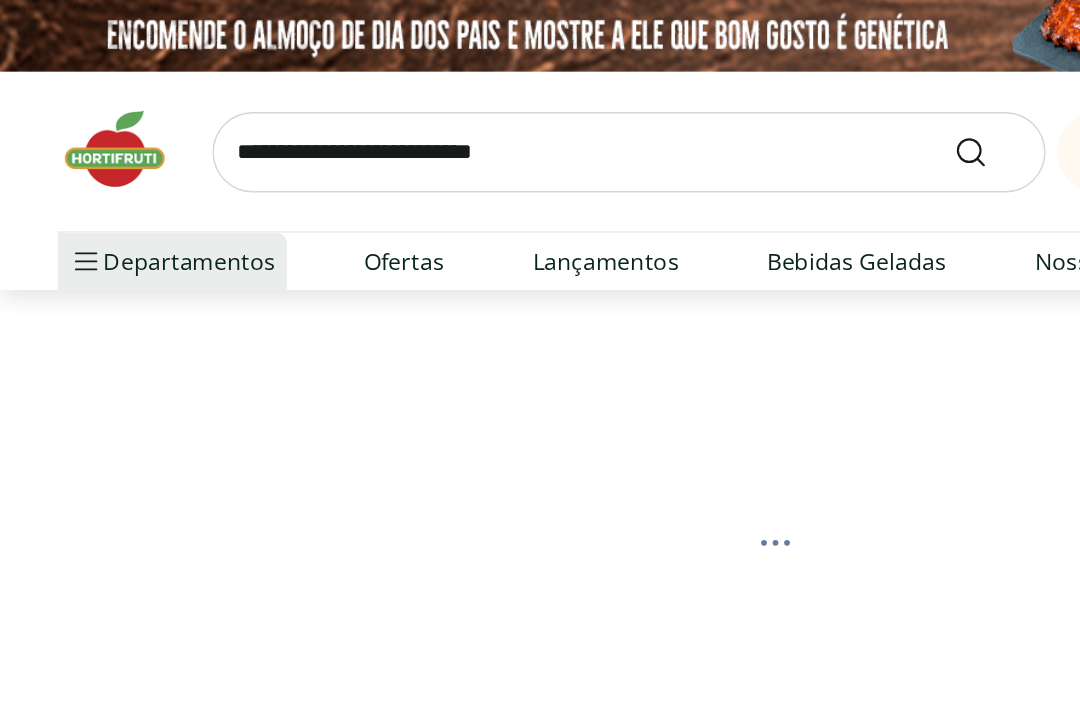 select on "**********" 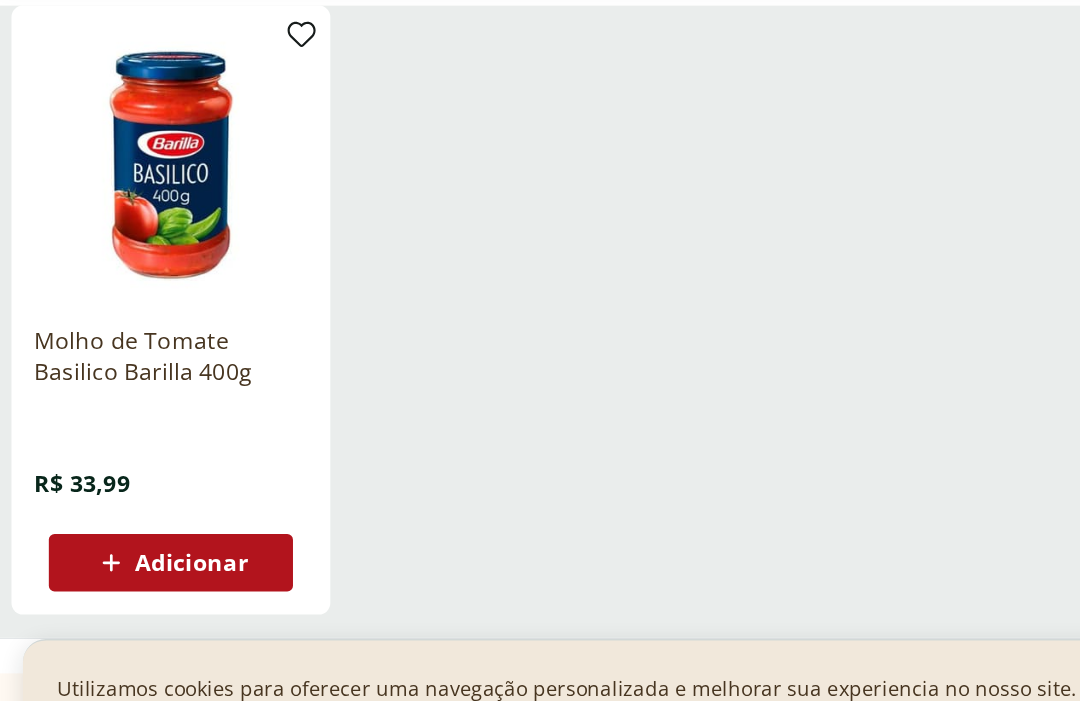scroll, scrollTop: 227, scrollLeft: 0, axis: vertical 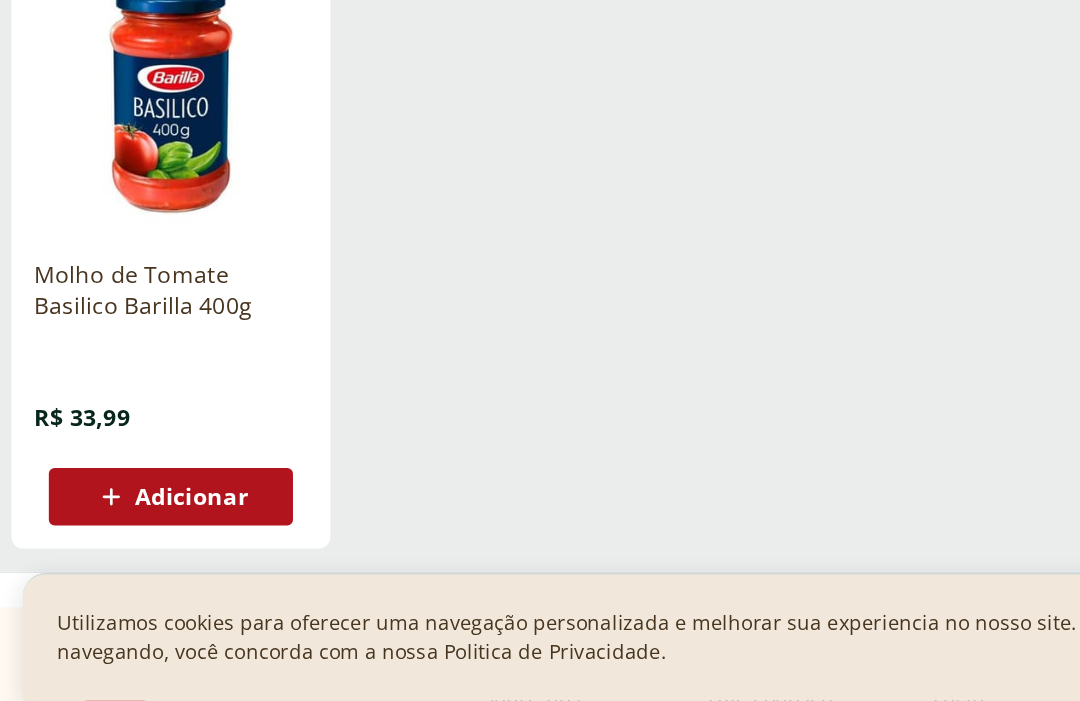 click on "Adicionar" at bounding box center [119, 559] 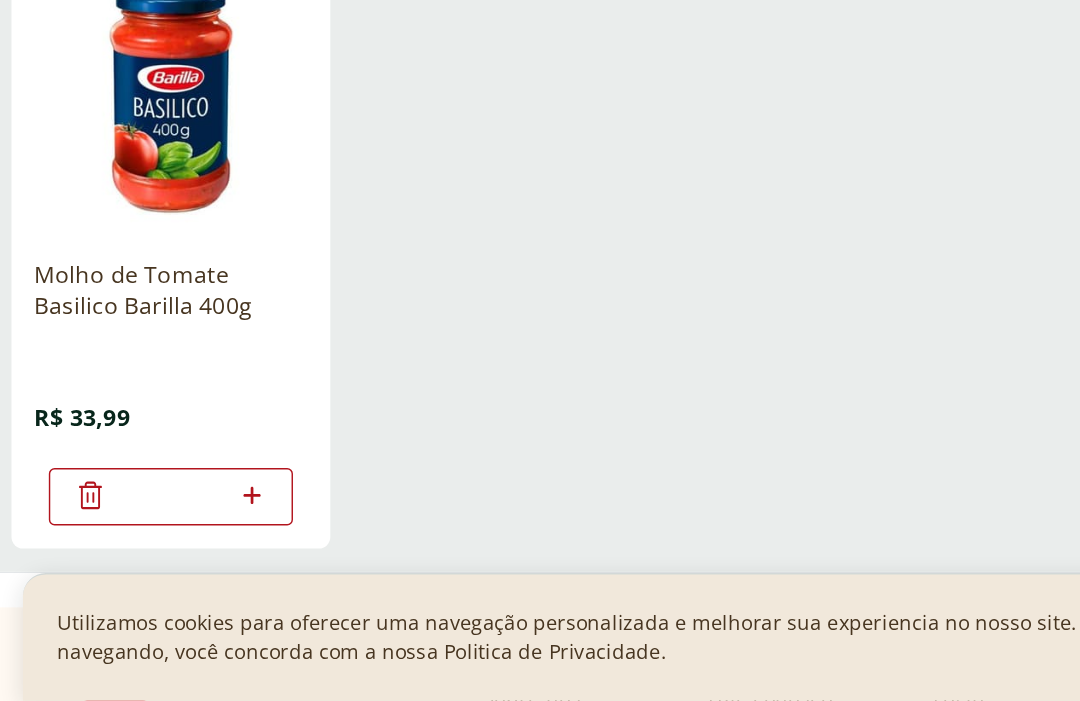click 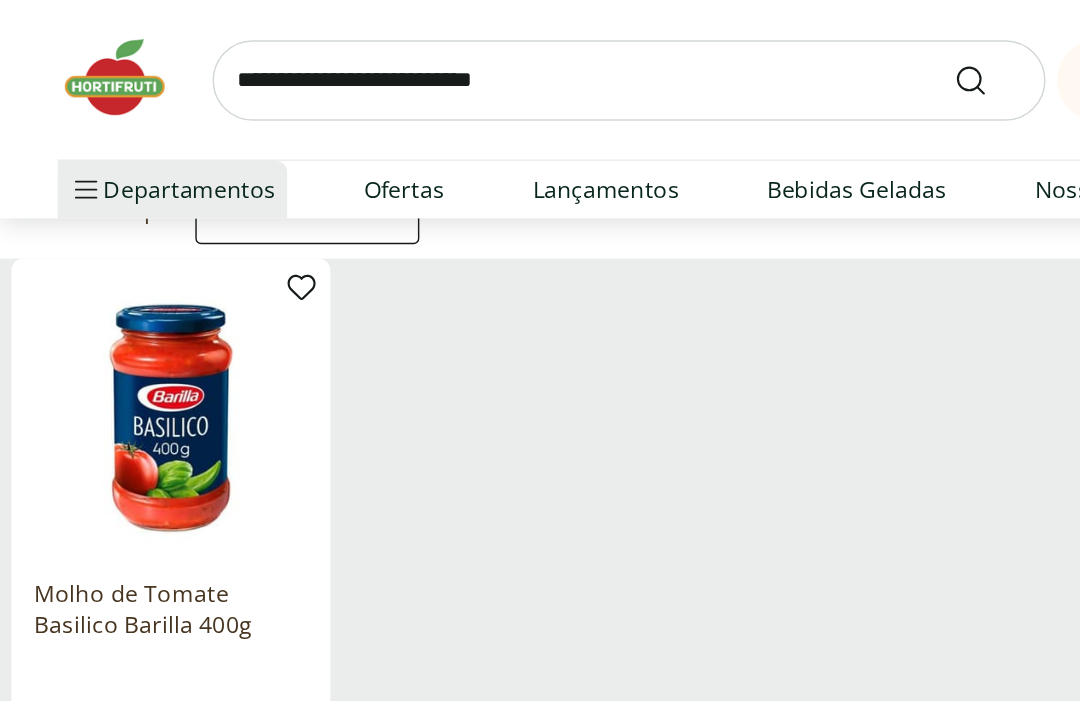 scroll, scrollTop: 0, scrollLeft: 0, axis: both 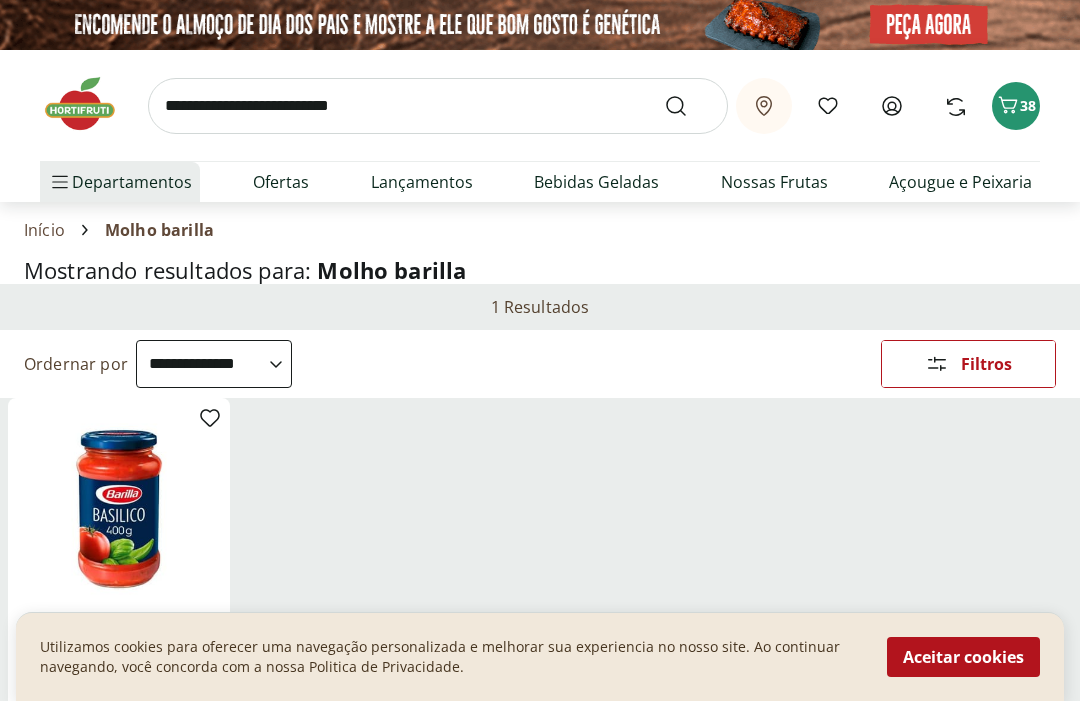 click on "38" at bounding box center (1028, 105) 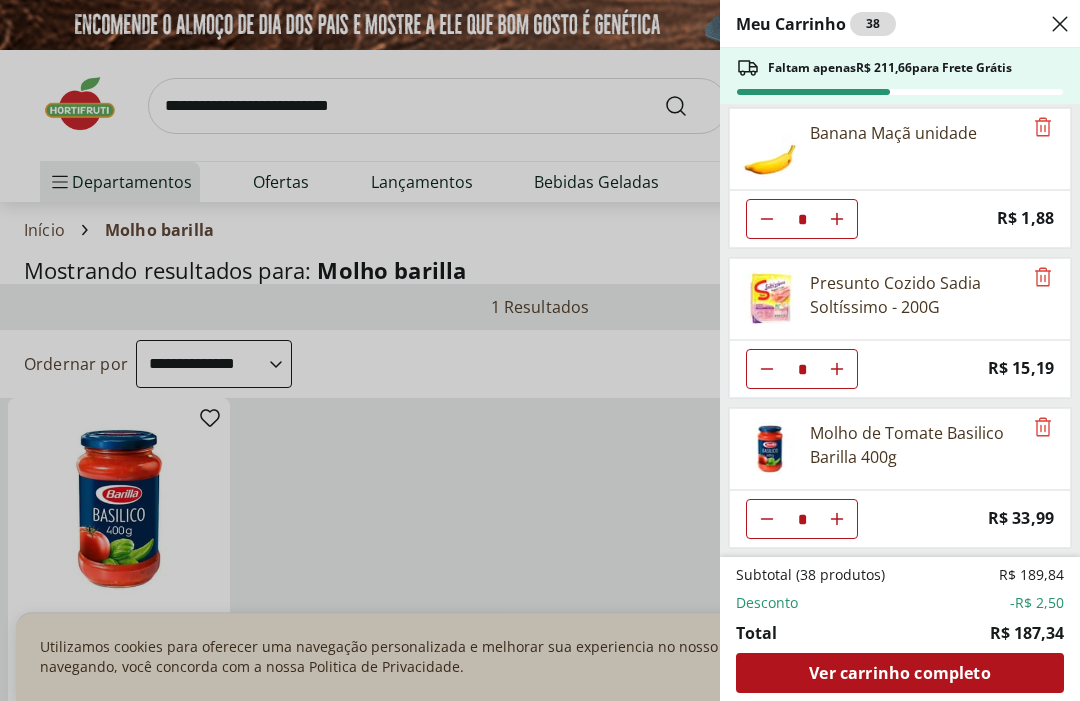 scroll, scrollTop: 1205, scrollLeft: 0, axis: vertical 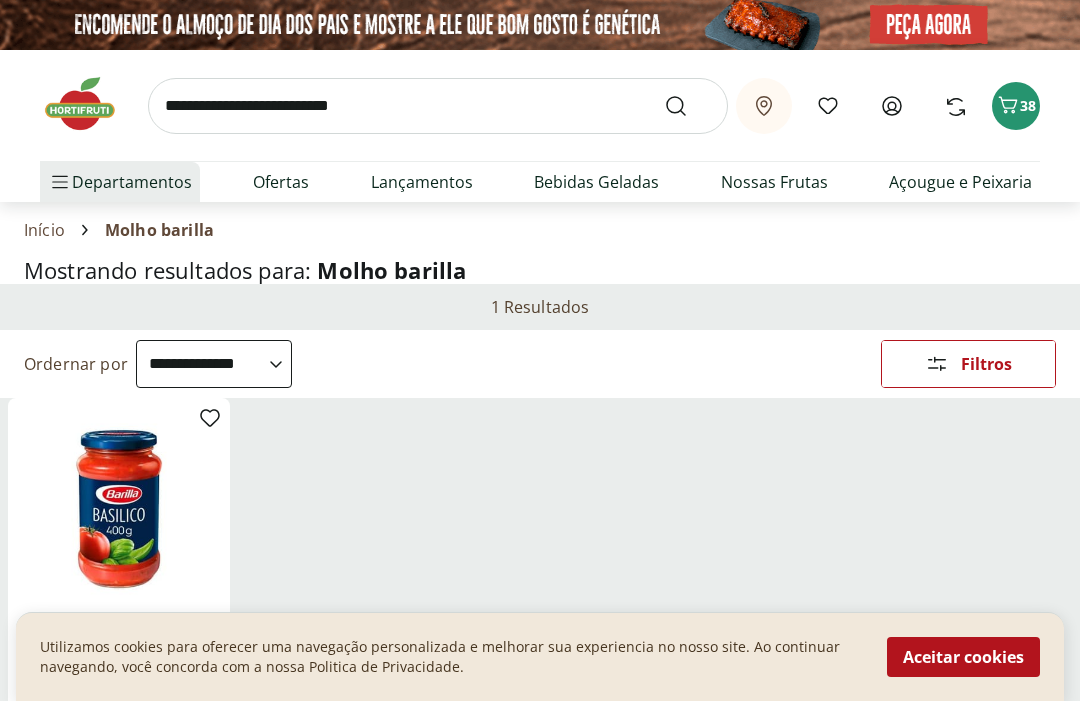 click at bounding box center (438, 106) 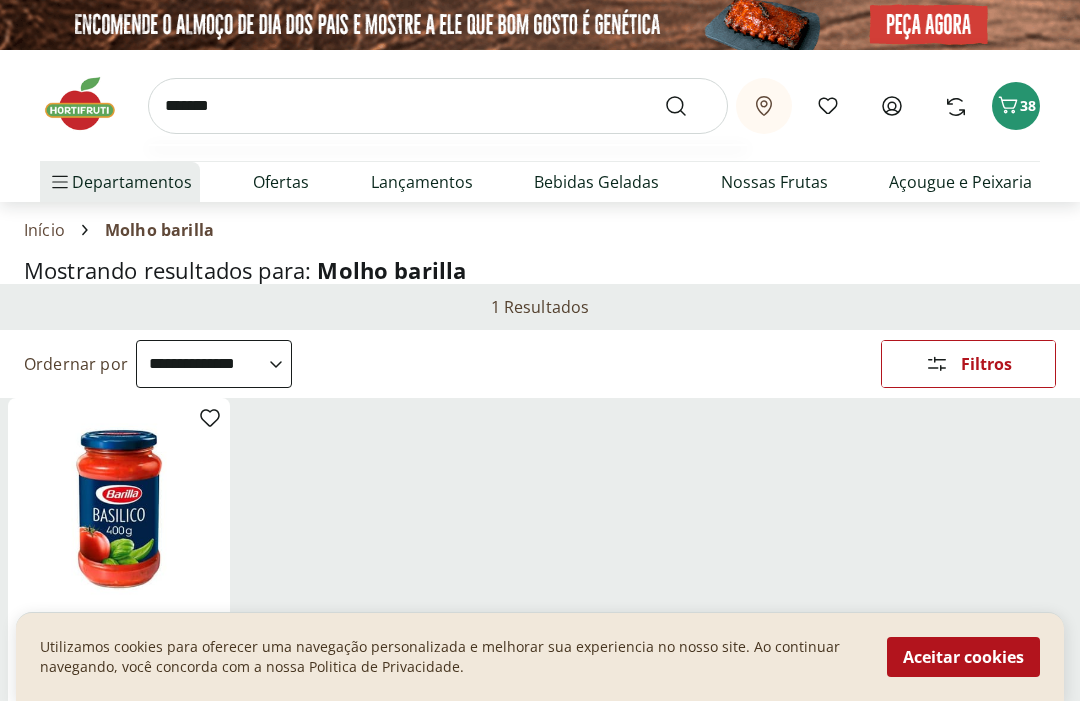 type on "*******" 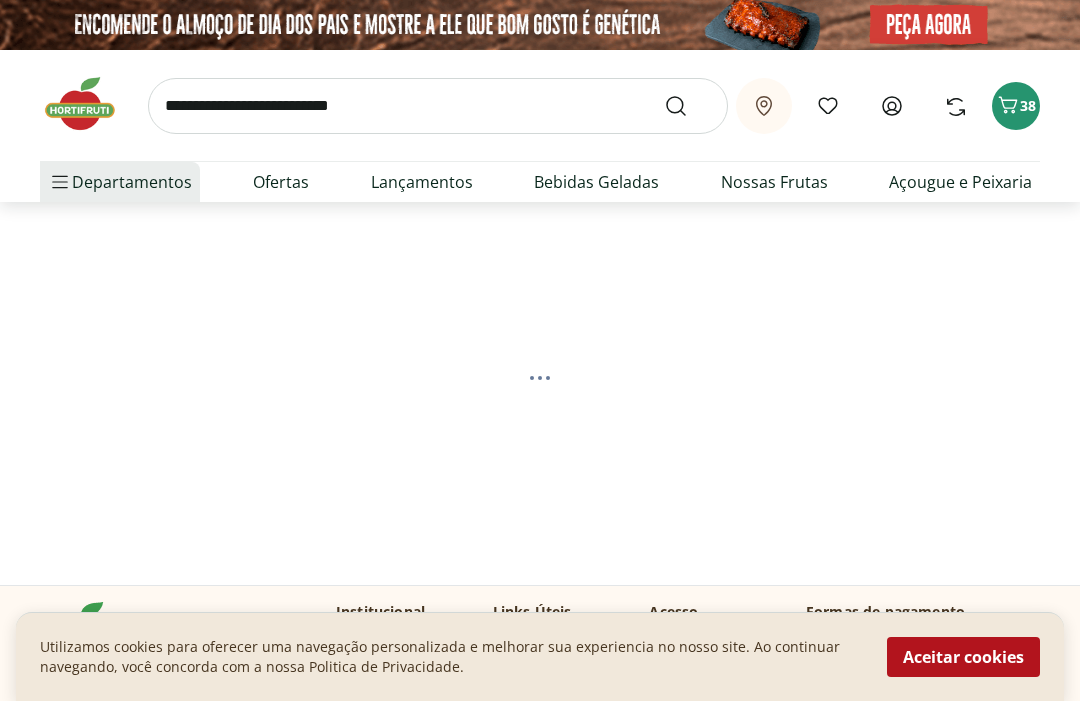 select on "**********" 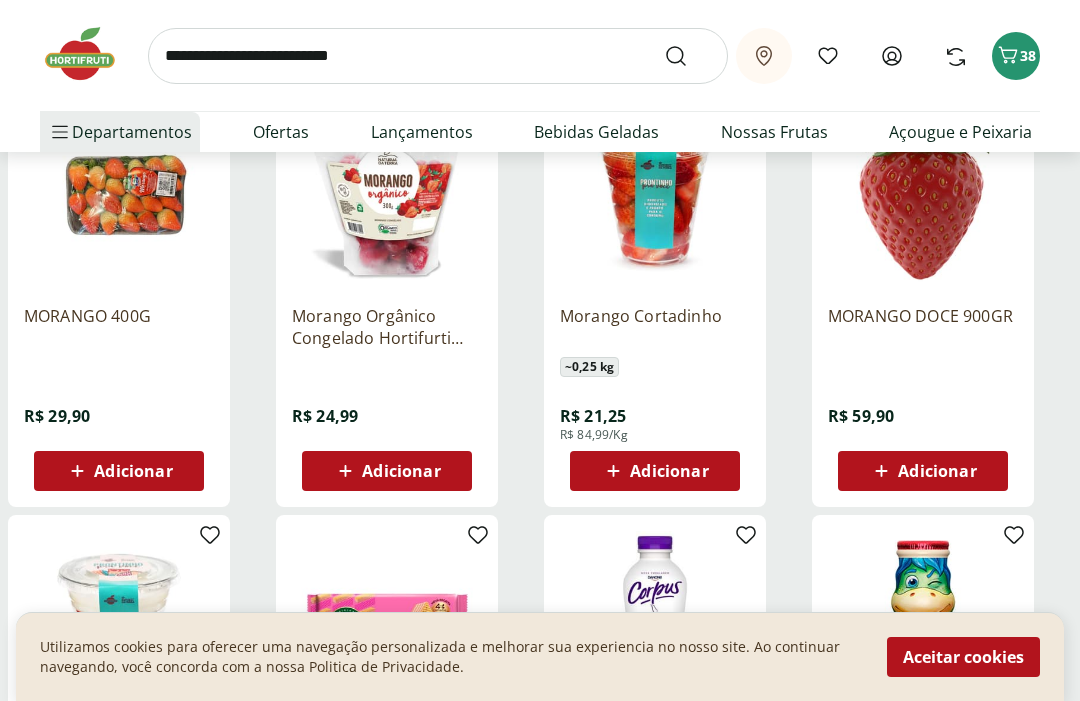 scroll, scrollTop: 748, scrollLeft: 0, axis: vertical 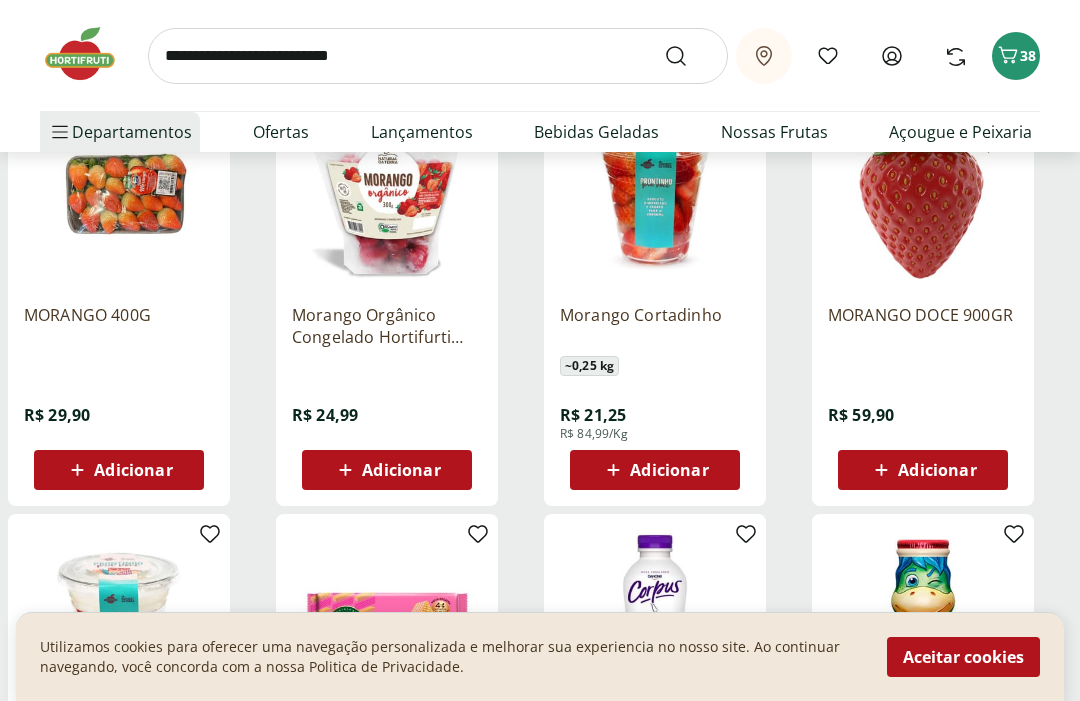 click at bounding box center (923, 193) 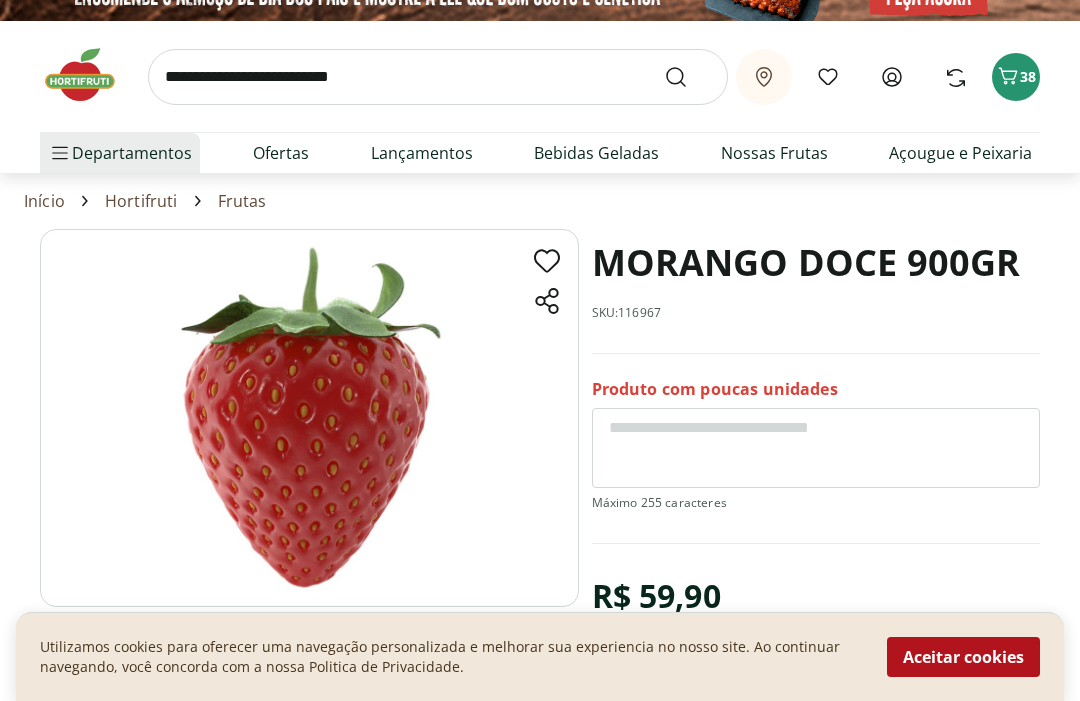scroll, scrollTop: 30, scrollLeft: 0, axis: vertical 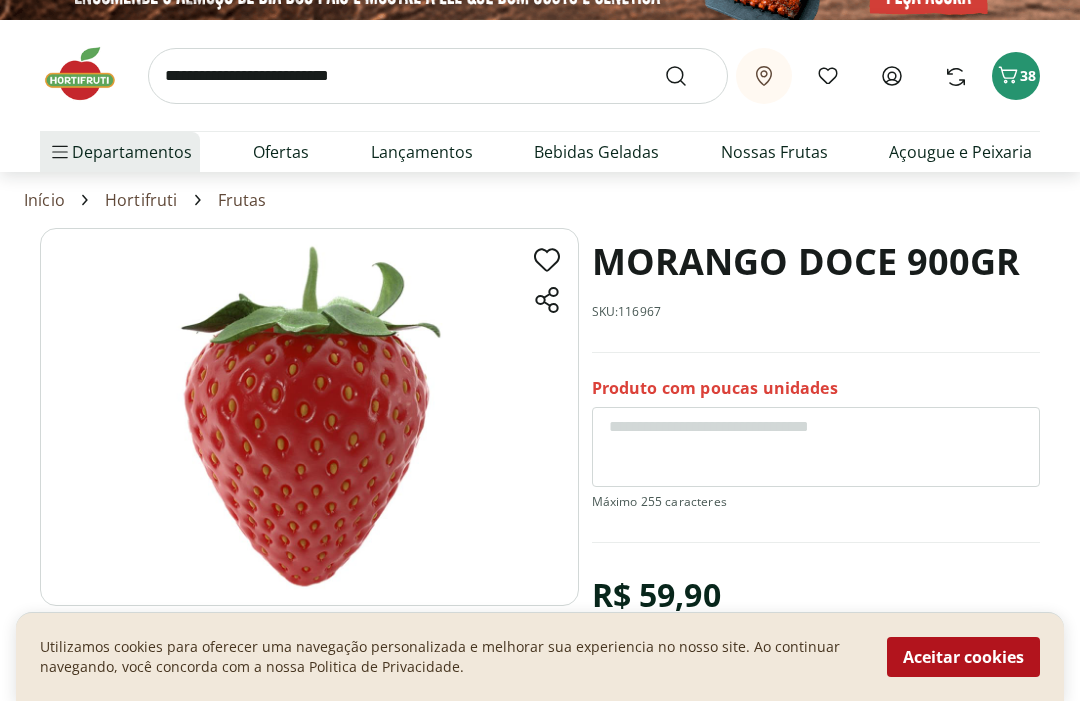 click at bounding box center (438, 76) 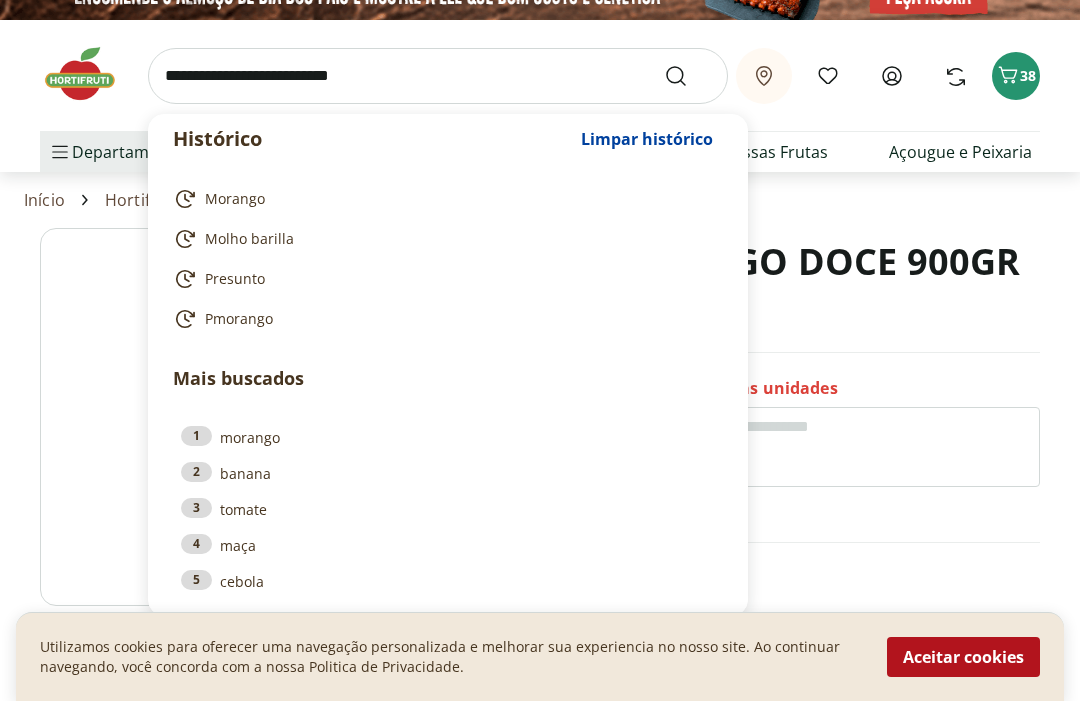 scroll, scrollTop: 29, scrollLeft: 0, axis: vertical 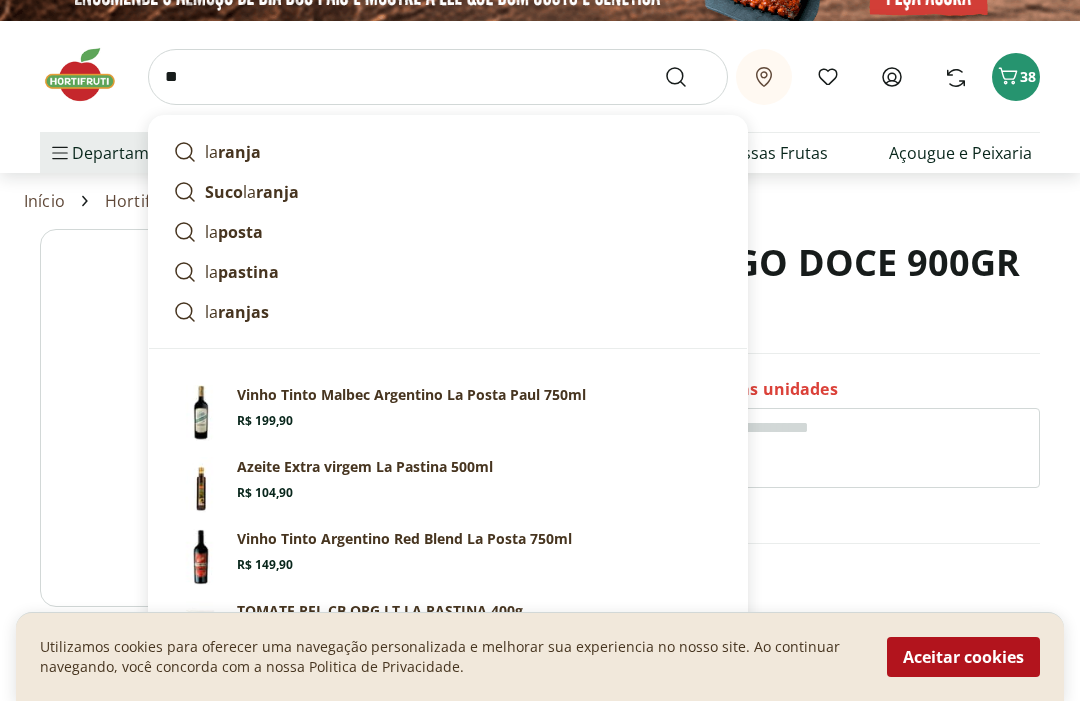 type on "*" 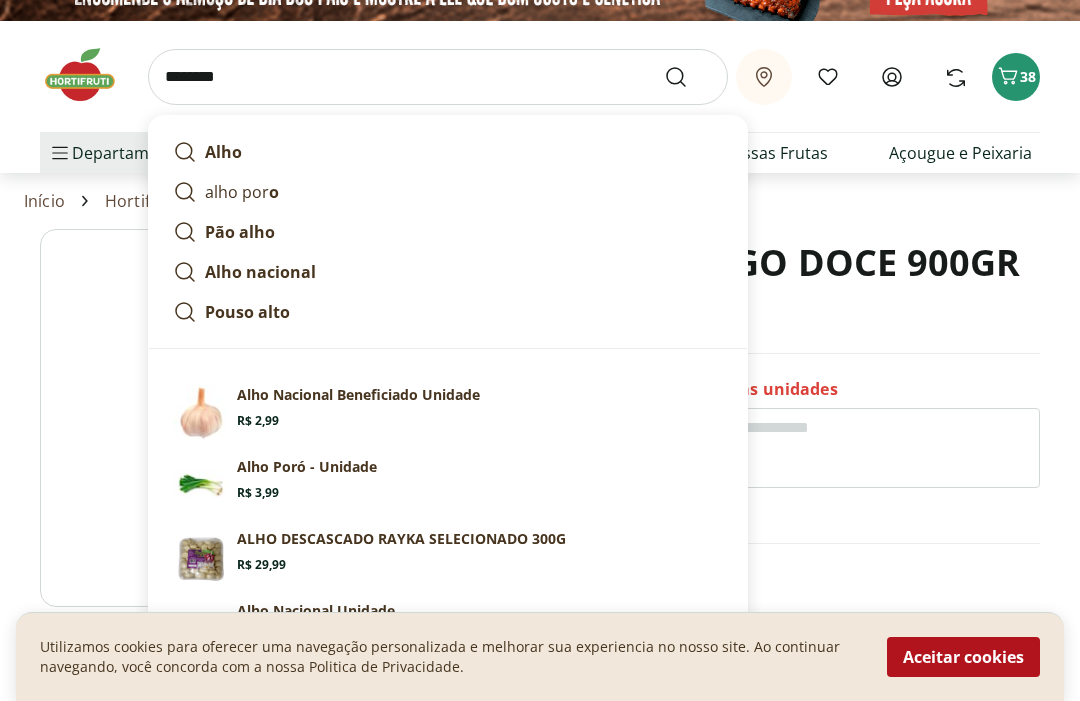 type on "*********" 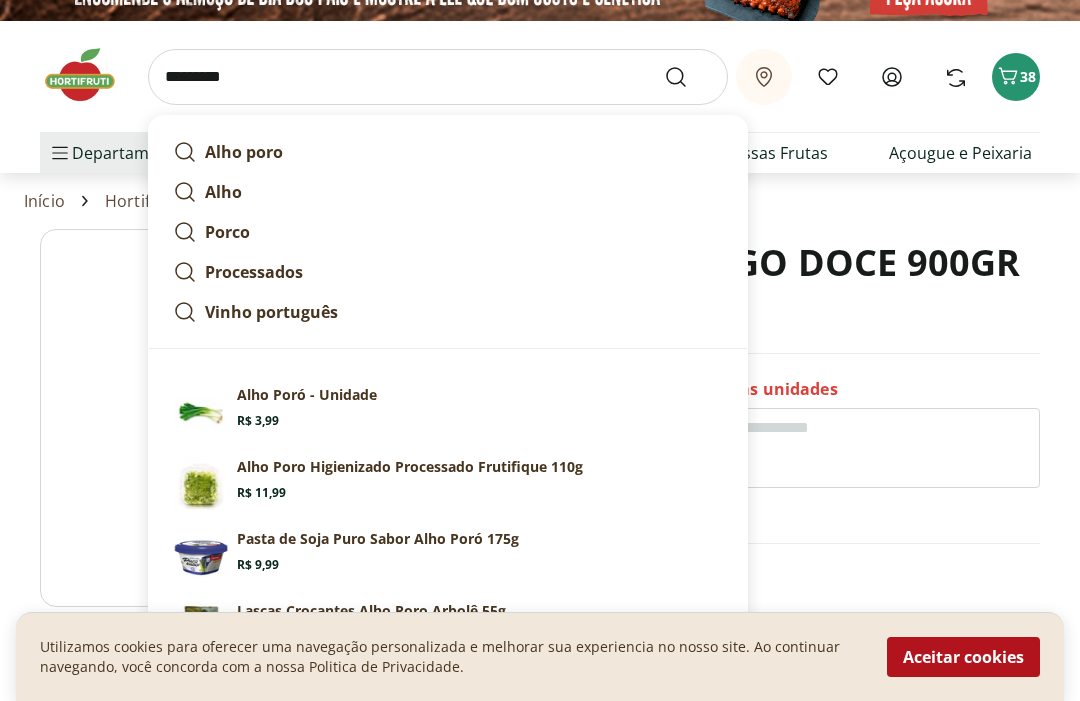 click at bounding box center [688, 77] 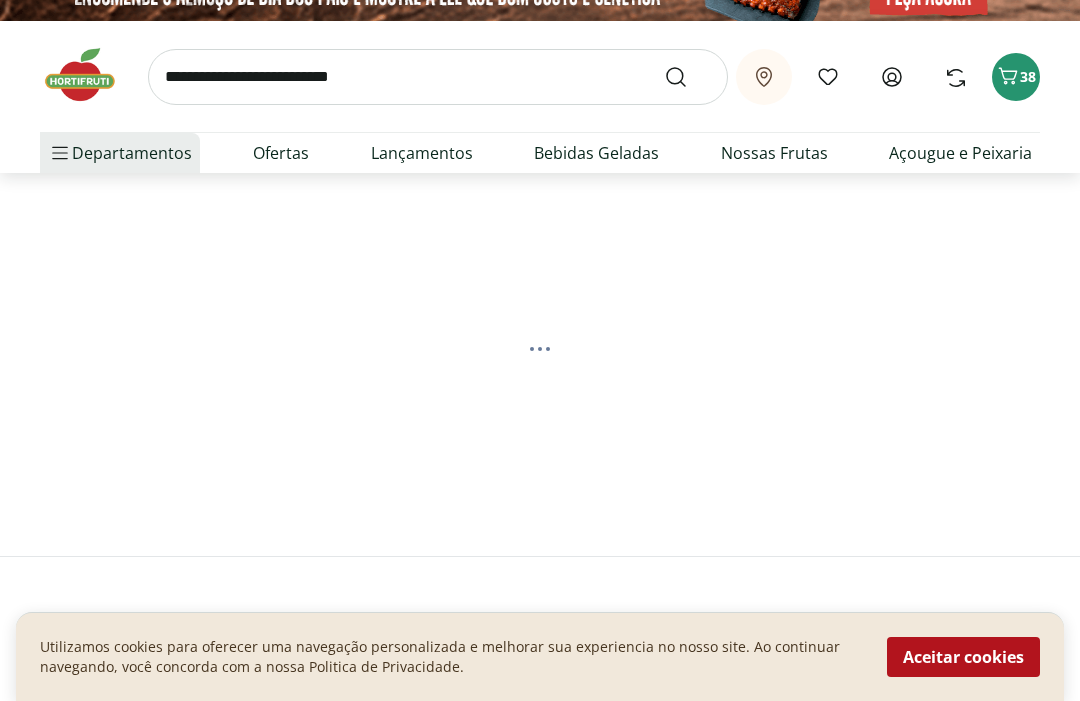 scroll, scrollTop: 30, scrollLeft: 0, axis: vertical 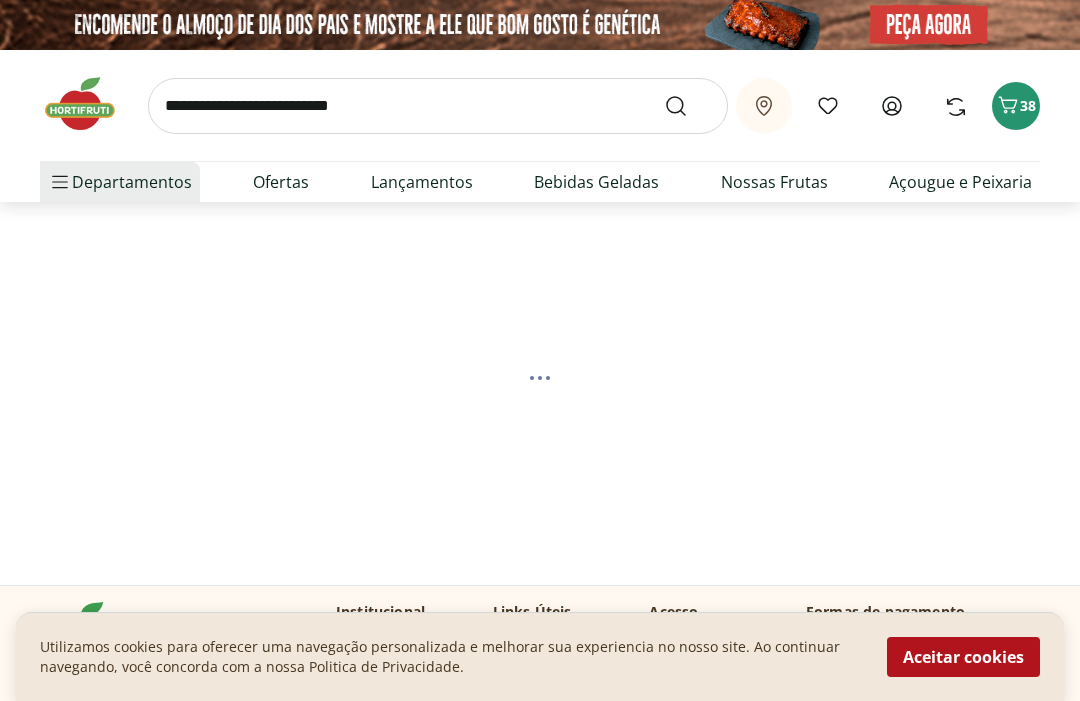 select on "**********" 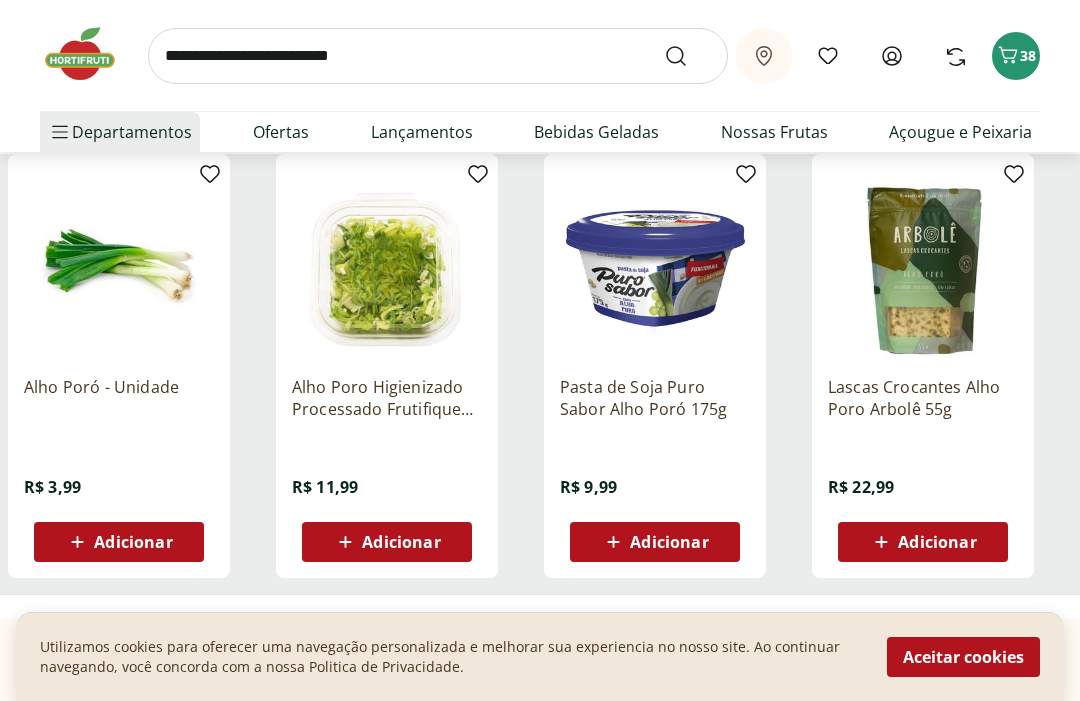 scroll, scrollTop: 244, scrollLeft: 0, axis: vertical 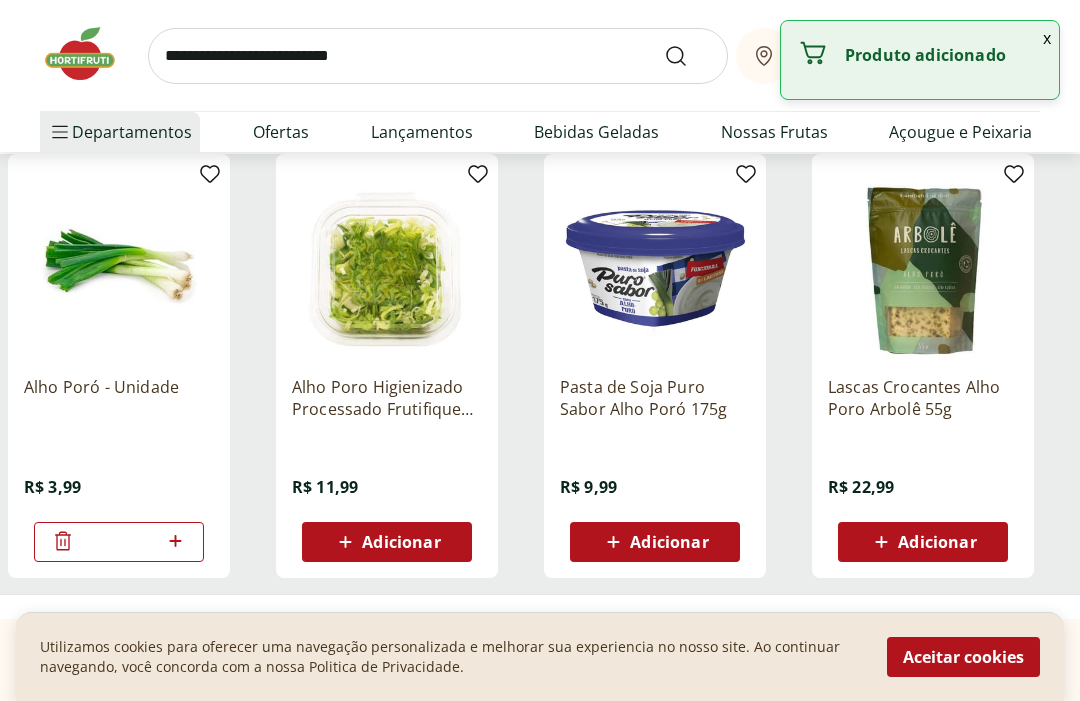 click 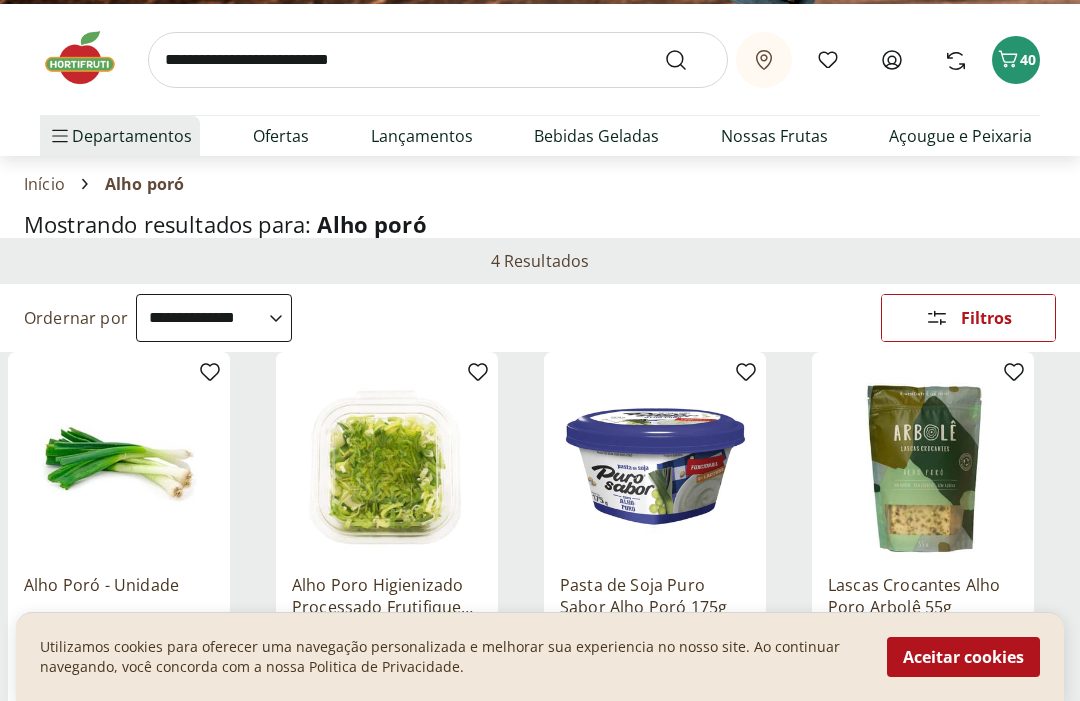 scroll, scrollTop: 0, scrollLeft: 0, axis: both 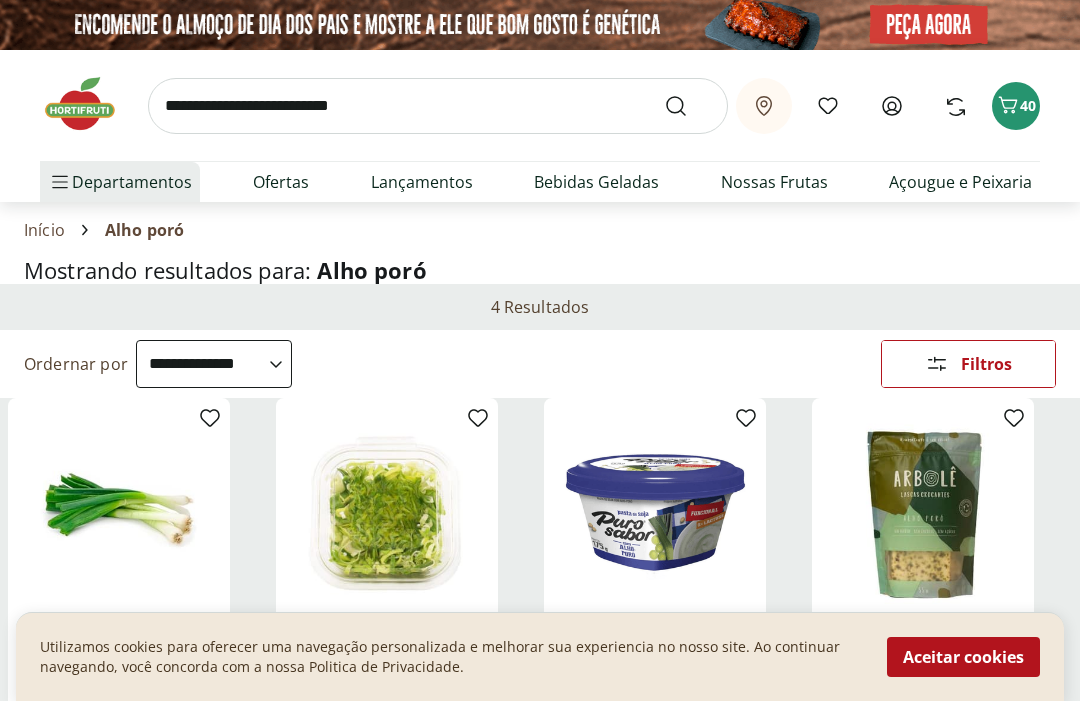 click at bounding box center [438, 106] 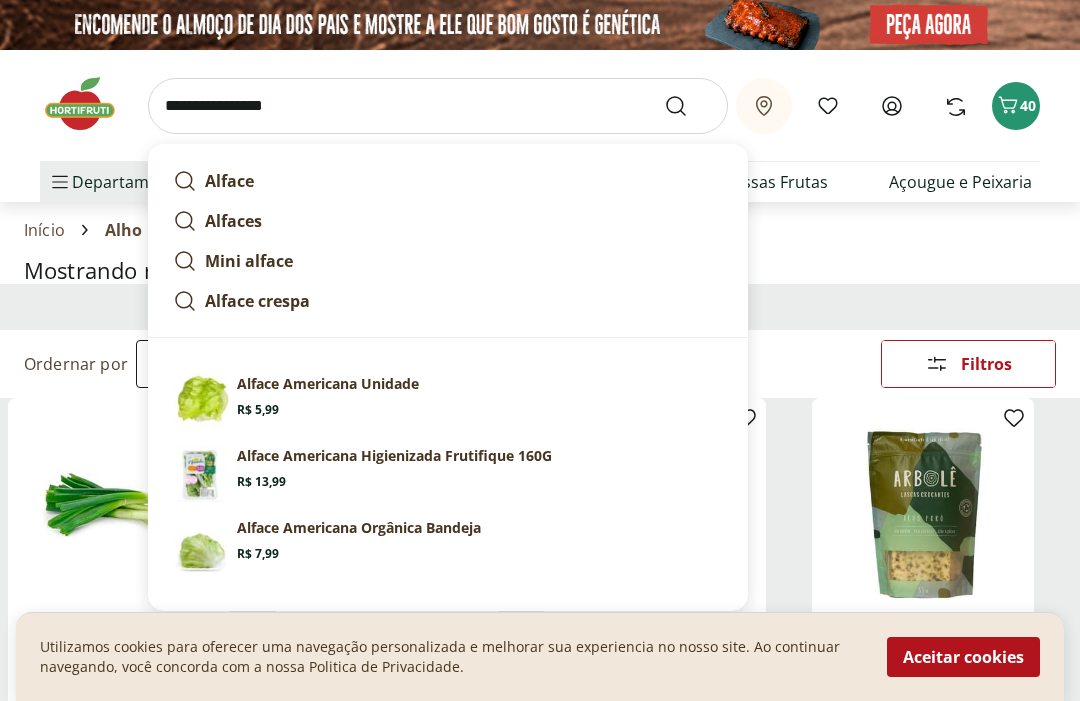 type on "**********" 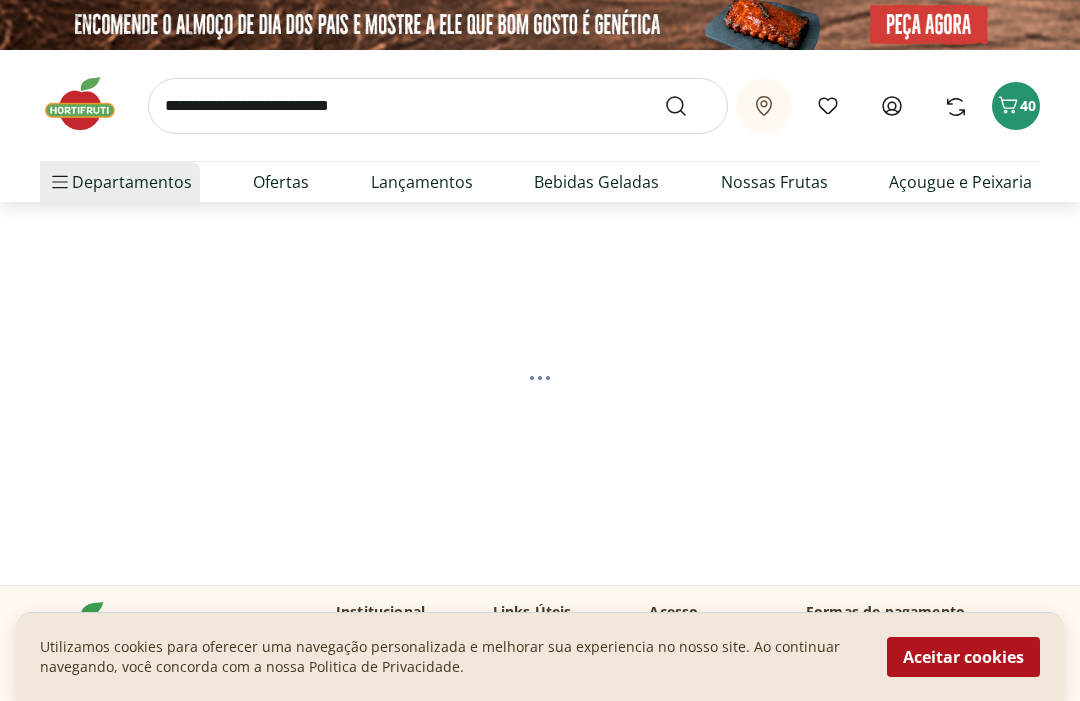 select on "**********" 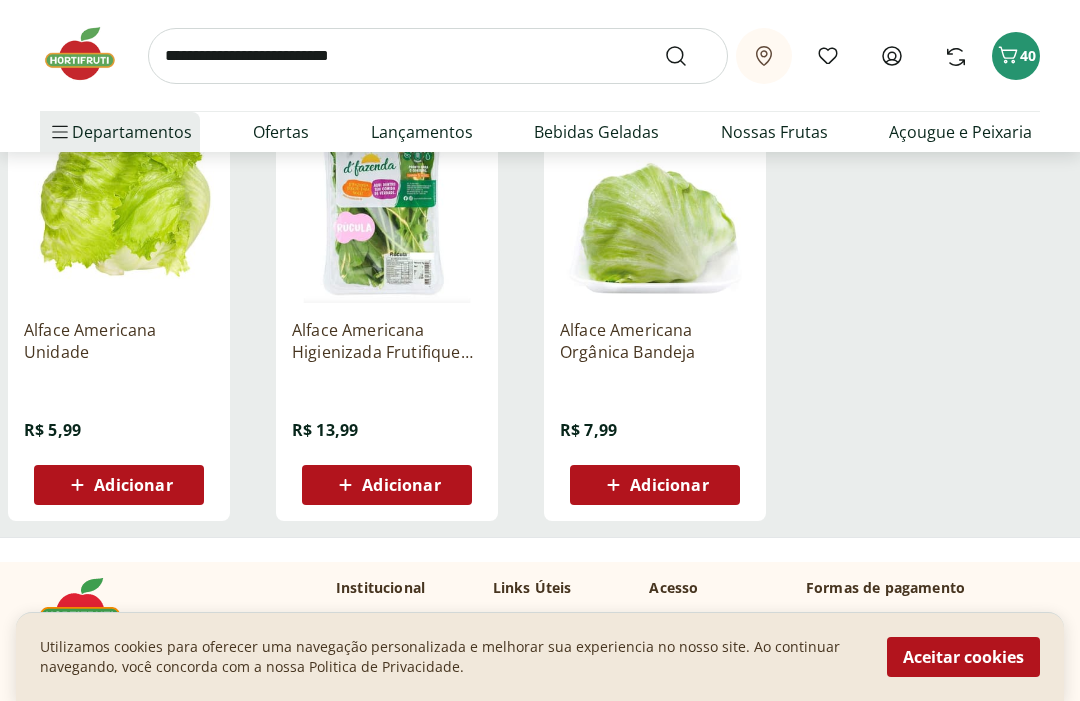 scroll, scrollTop: 301, scrollLeft: 0, axis: vertical 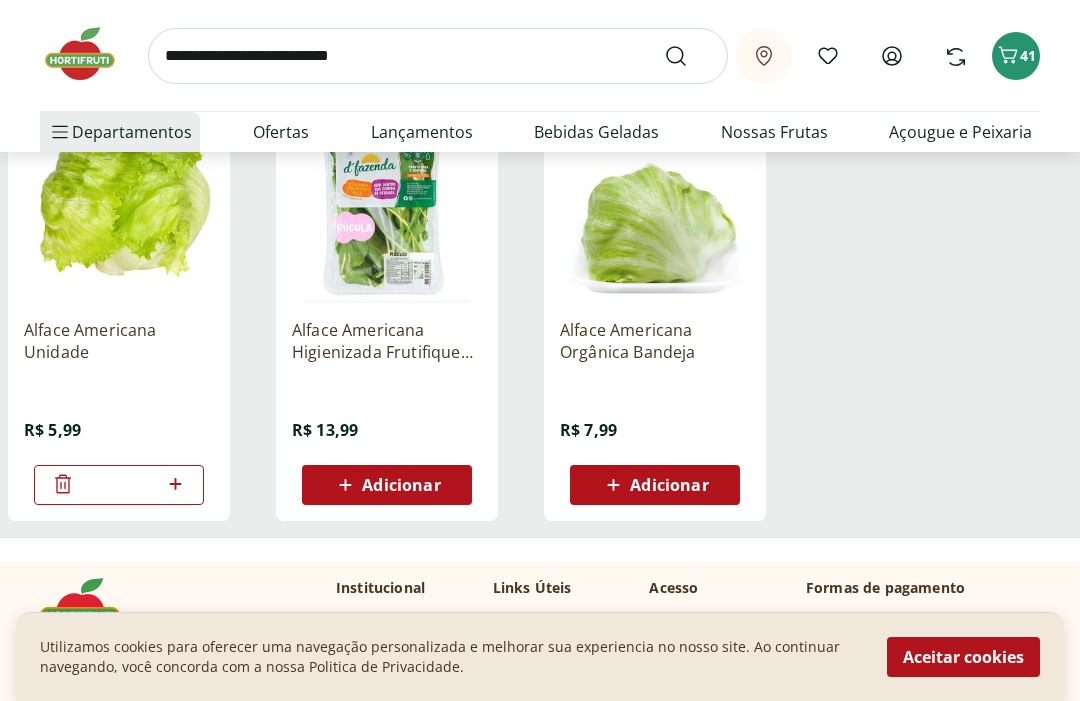 click at bounding box center [438, 56] 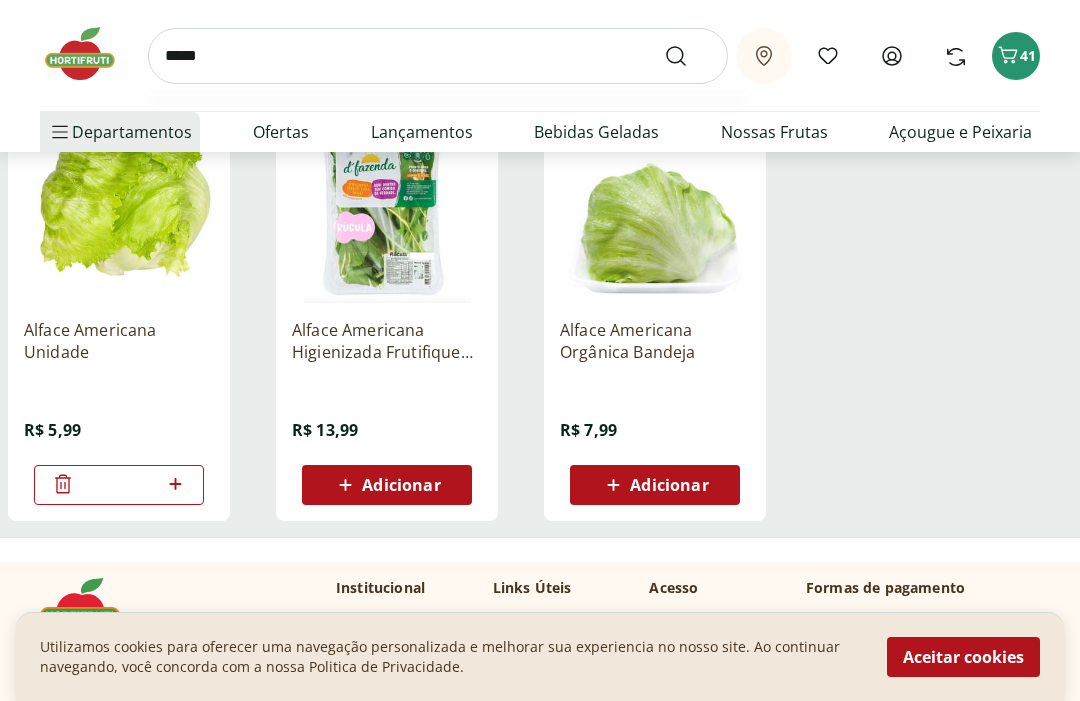 type on "******" 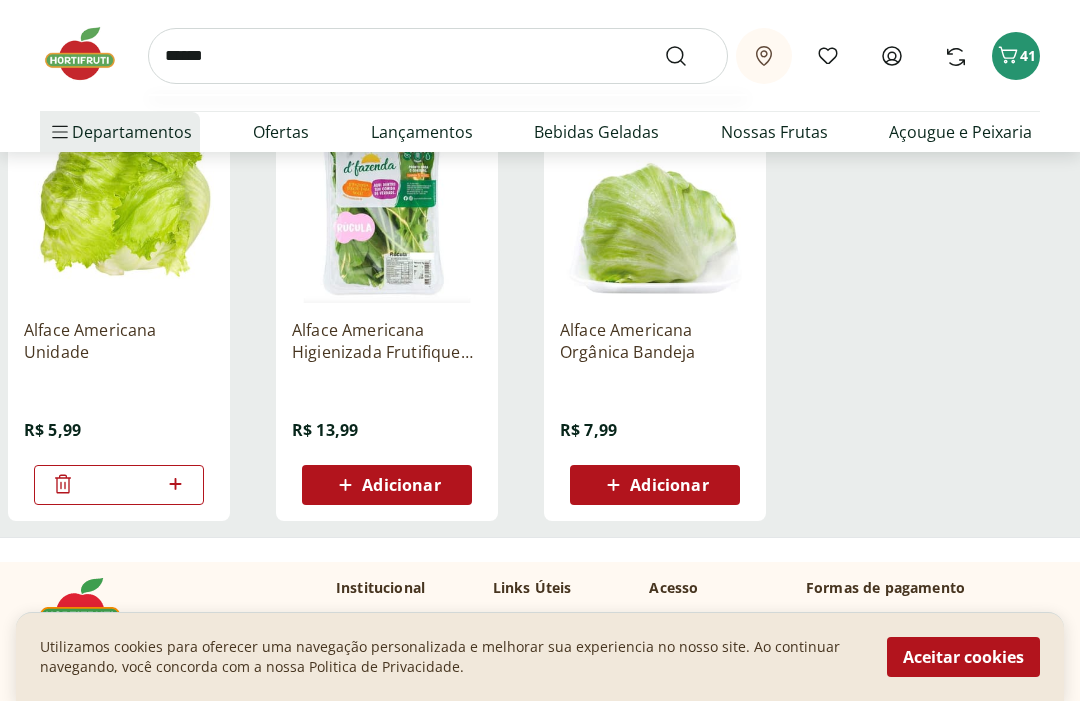 click at bounding box center (688, 56) 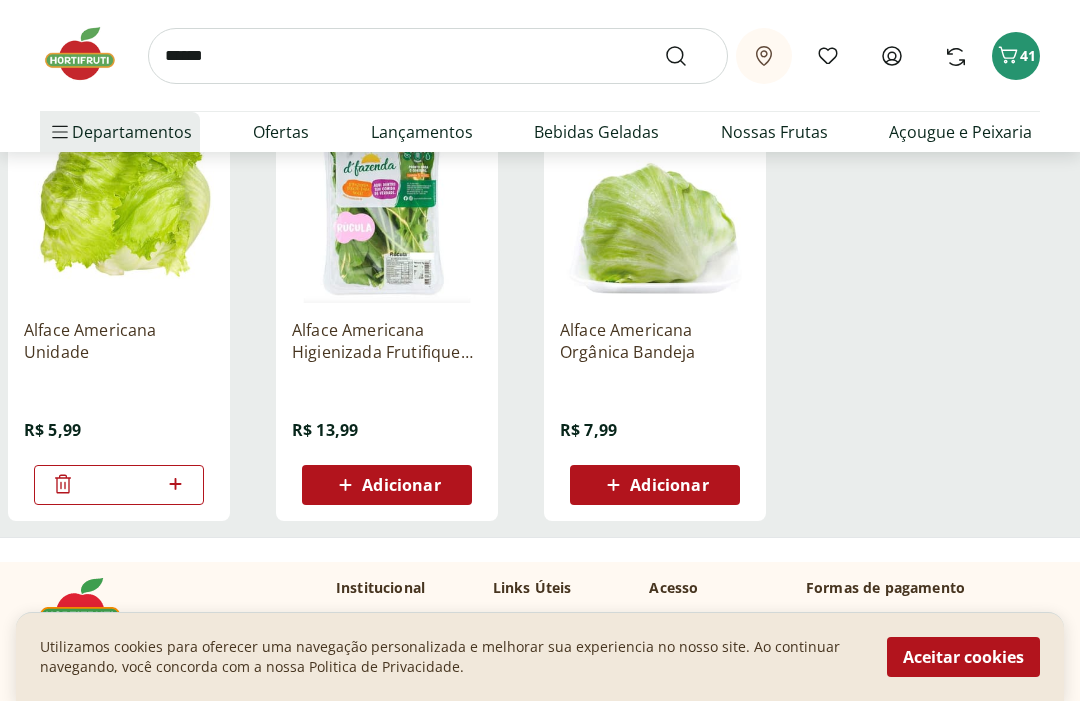 scroll, scrollTop: 0, scrollLeft: 0, axis: both 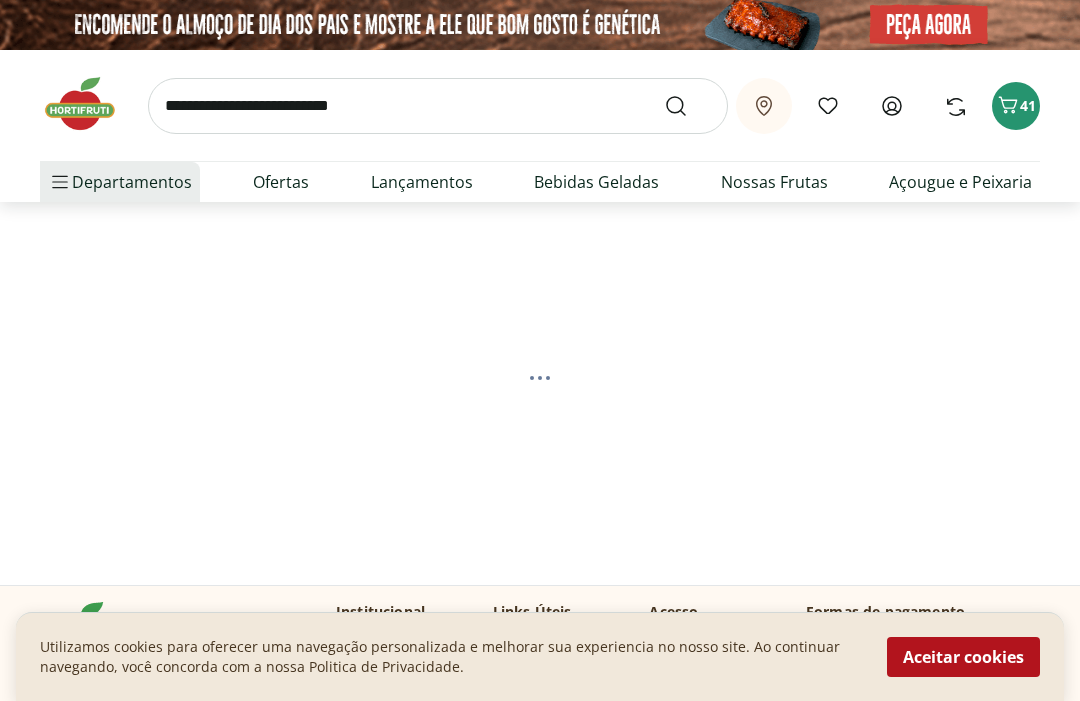 select on "**********" 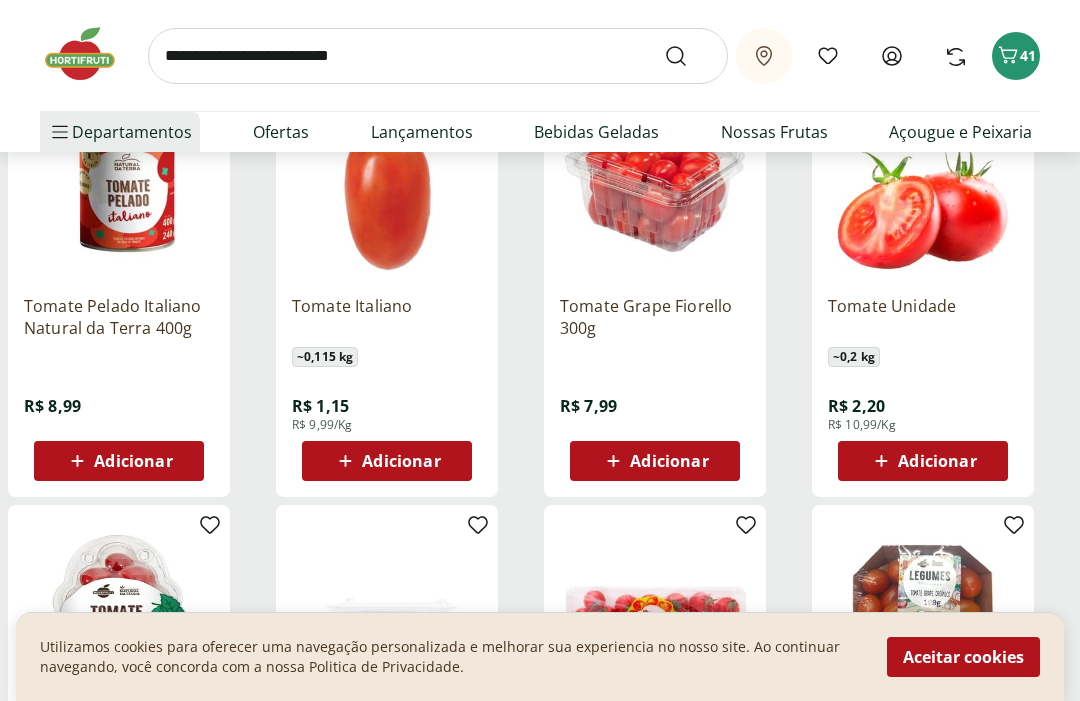 scroll, scrollTop: 324, scrollLeft: 0, axis: vertical 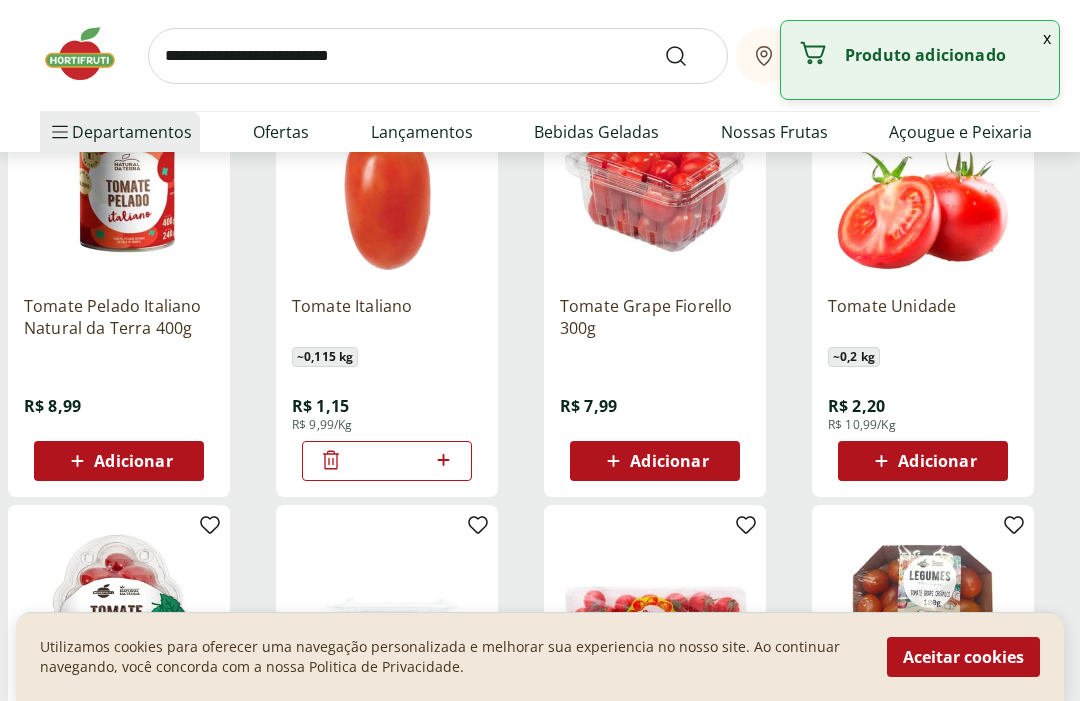 click 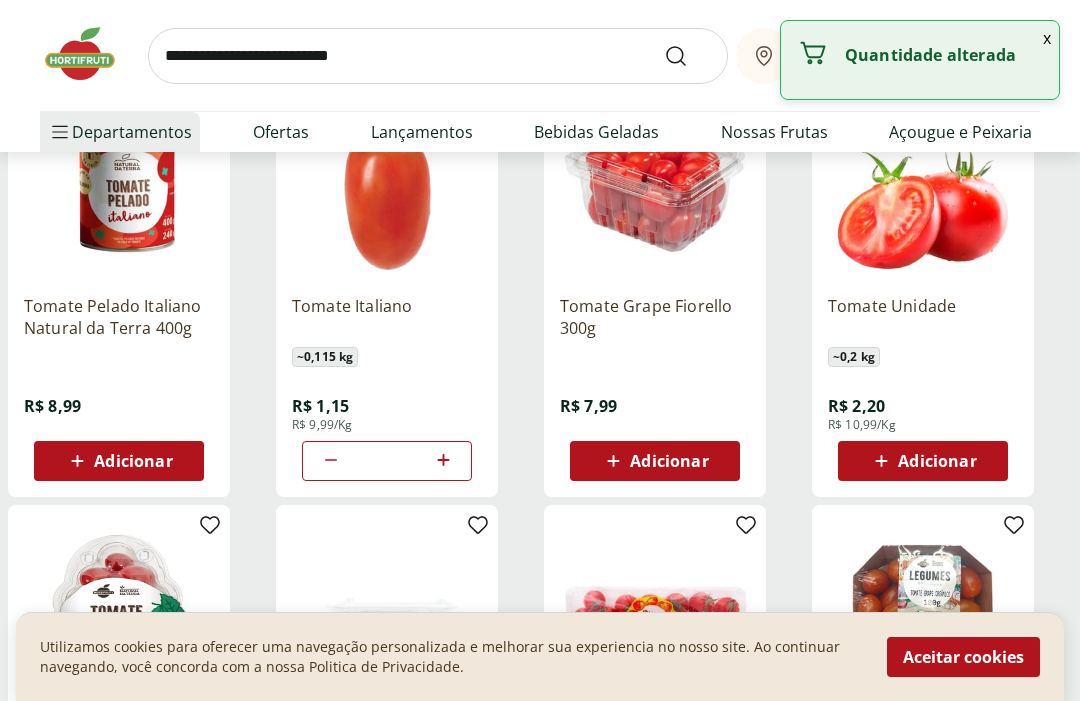 click 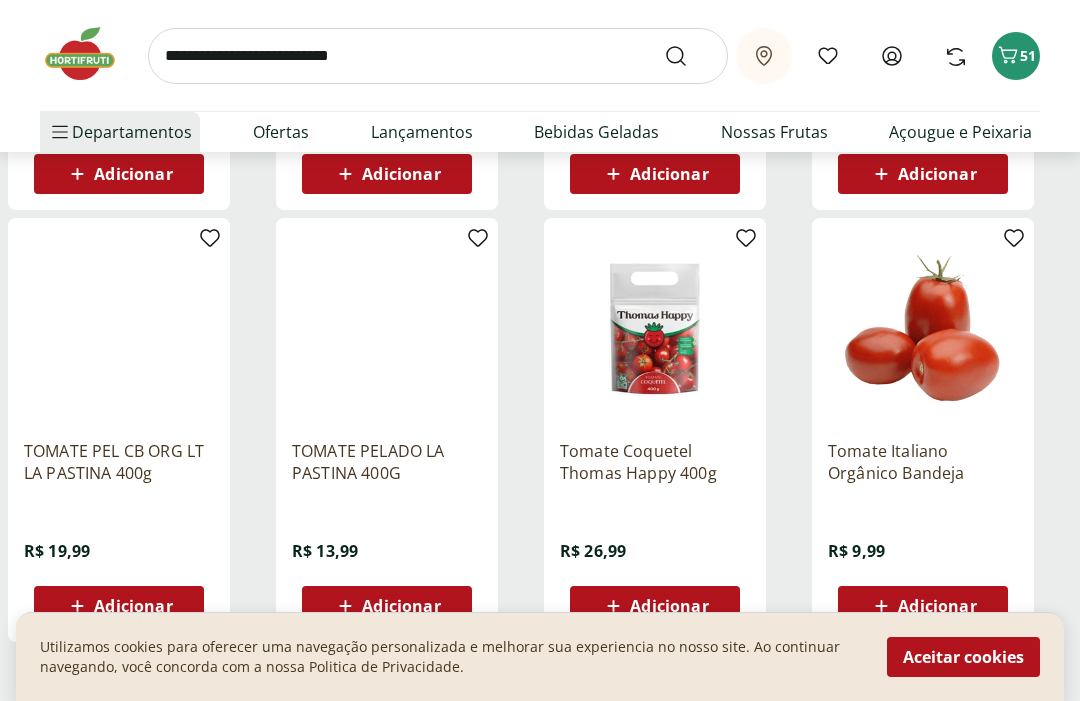 scroll, scrollTop: 1046, scrollLeft: 0, axis: vertical 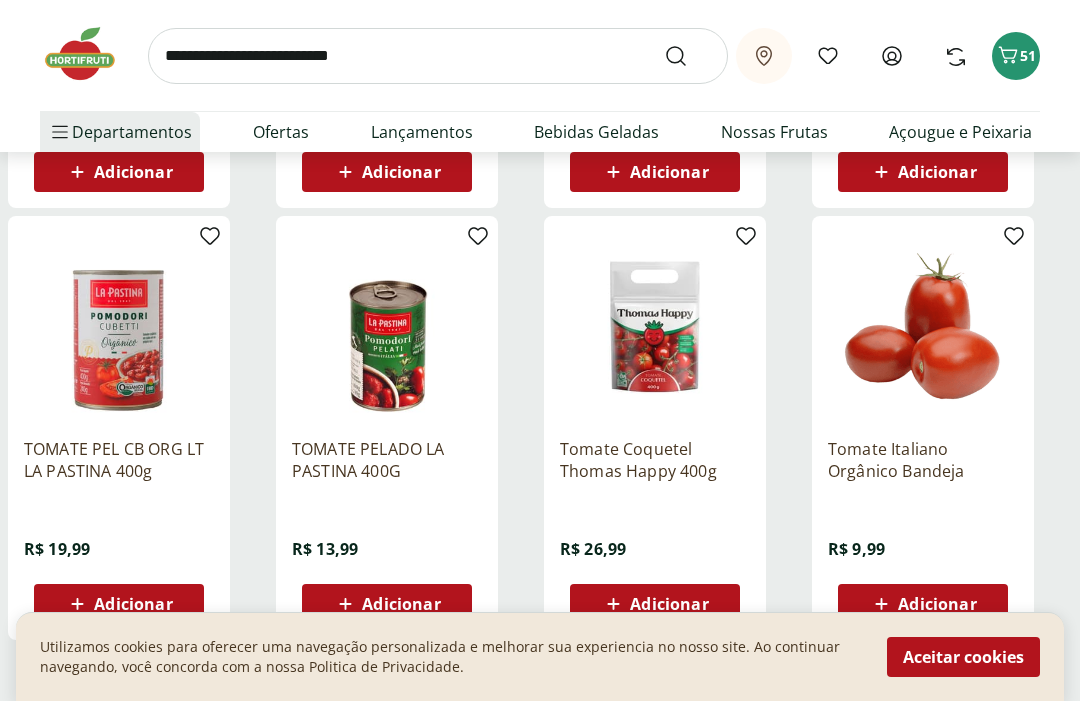 click at bounding box center (438, 56) 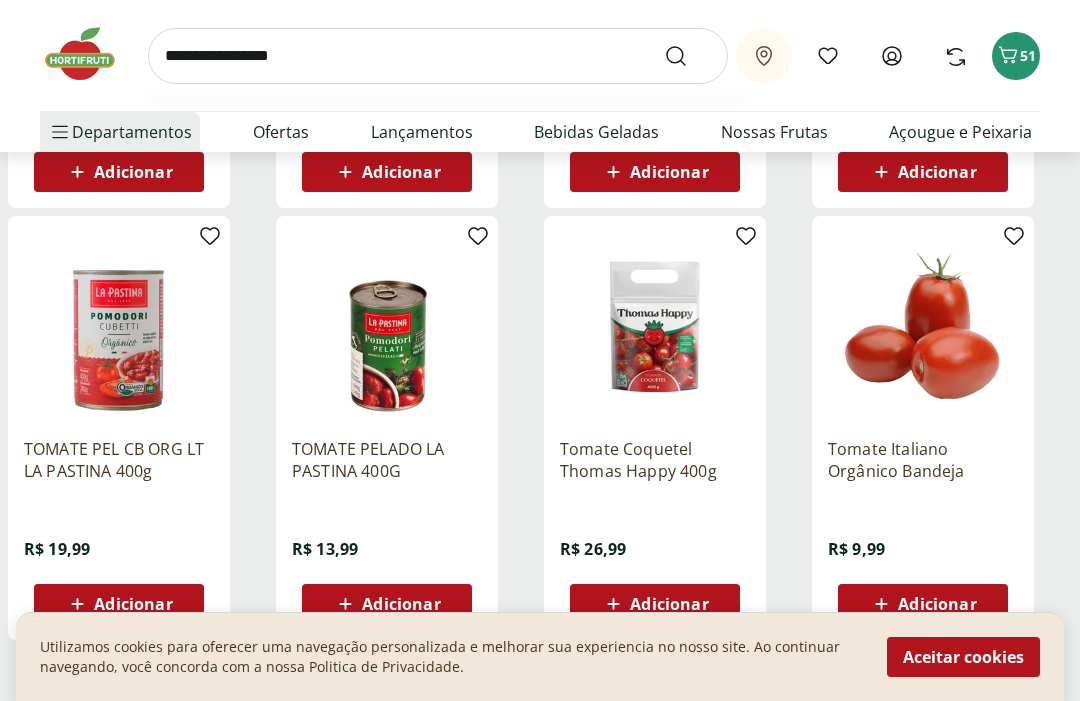 type on "**********" 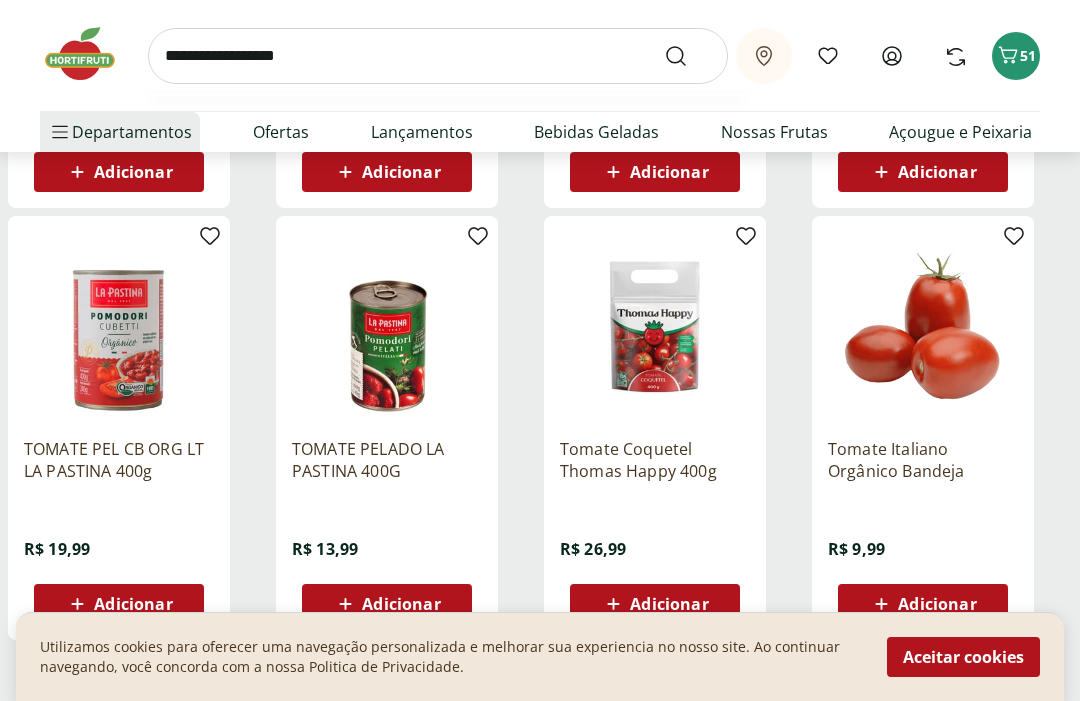 click at bounding box center (688, 56) 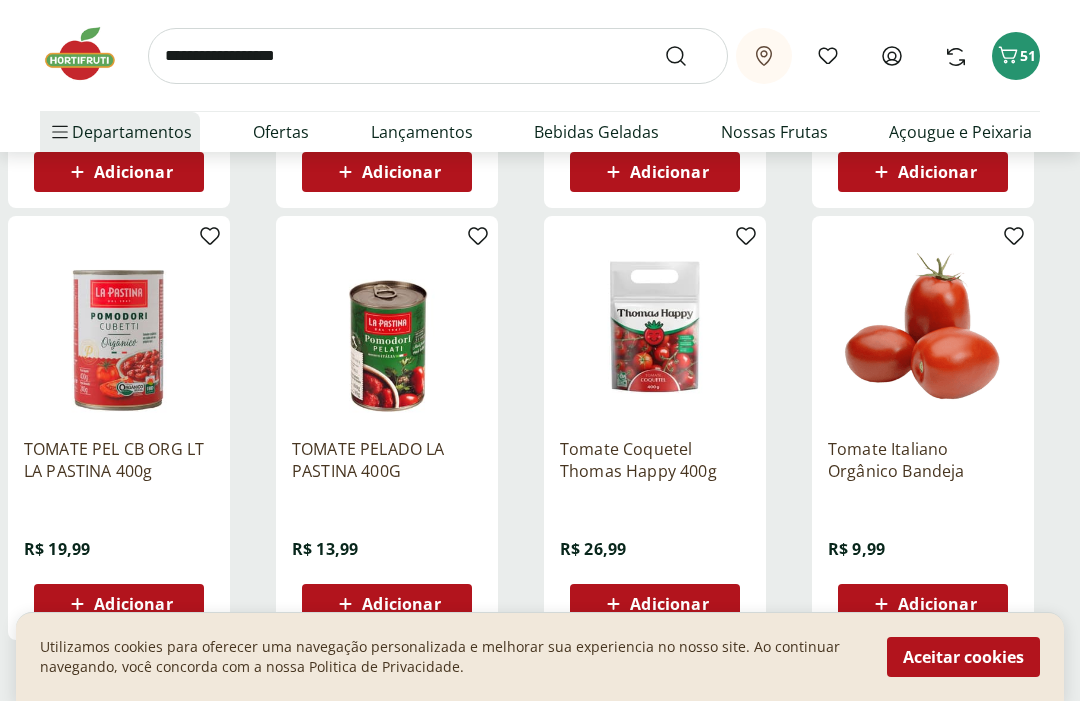 scroll, scrollTop: 0, scrollLeft: 0, axis: both 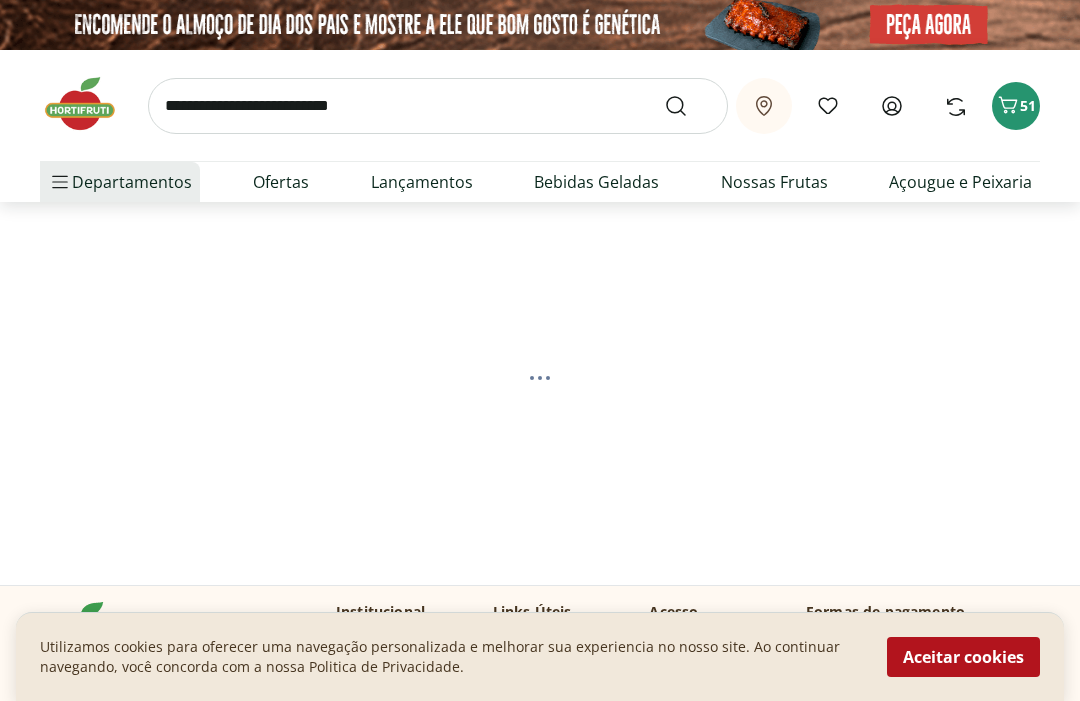 select on "**********" 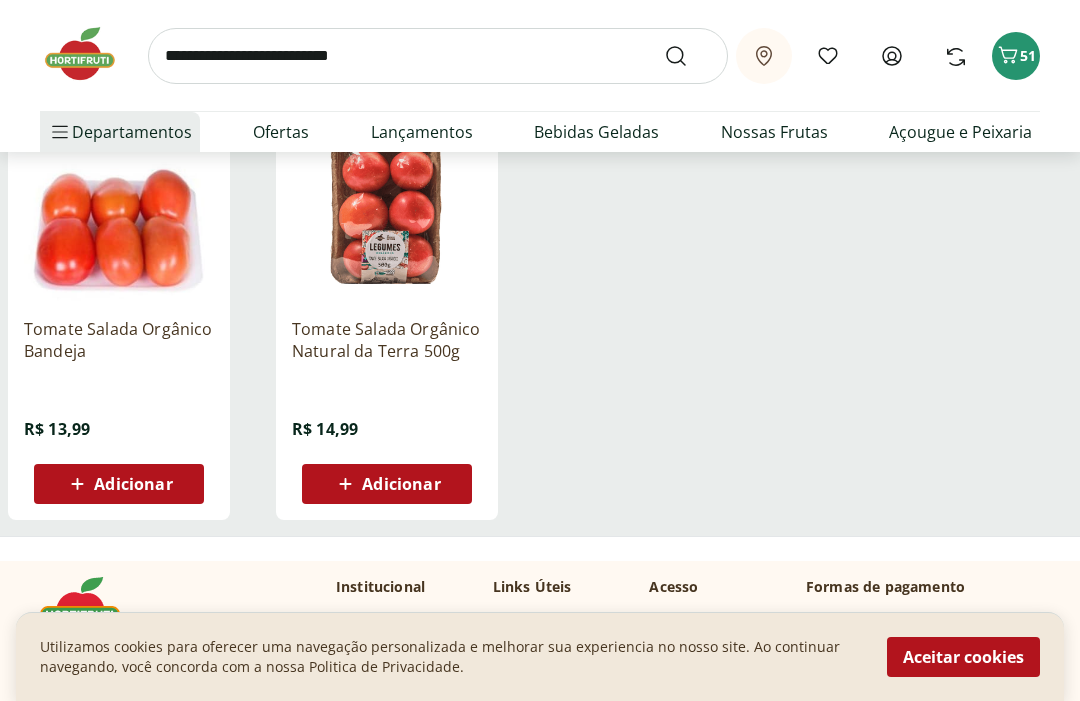 scroll, scrollTop: 302, scrollLeft: 0, axis: vertical 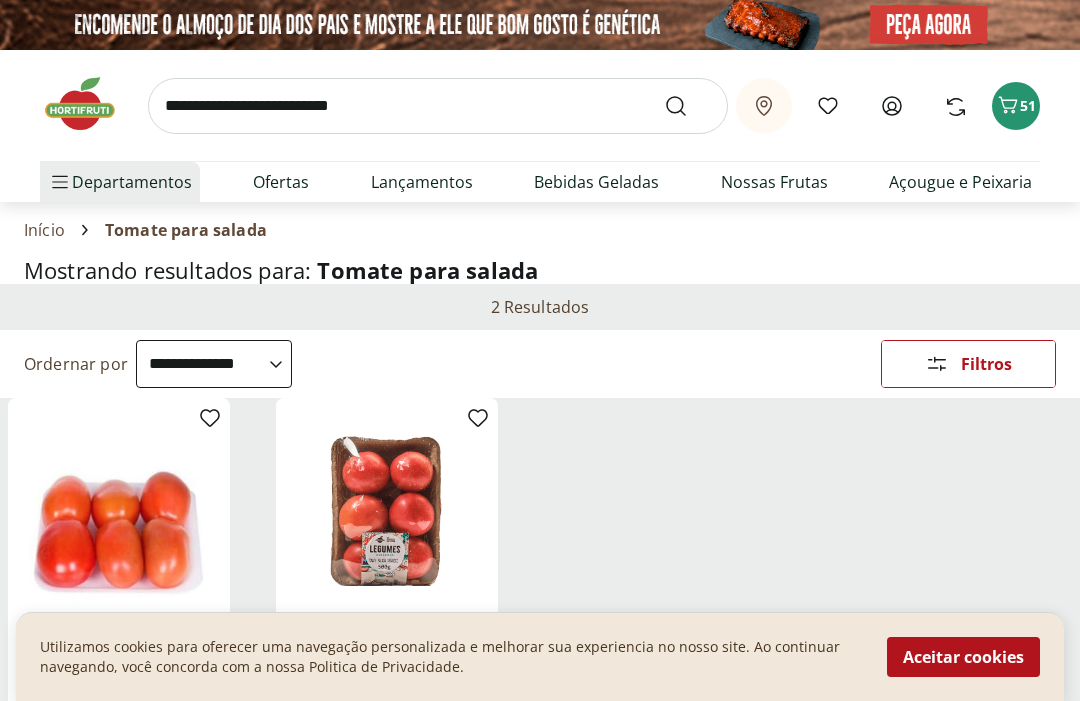 select on "**********" 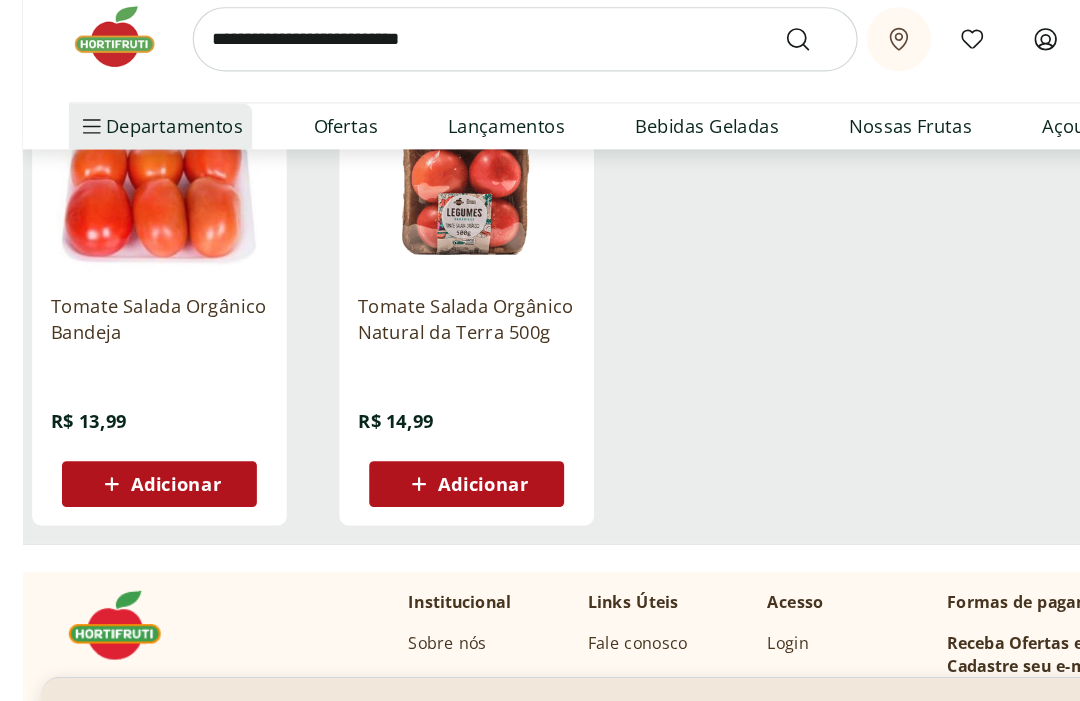 scroll, scrollTop: 0, scrollLeft: 0, axis: both 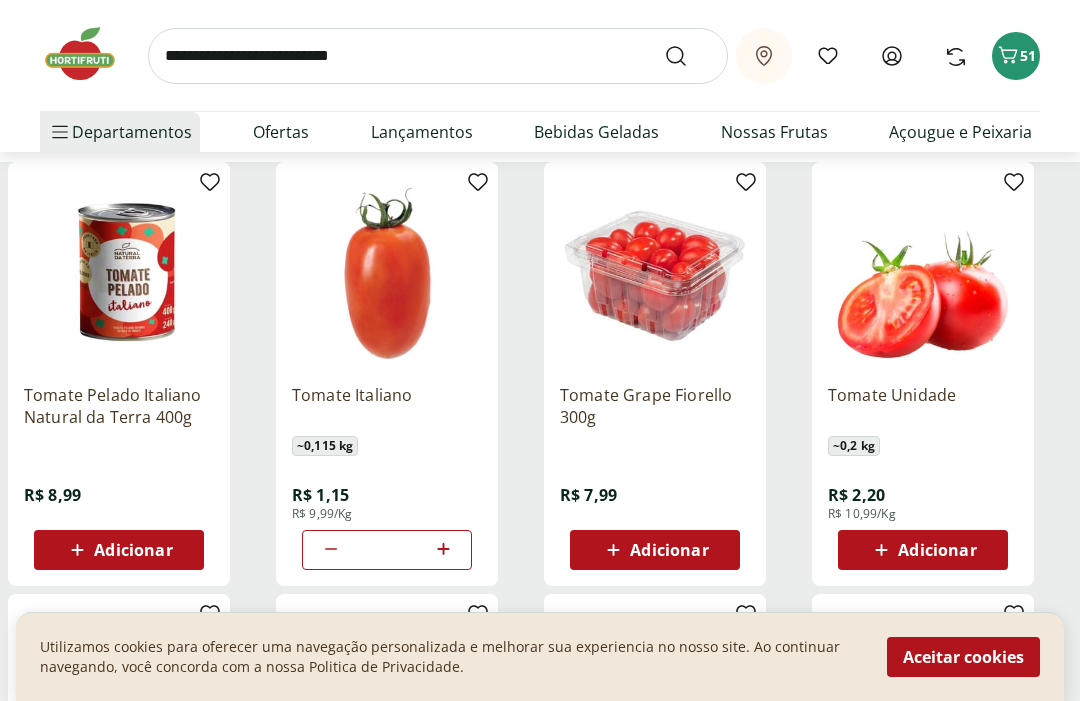 click on "Adicionar" at bounding box center [923, 550] 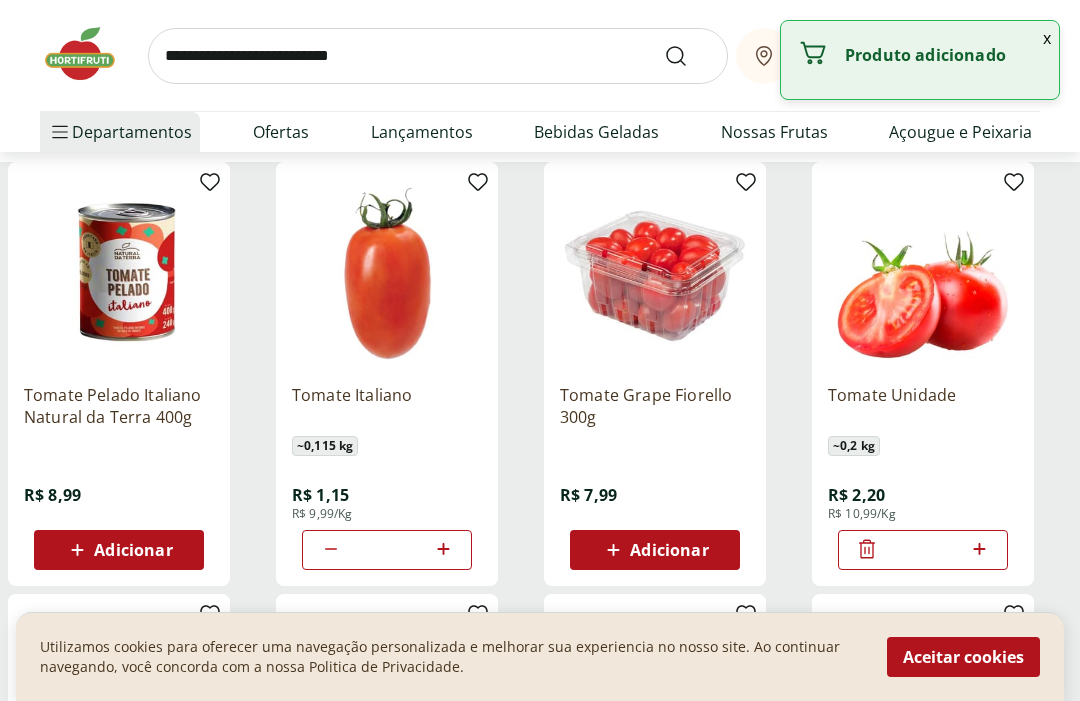click 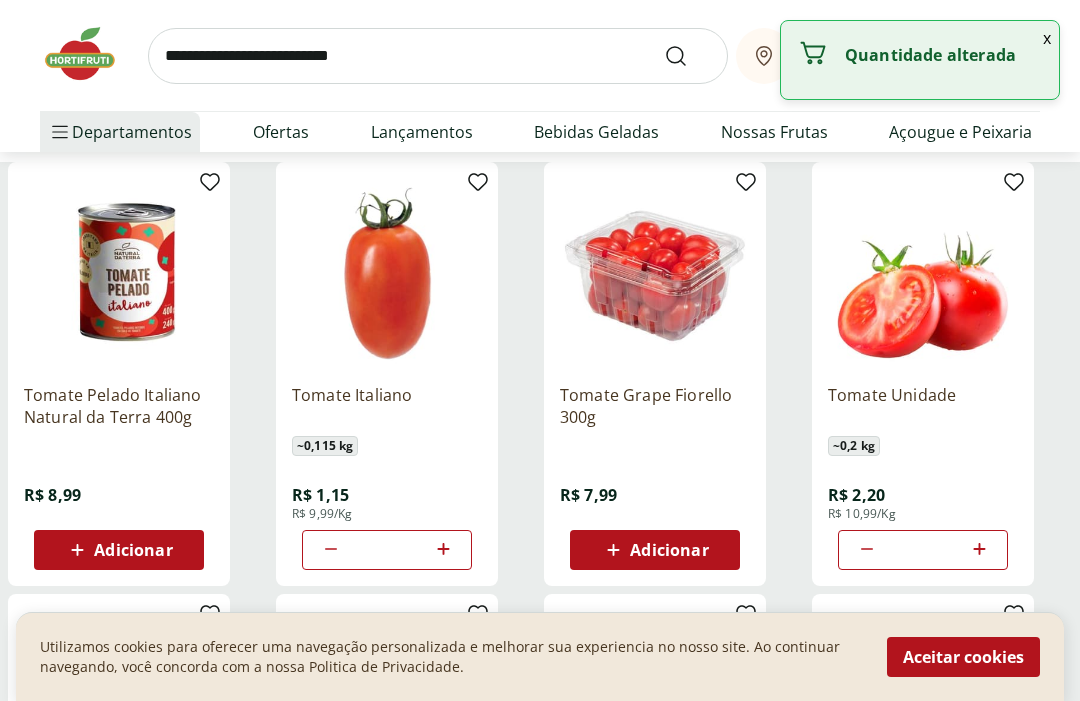 click 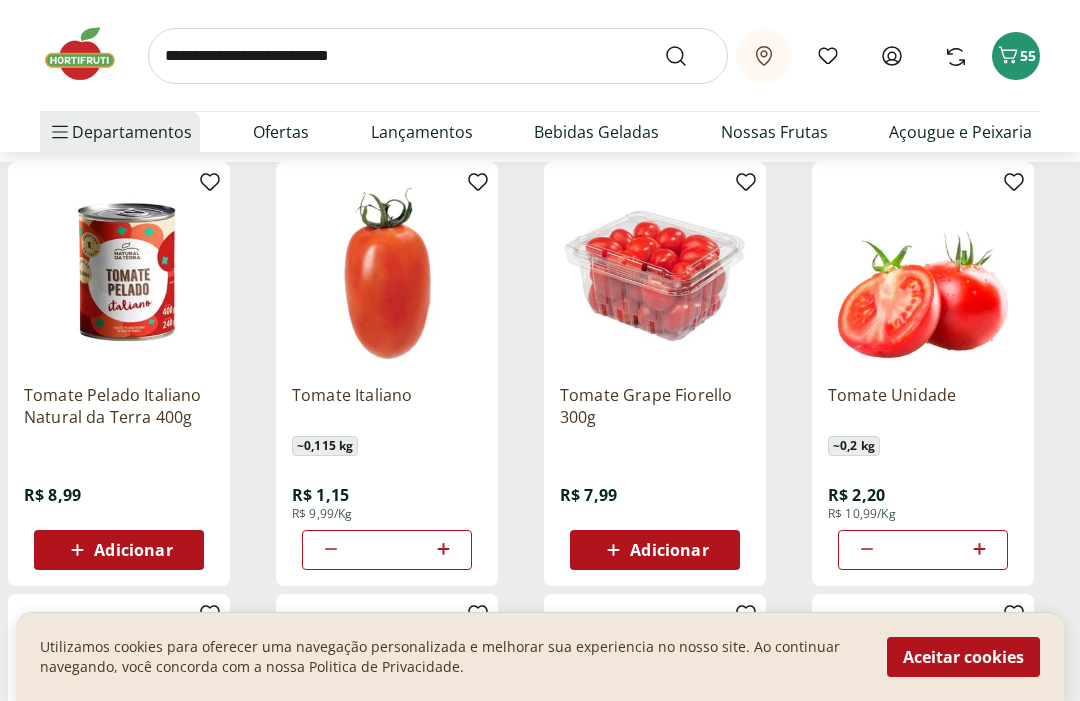 click 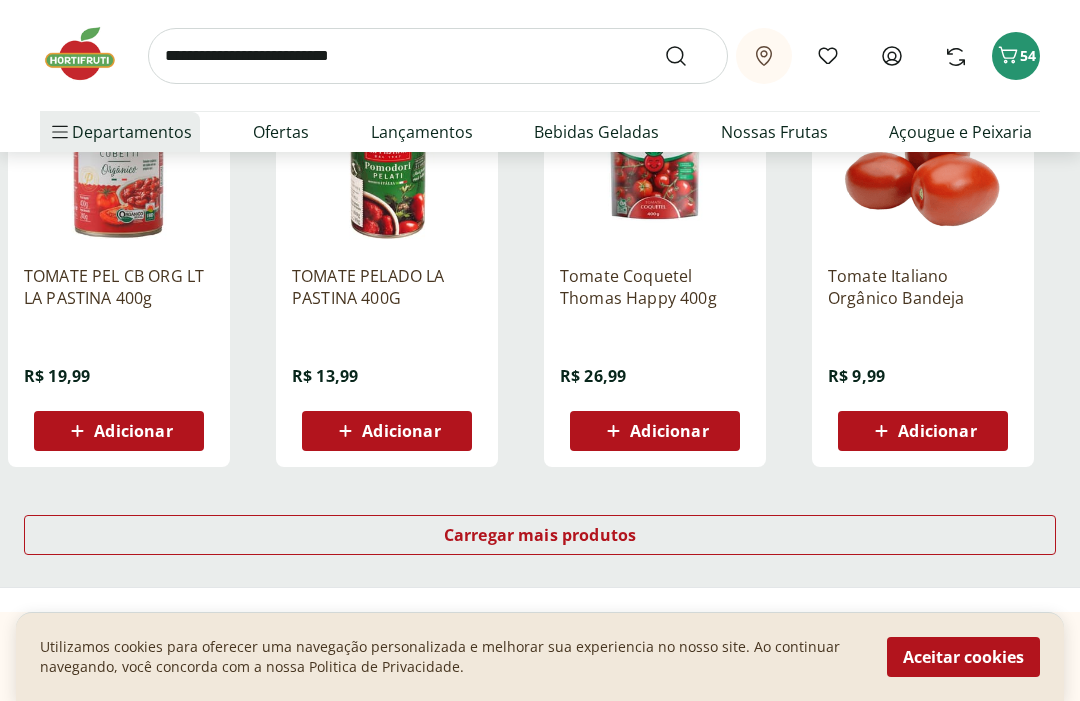 scroll, scrollTop: 1219, scrollLeft: 0, axis: vertical 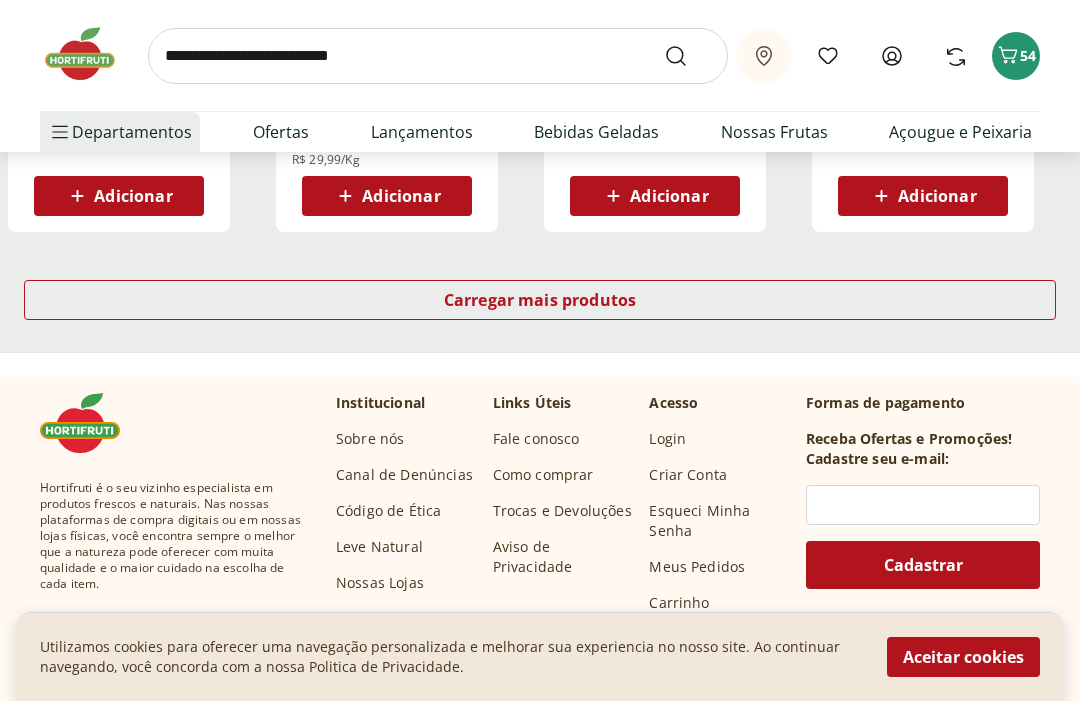 click on "Carregar mais produtos" at bounding box center [540, 300] 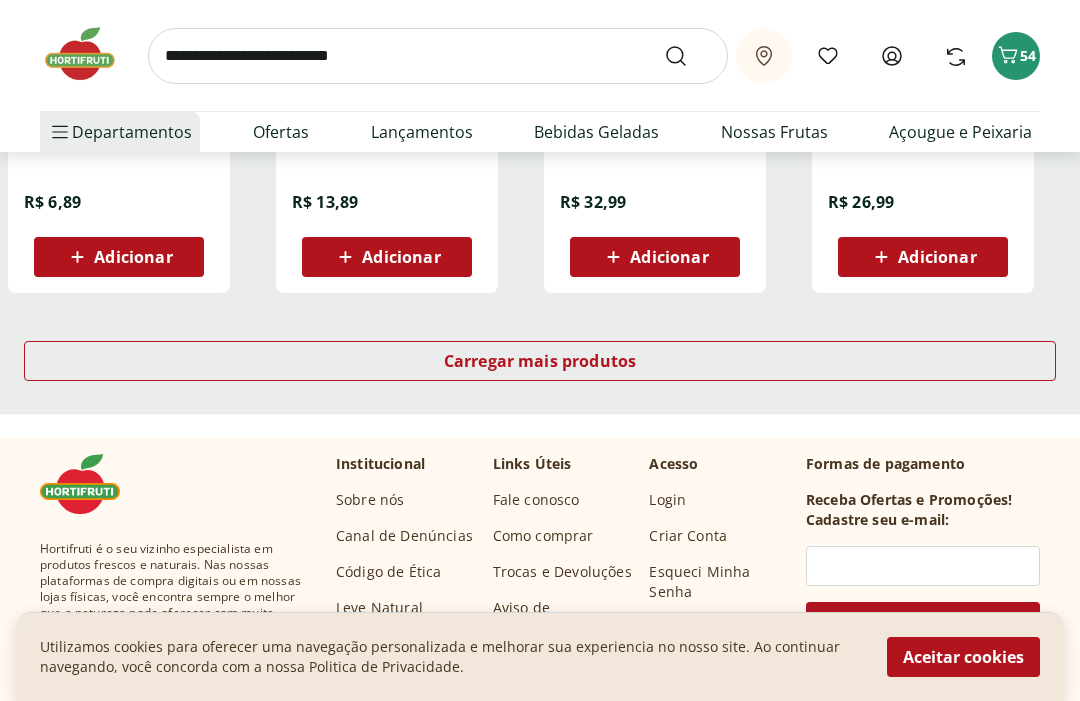 scroll, scrollTop: 4045, scrollLeft: 0, axis: vertical 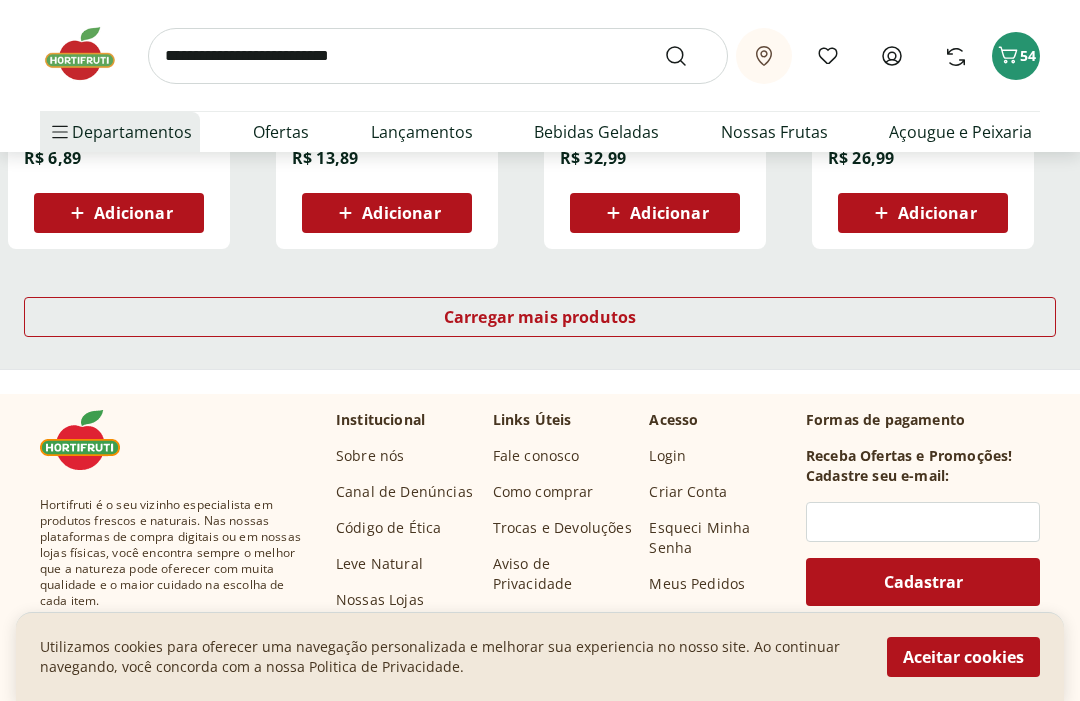 click on "Carregar mais produtos" at bounding box center (540, 317) 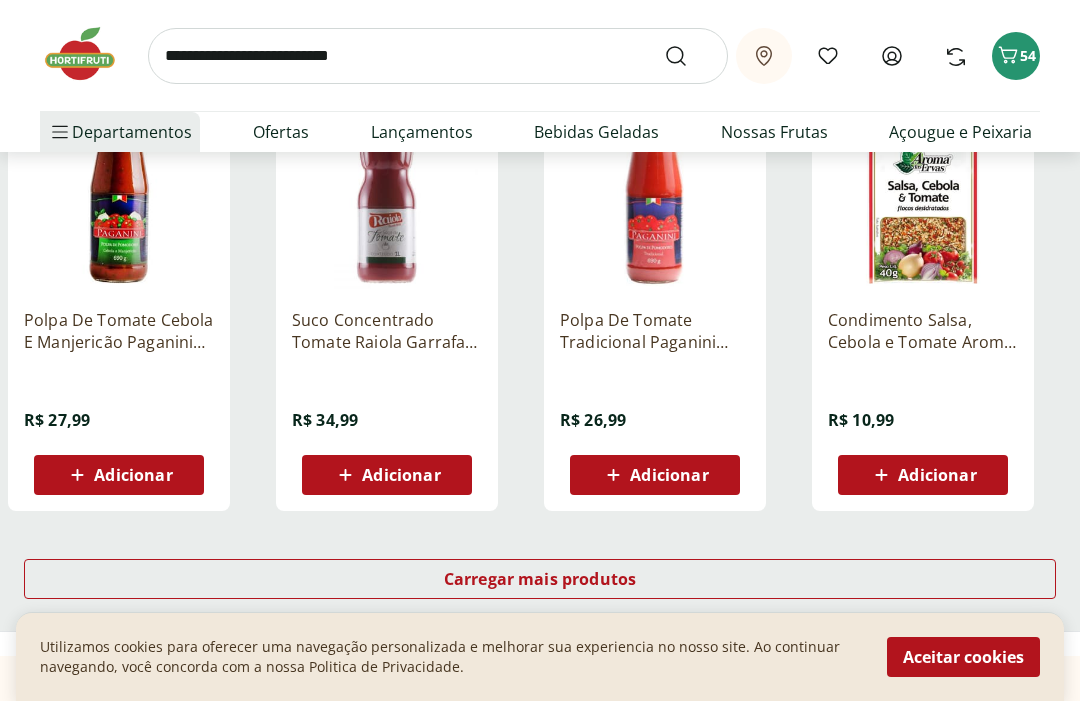 scroll, scrollTop: 5088, scrollLeft: 0, axis: vertical 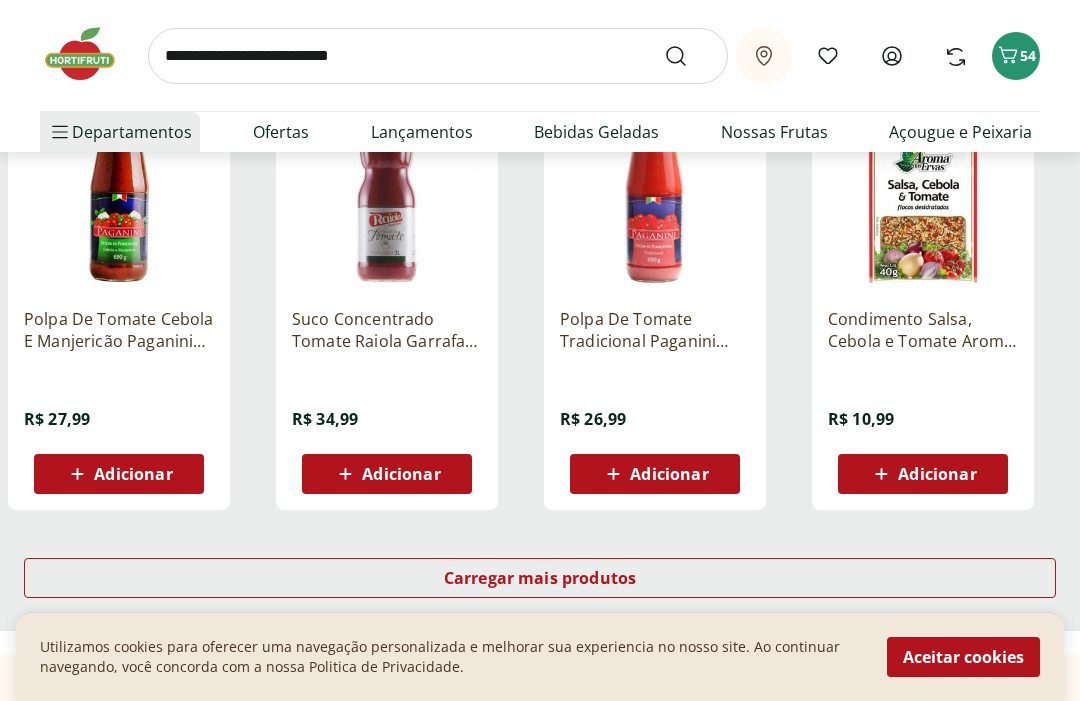 click on "Carregar mais produtos" at bounding box center (540, 578) 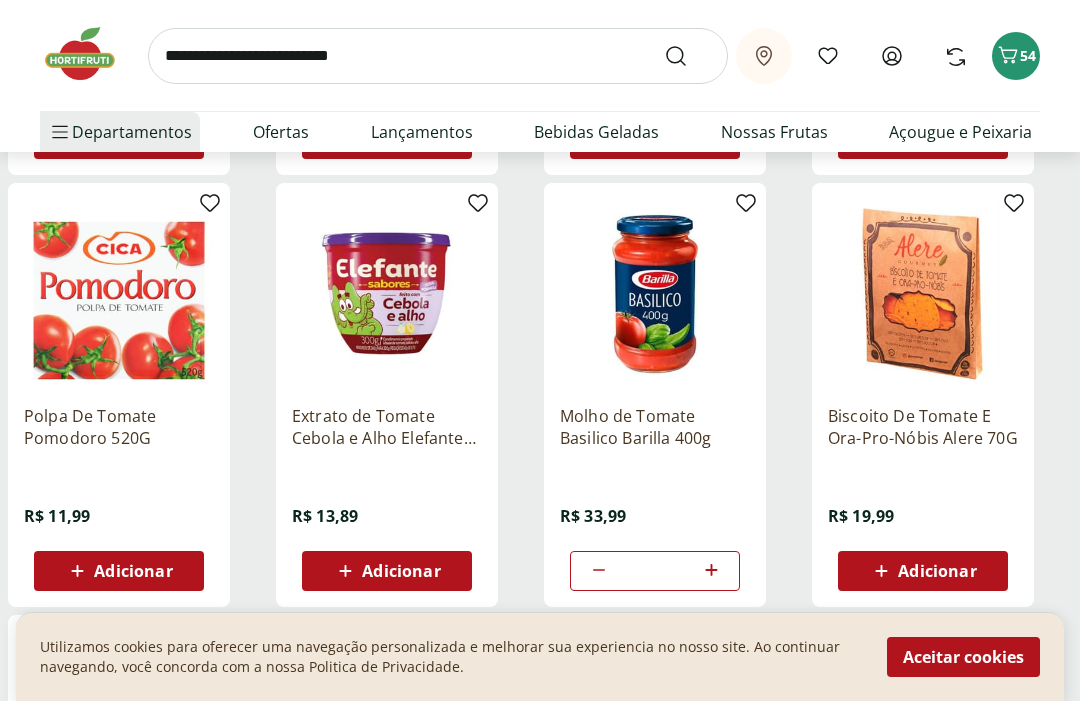 scroll, scrollTop: 4557, scrollLeft: 0, axis: vertical 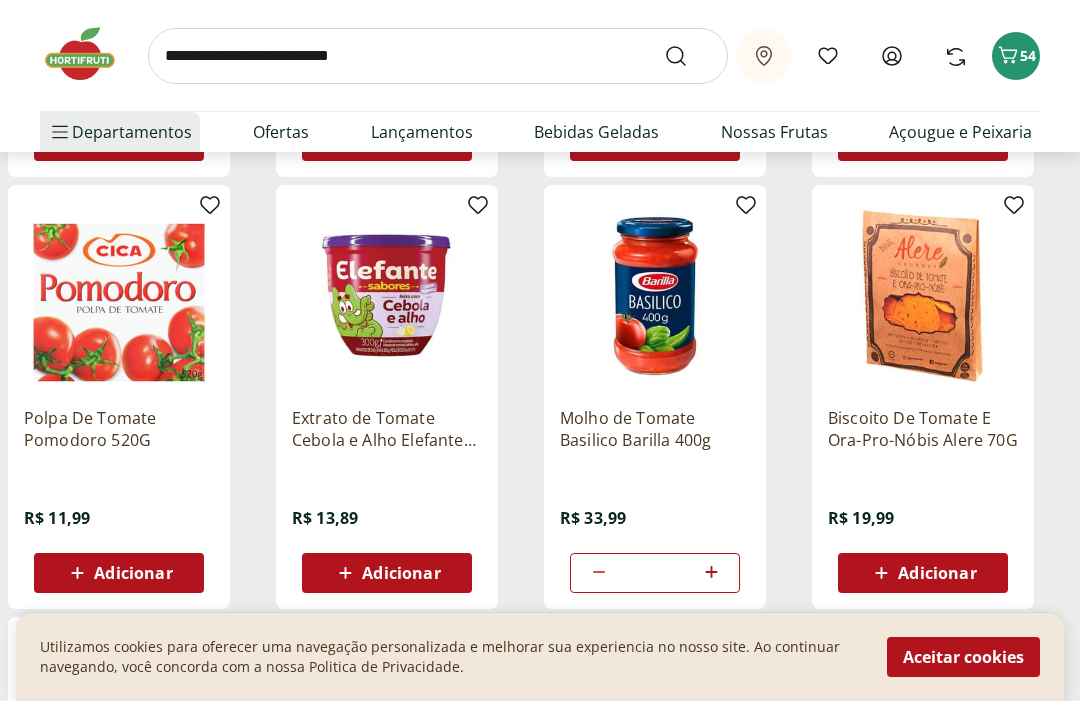 click on "Ofertas" at bounding box center [281, 132] 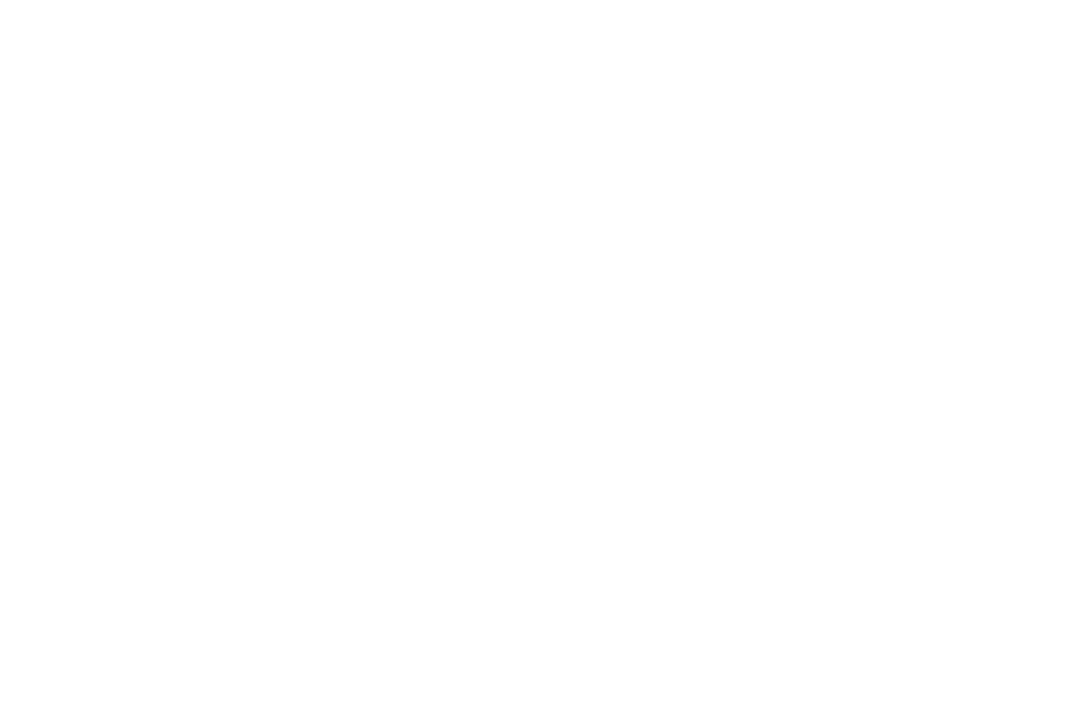scroll, scrollTop: 0, scrollLeft: 0, axis: both 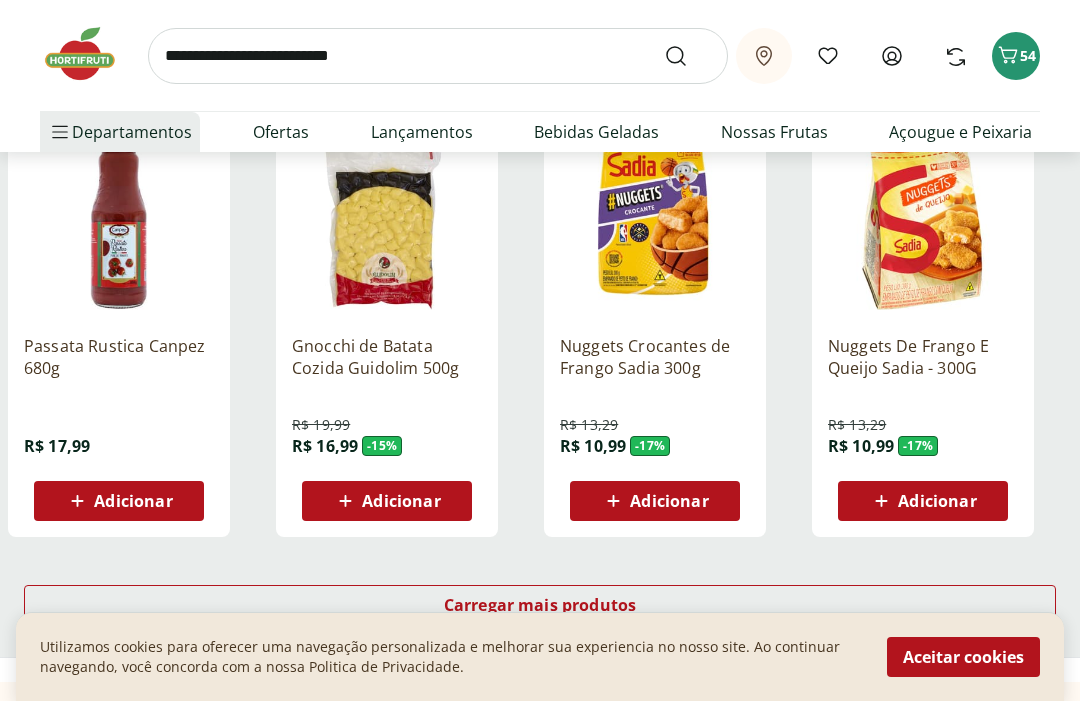 click on "Carregar mais produtos" at bounding box center (540, 606) 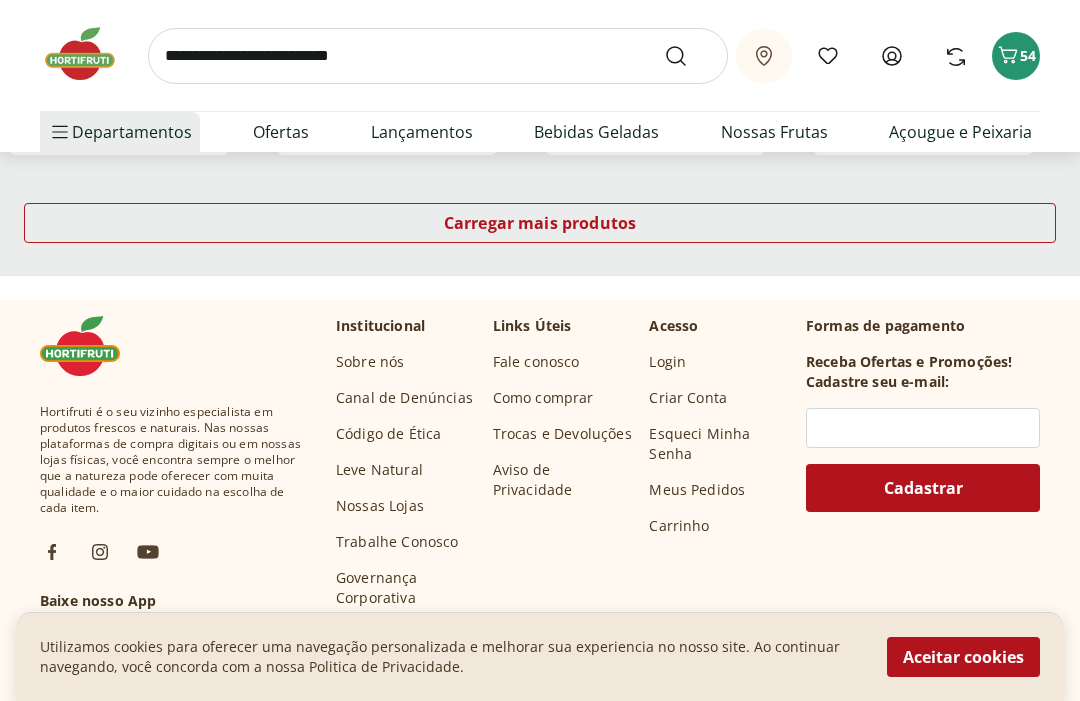 scroll, scrollTop: 2897, scrollLeft: 0, axis: vertical 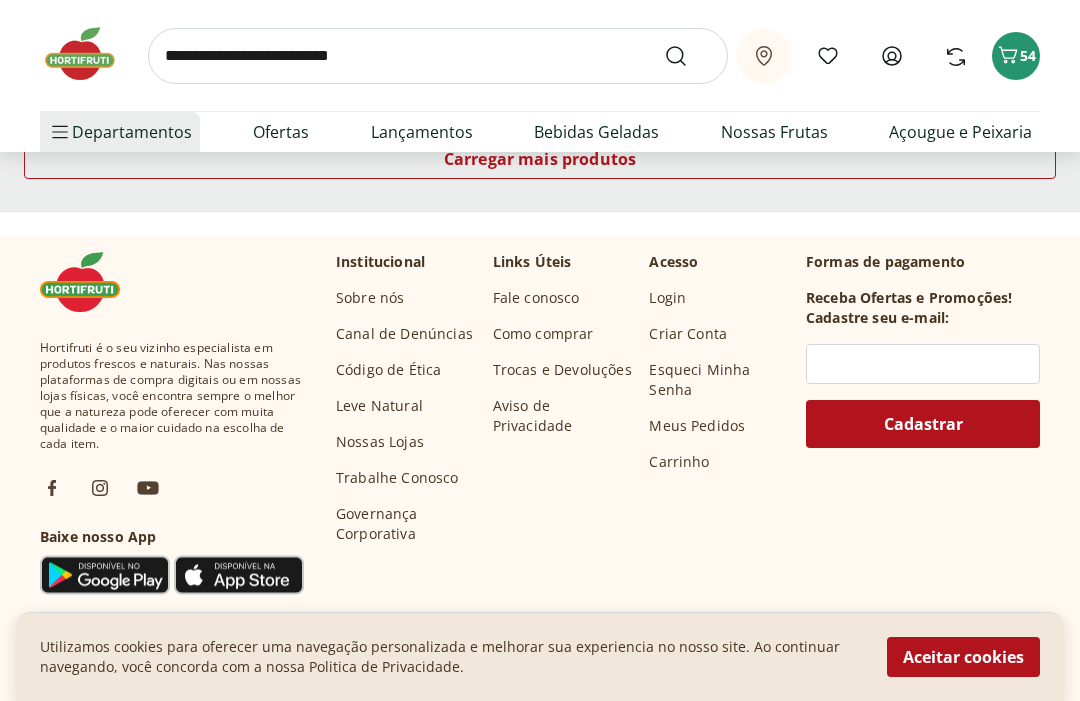 click at bounding box center (438, 56) 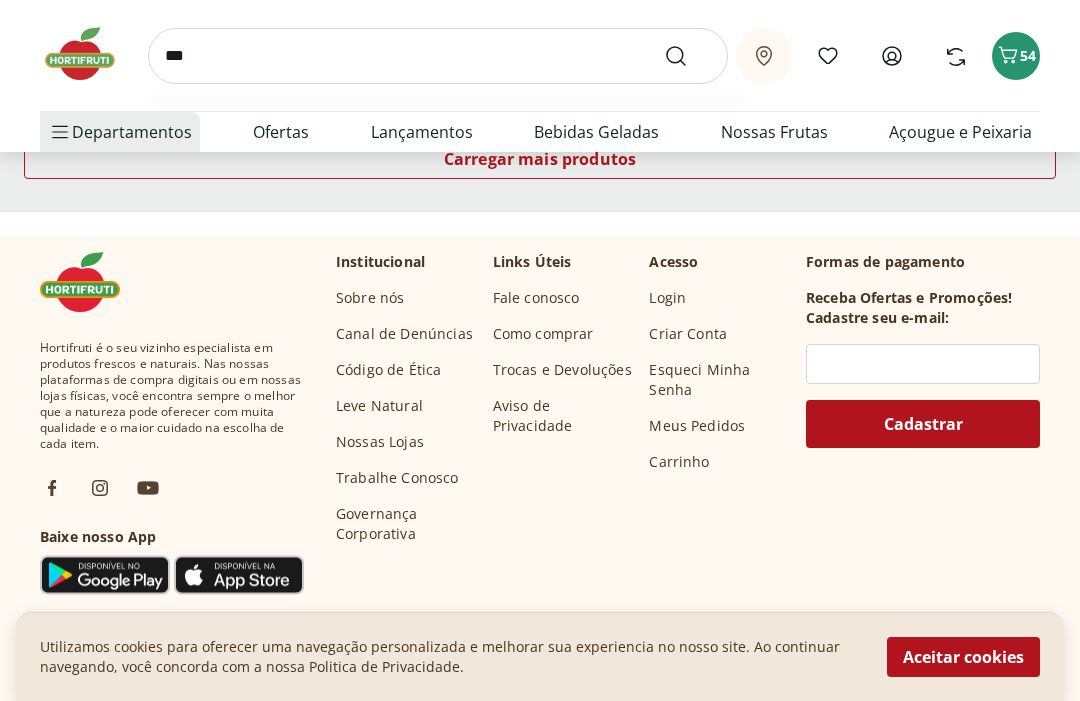 type on "****" 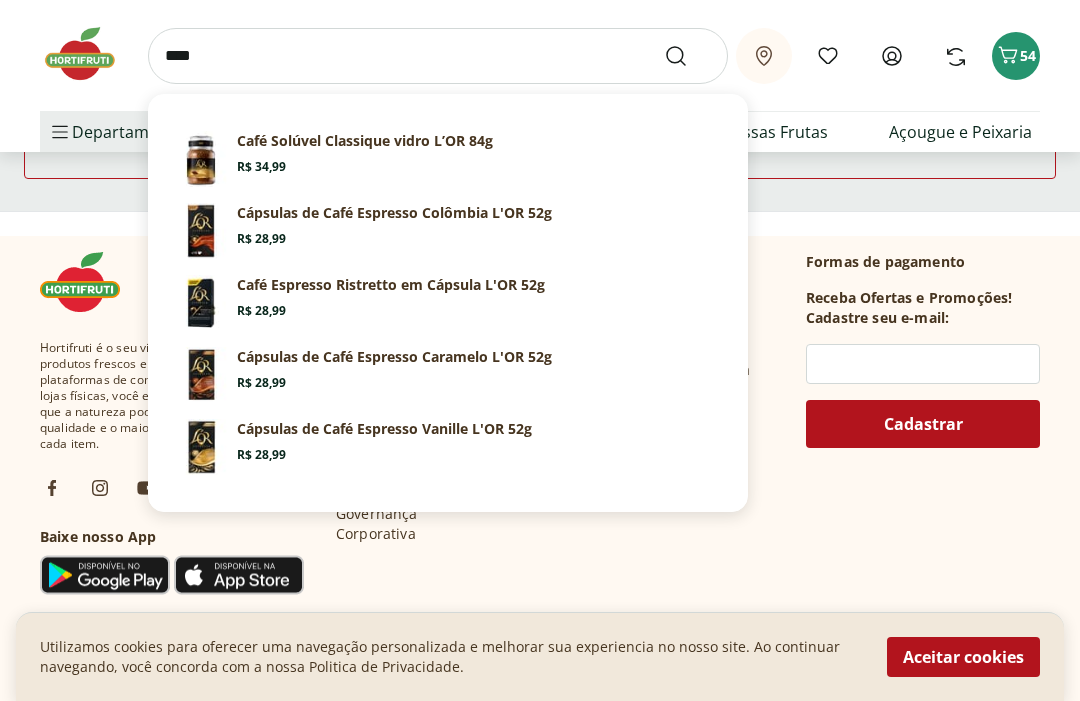 click at bounding box center (688, 56) 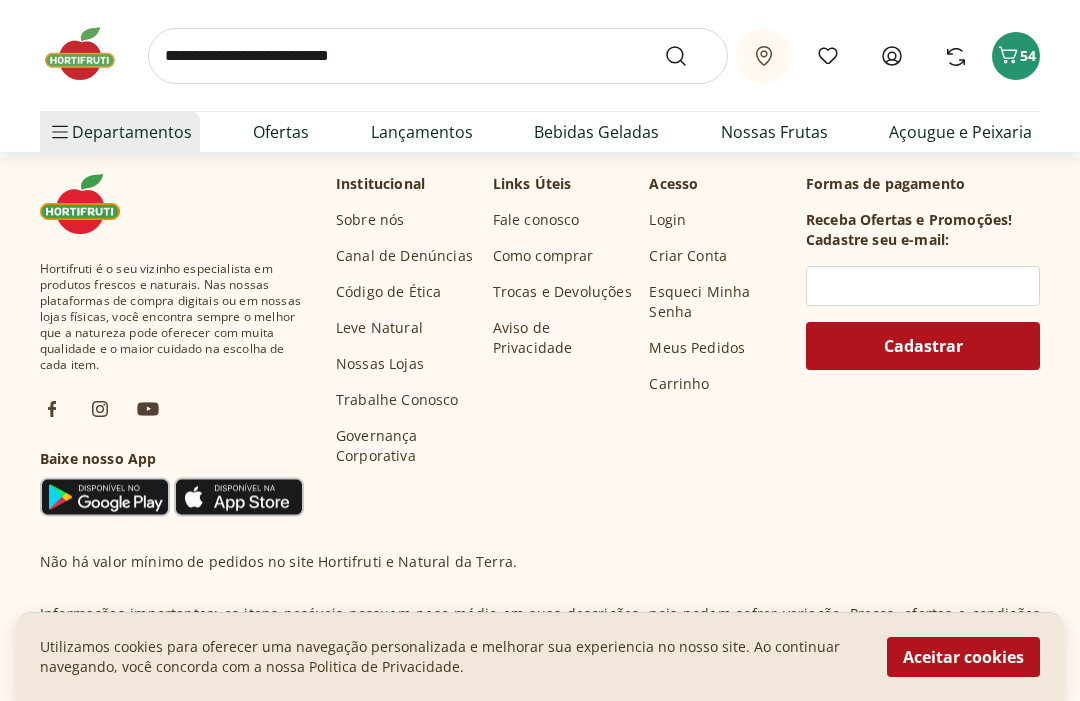 scroll, scrollTop: 0, scrollLeft: 0, axis: both 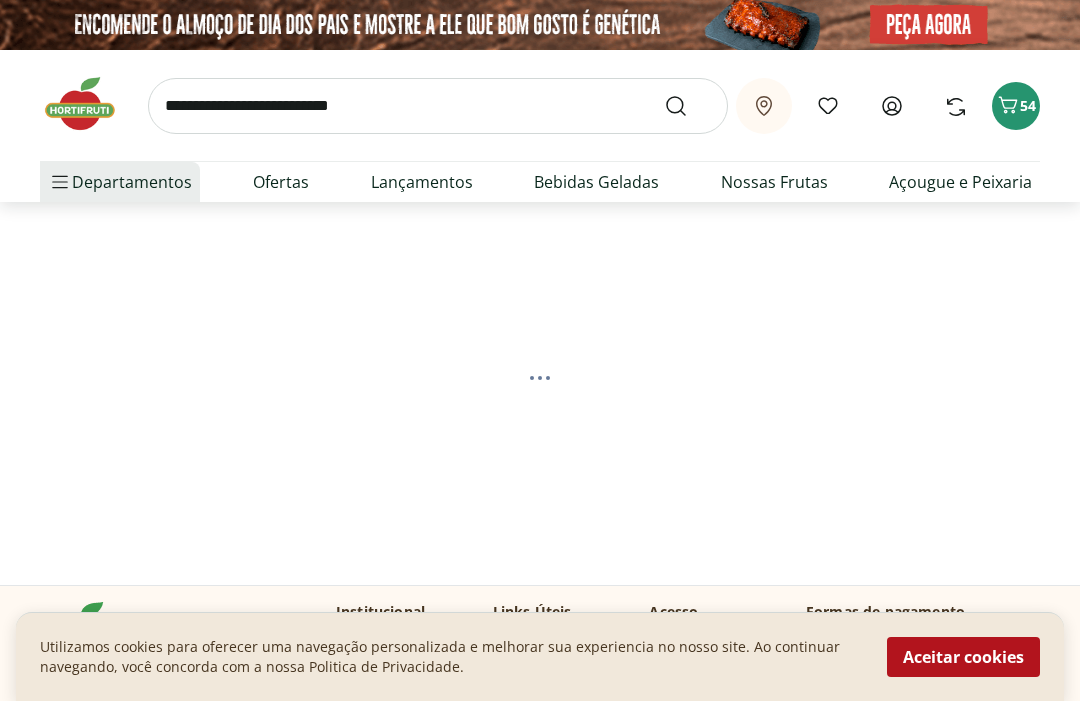 select on "**********" 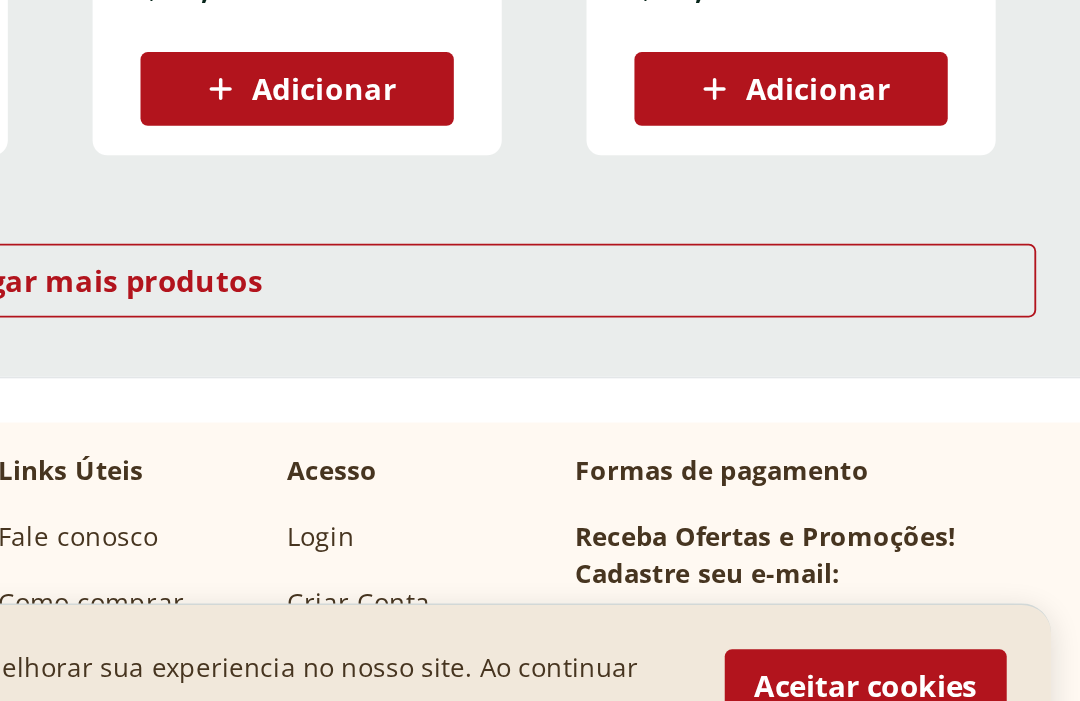 scroll, scrollTop: 1326, scrollLeft: 0, axis: vertical 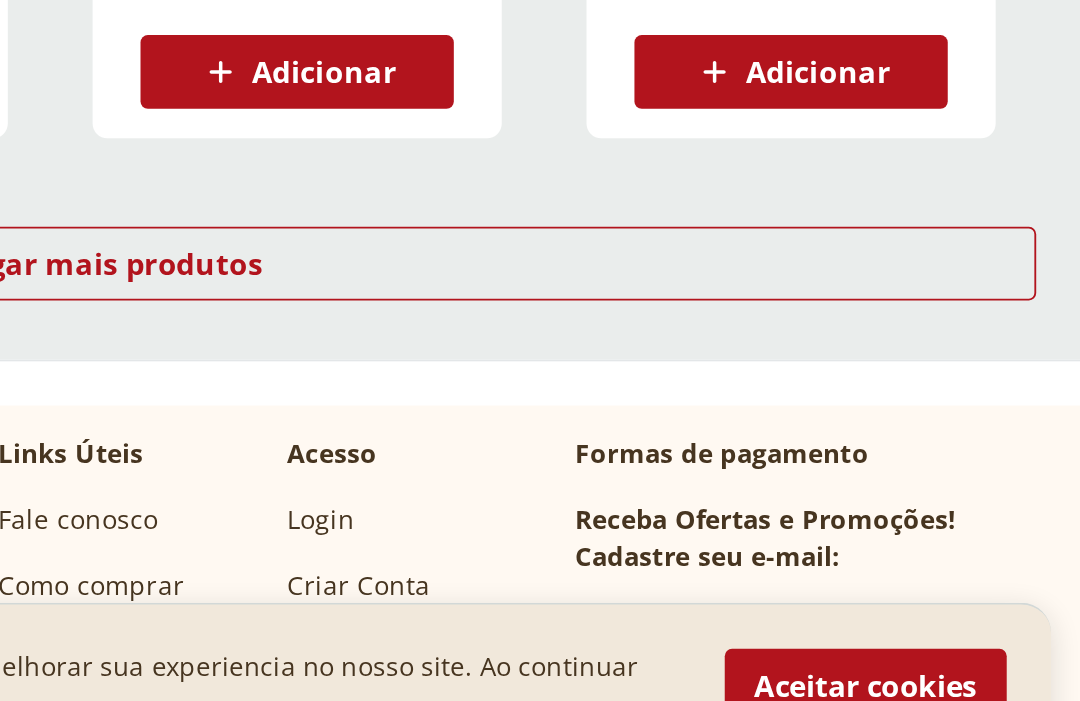 click on "Carregar mais produtos" at bounding box center (540, 428) 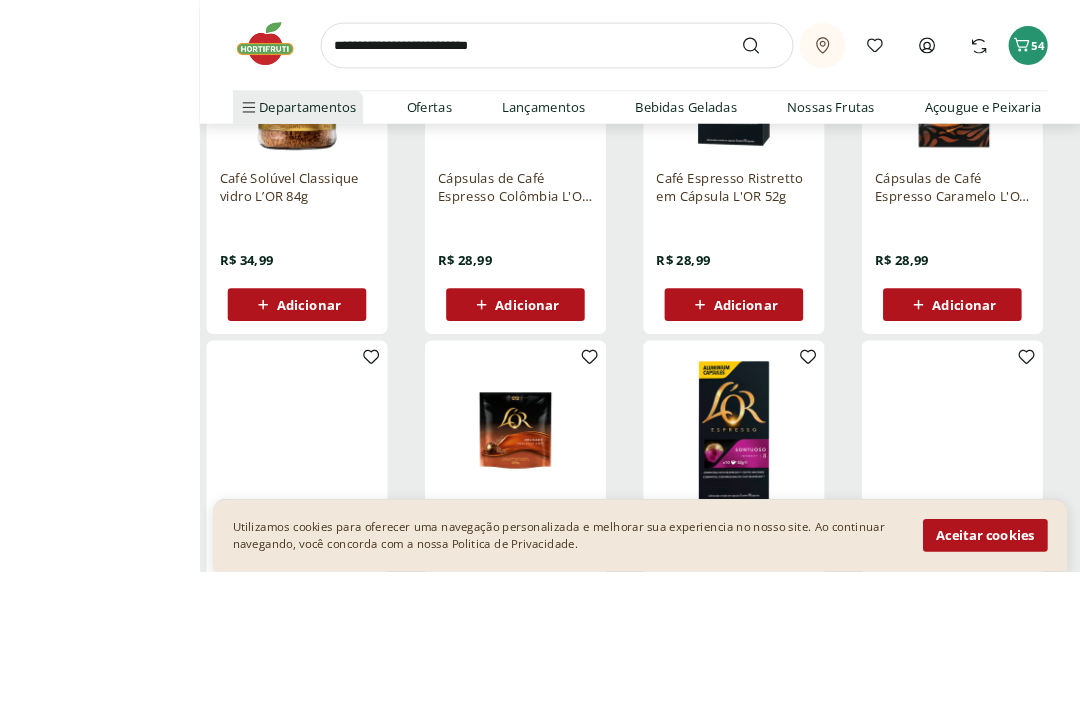 scroll, scrollTop: 470, scrollLeft: 0, axis: vertical 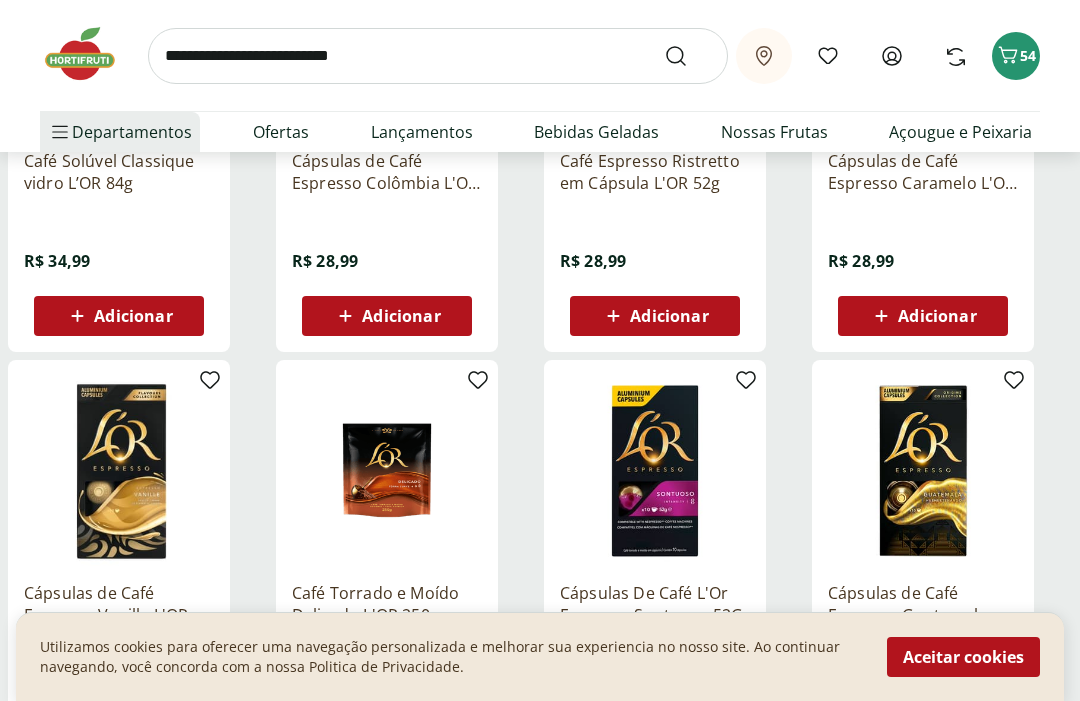 click on "Lançamentos" at bounding box center [422, 132] 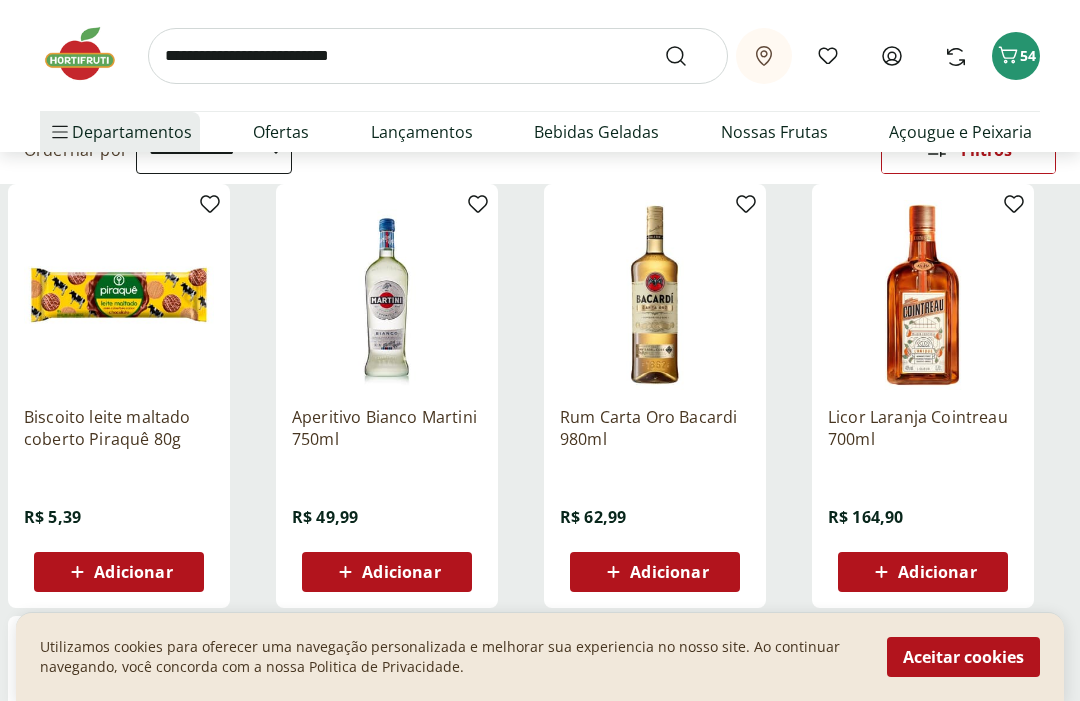 scroll, scrollTop: 241, scrollLeft: 0, axis: vertical 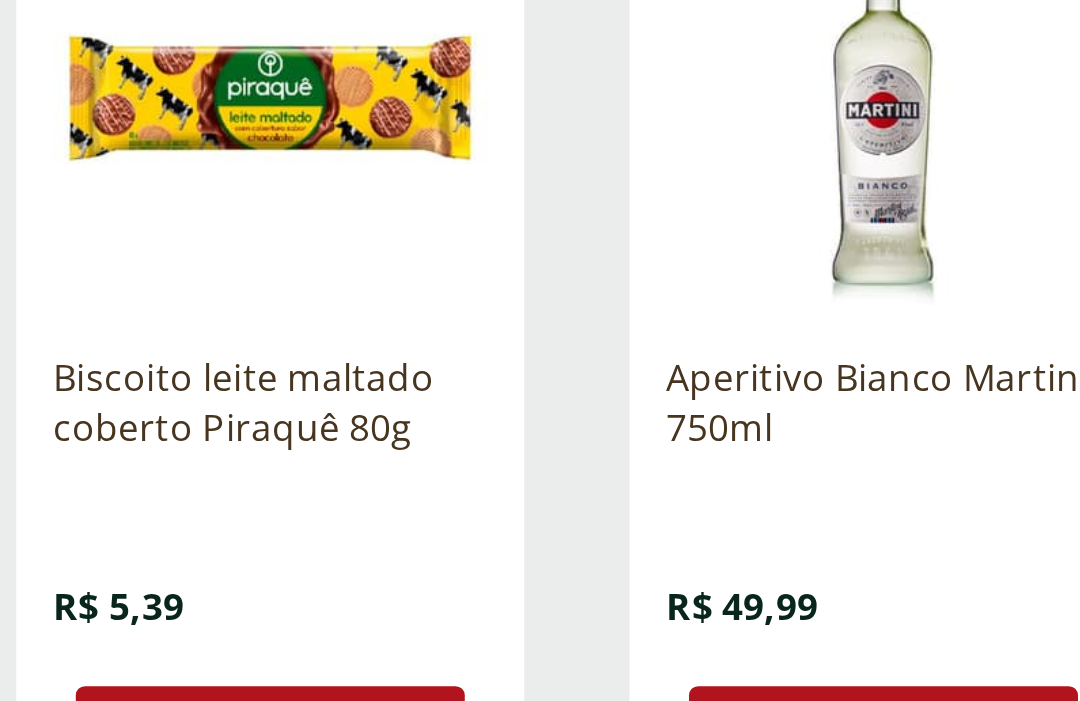 click at bounding box center (119, 266) 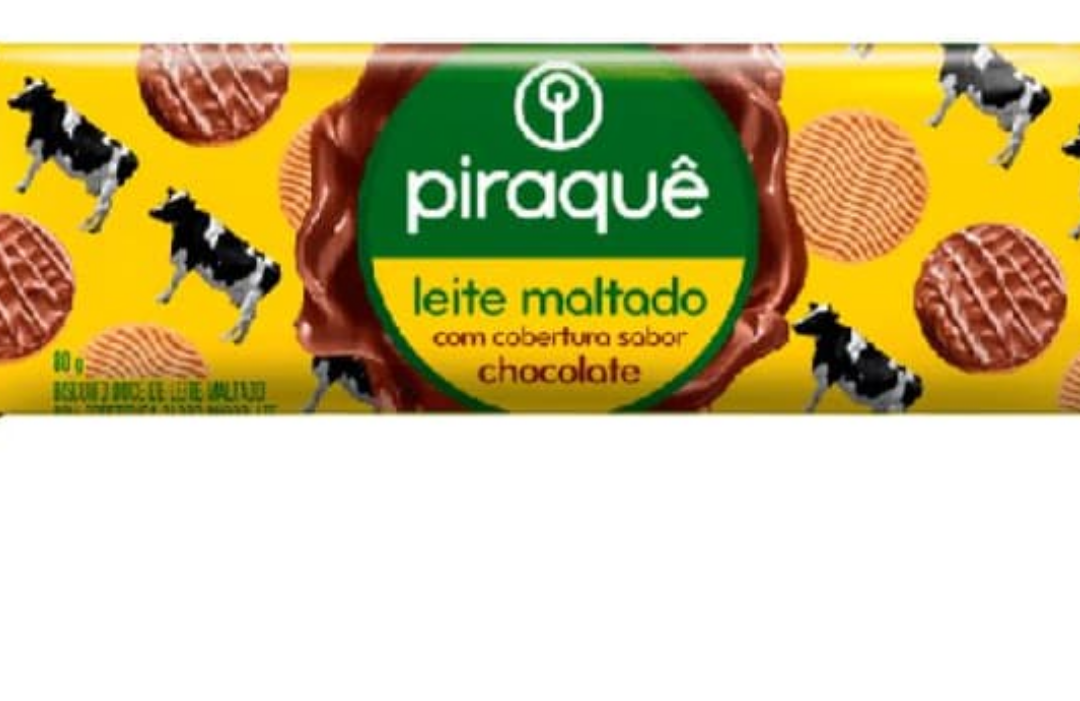 scroll, scrollTop: 43, scrollLeft: 0, axis: vertical 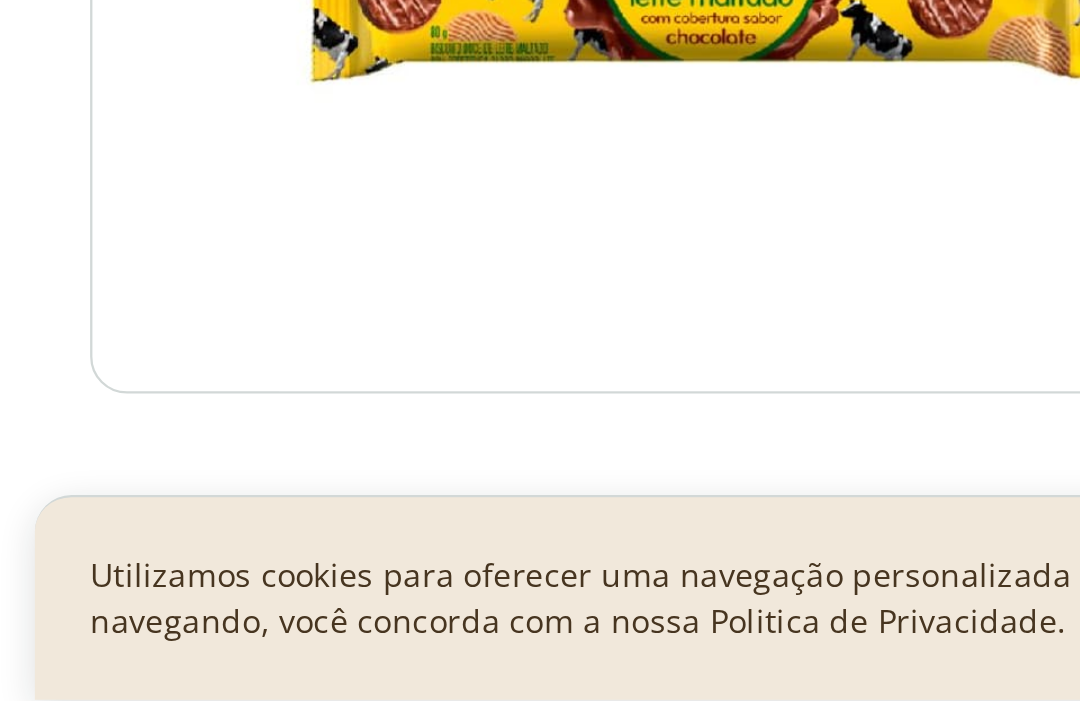 select on "**********" 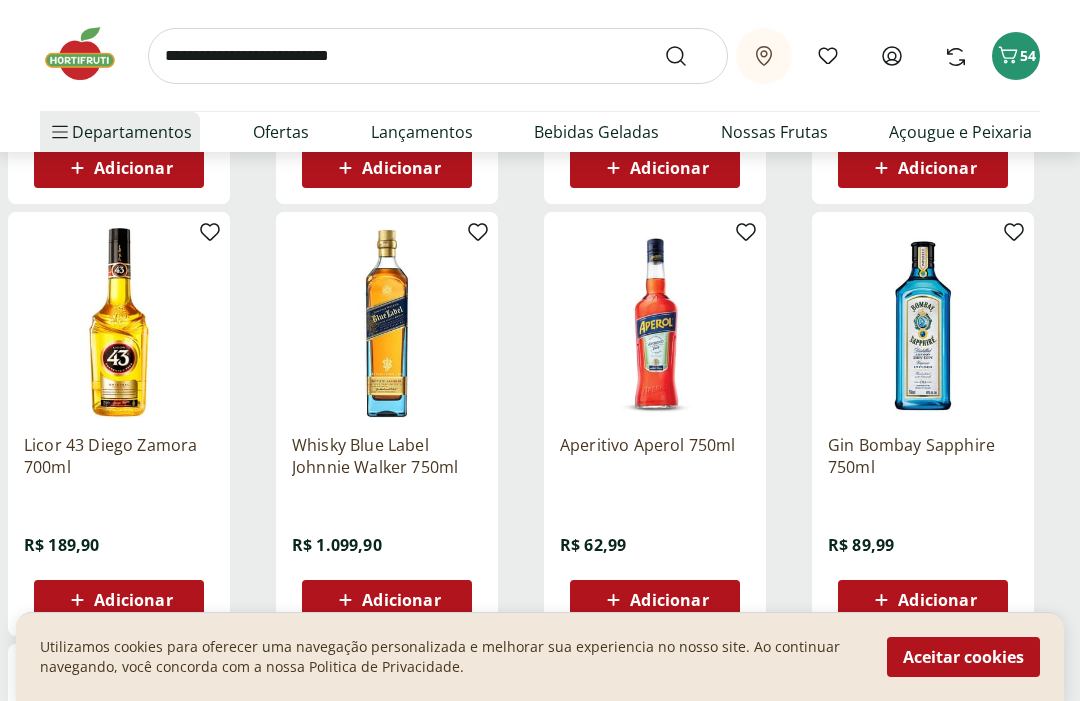 scroll, scrollTop: 619, scrollLeft: 0, axis: vertical 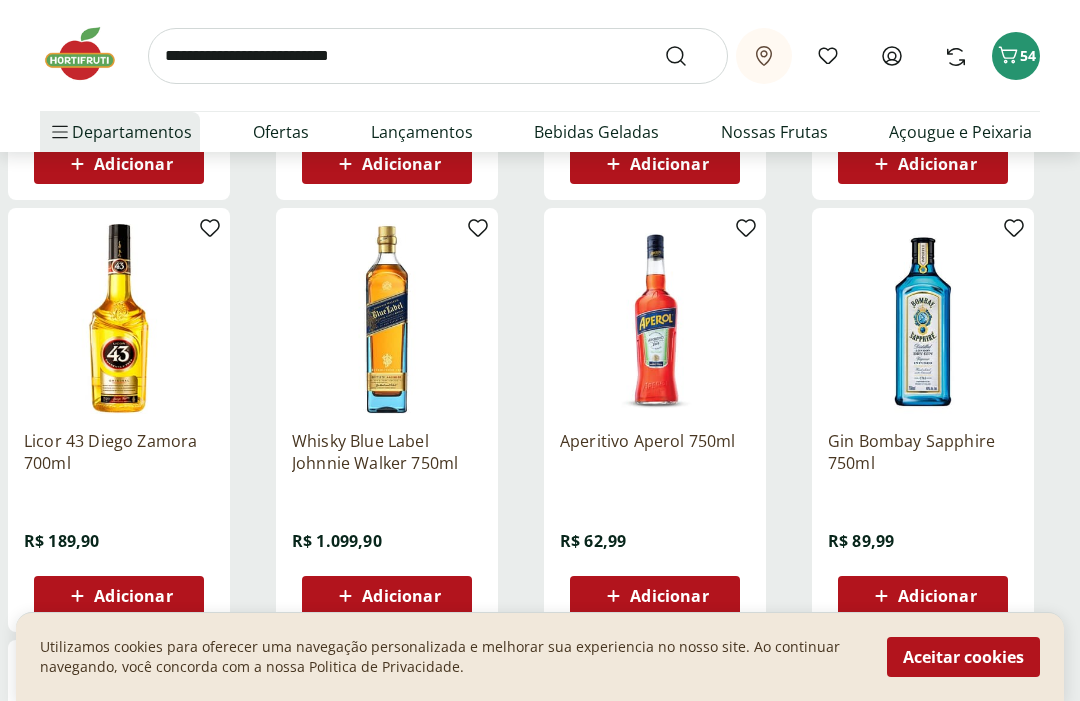 click on "Lançamentos" at bounding box center [422, 132] 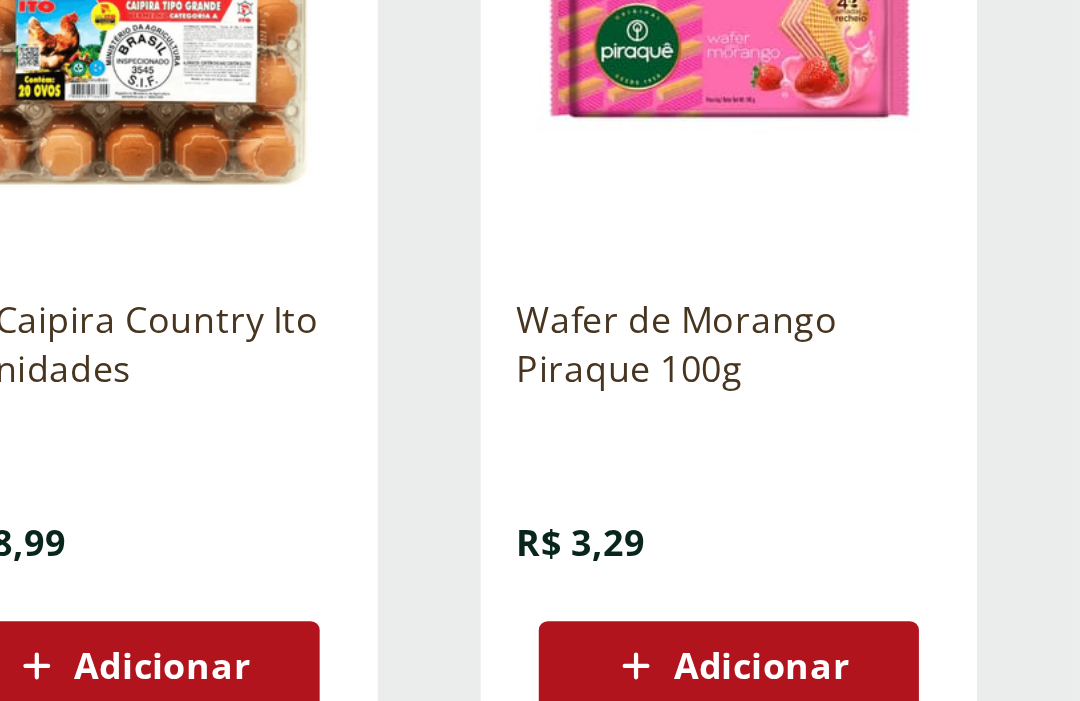 scroll, scrollTop: 1104, scrollLeft: 0, axis: vertical 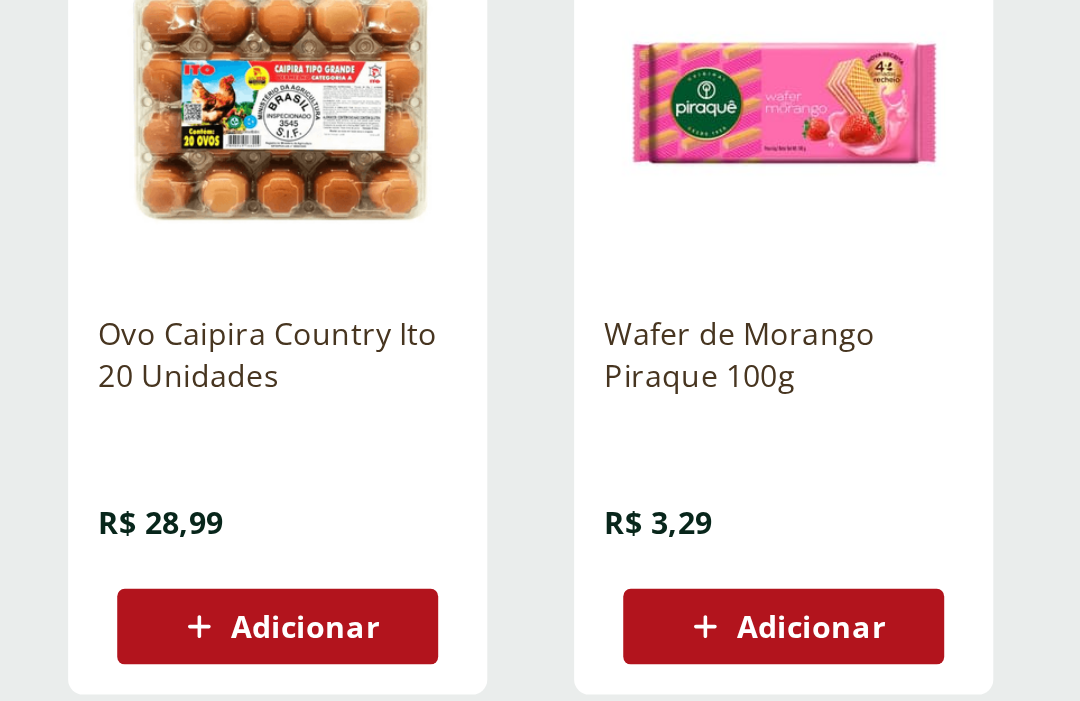 click on "Adicionar" at bounding box center [923, 544] 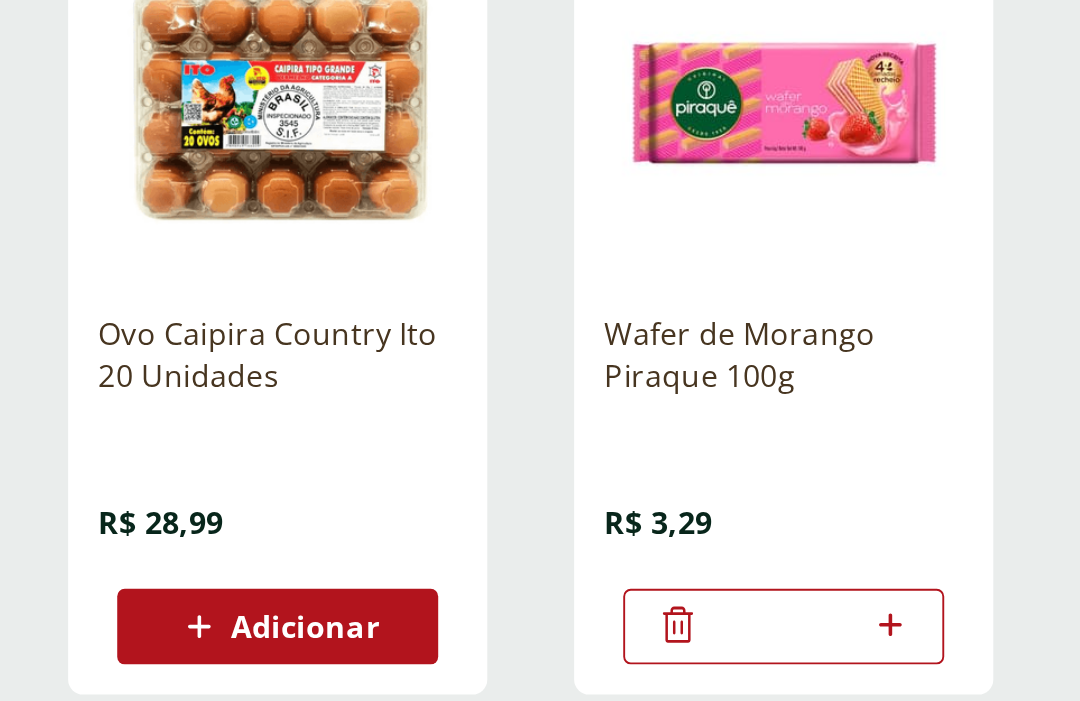 click 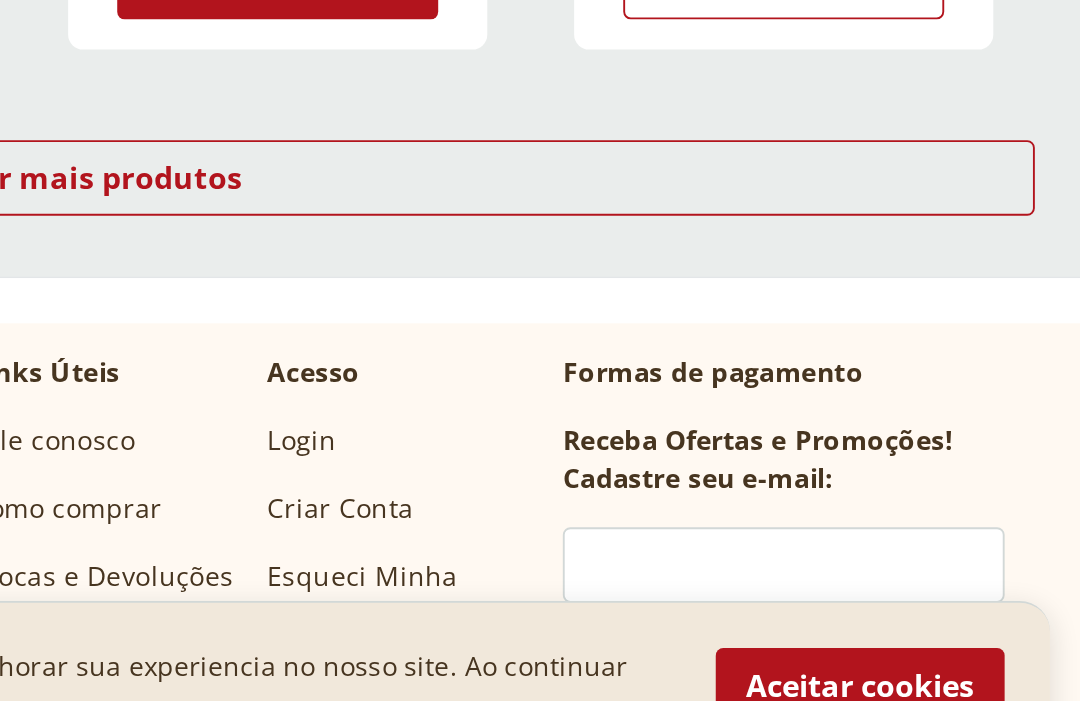scroll, scrollTop: 1363, scrollLeft: 0, axis: vertical 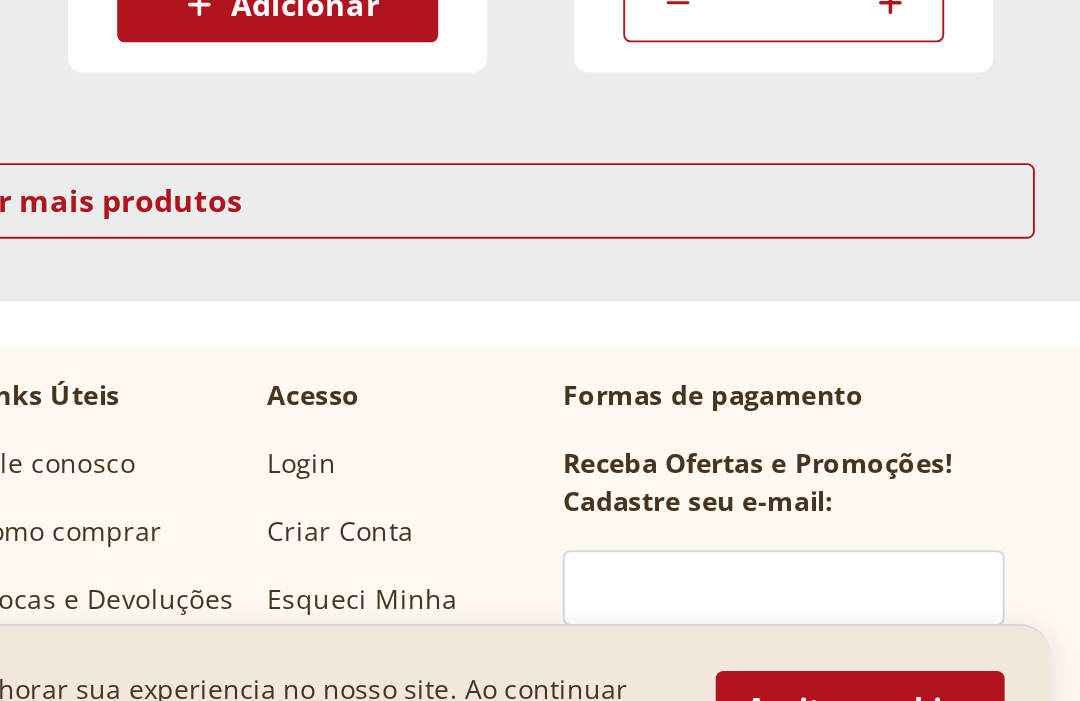 click on "Carregar mais produtos" at bounding box center (540, 389) 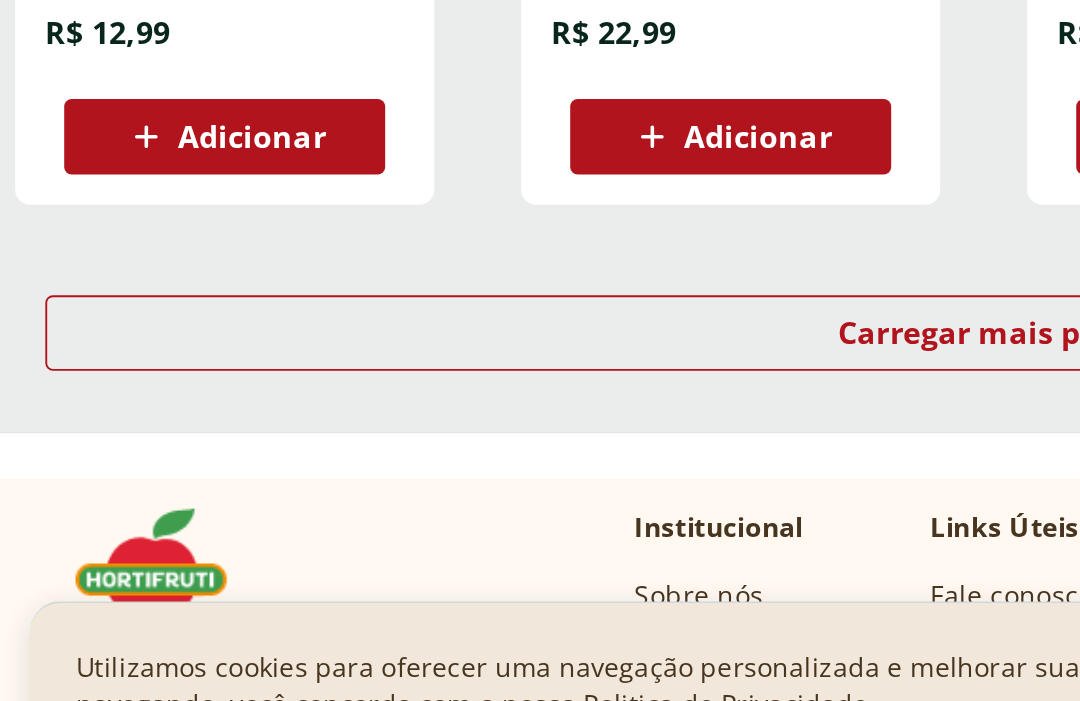 scroll, scrollTop: 2586, scrollLeft: 0, axis: vertical 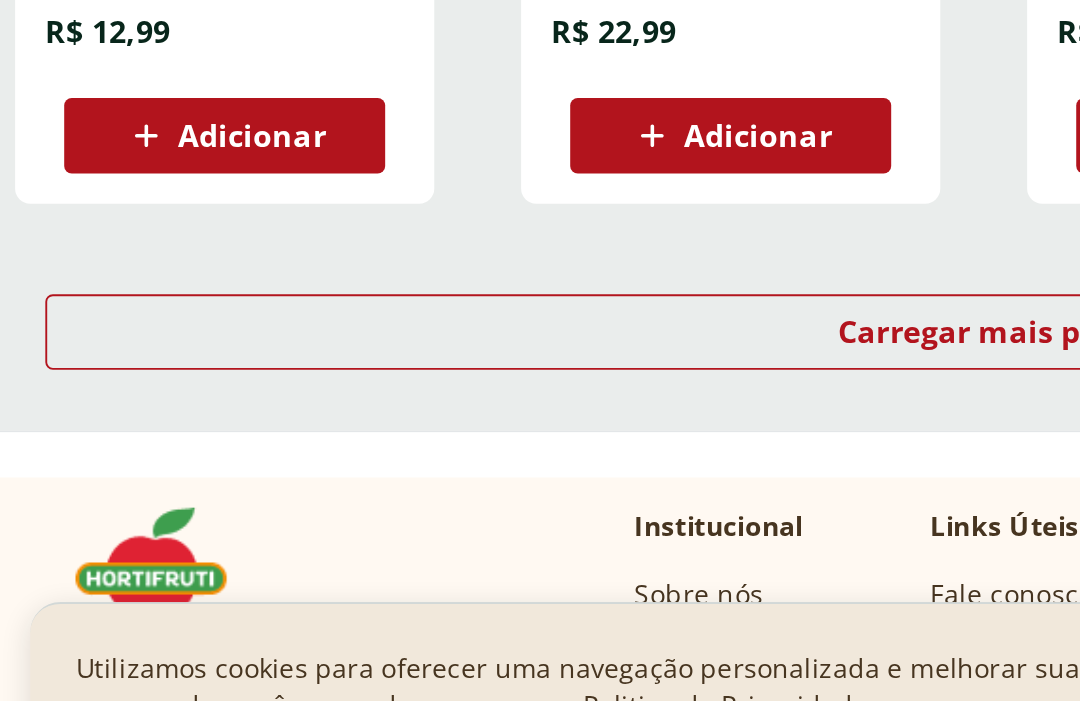click on "Carregar mais produtos" at bounding box center [540, 470] 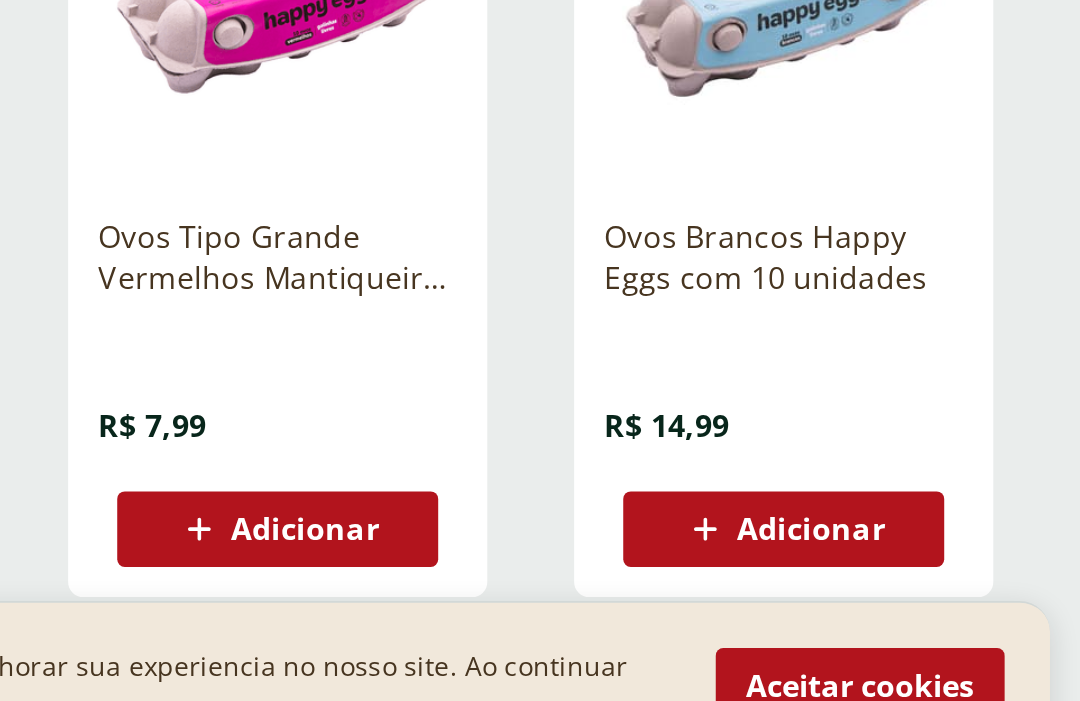 scroll, scrollTop: 3249, scrollLeft: 0, axis: vertical 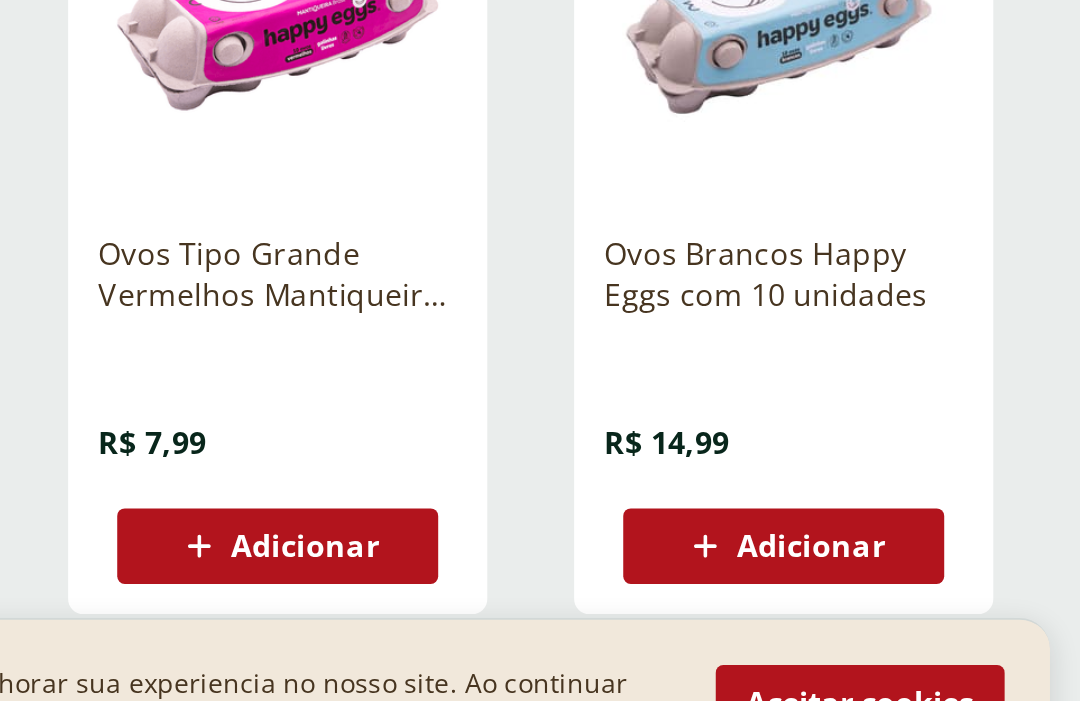 click on "Adicionar" at bounding box center (937, 575) 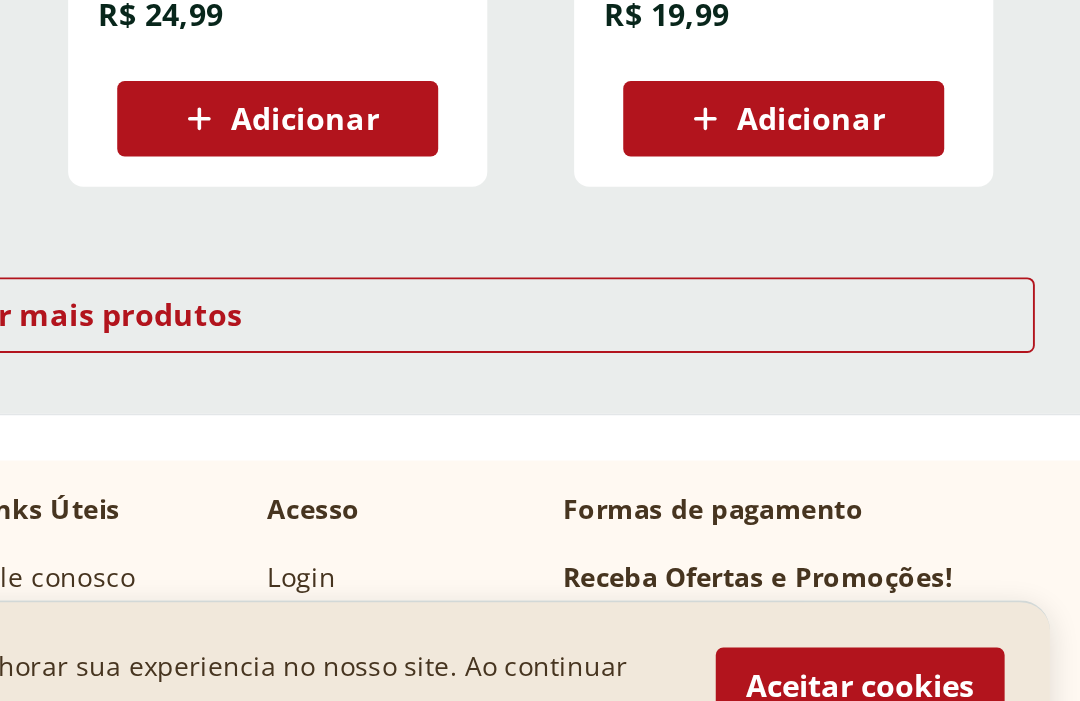 scroll, scrollTop: 3924, scrollLeft: 0, axis: vertical 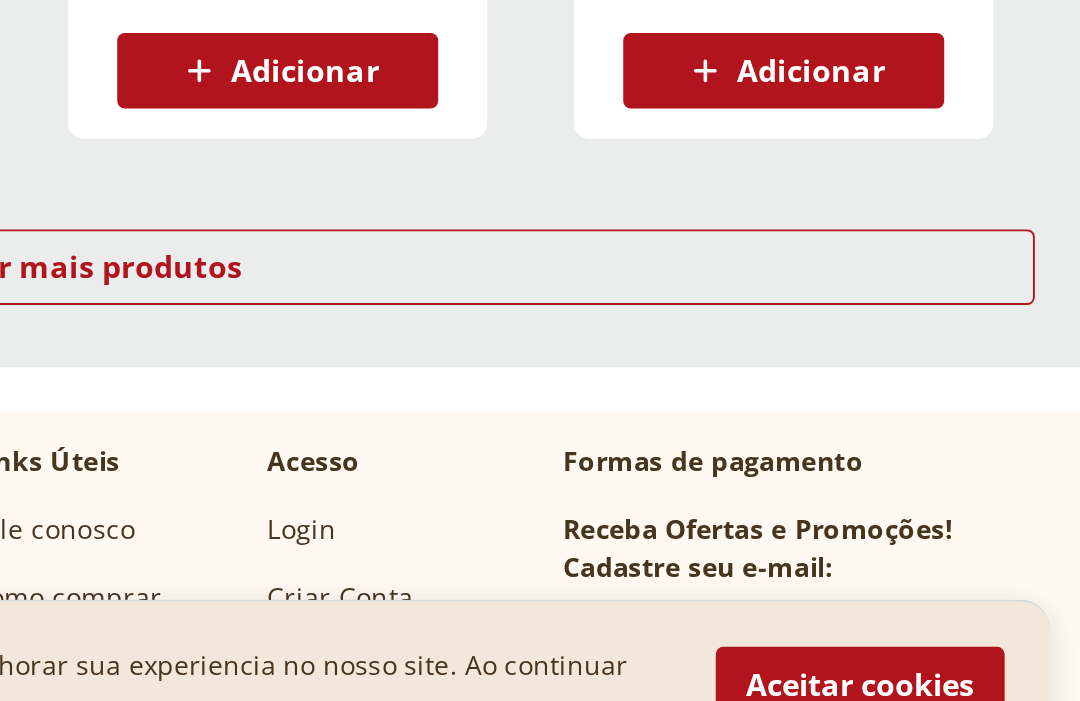 click on "Carregar mais produtos" at bounding box center [540, 436] 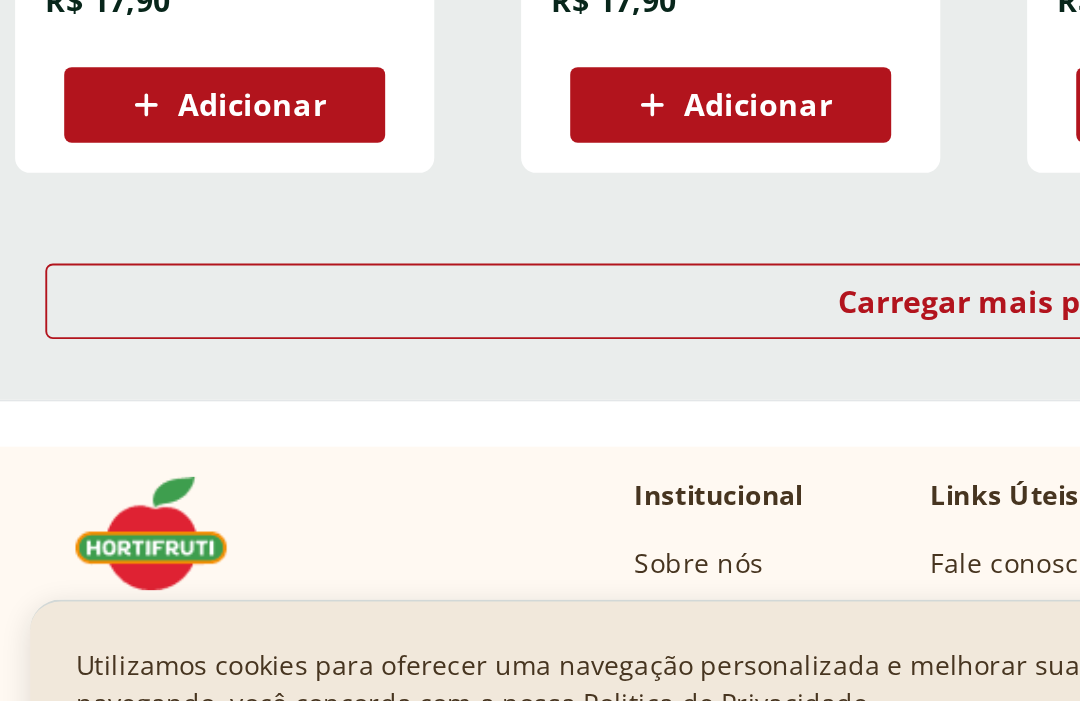 scroll, scrollTop: 5212, scrollLeft: 0, axis: vertical 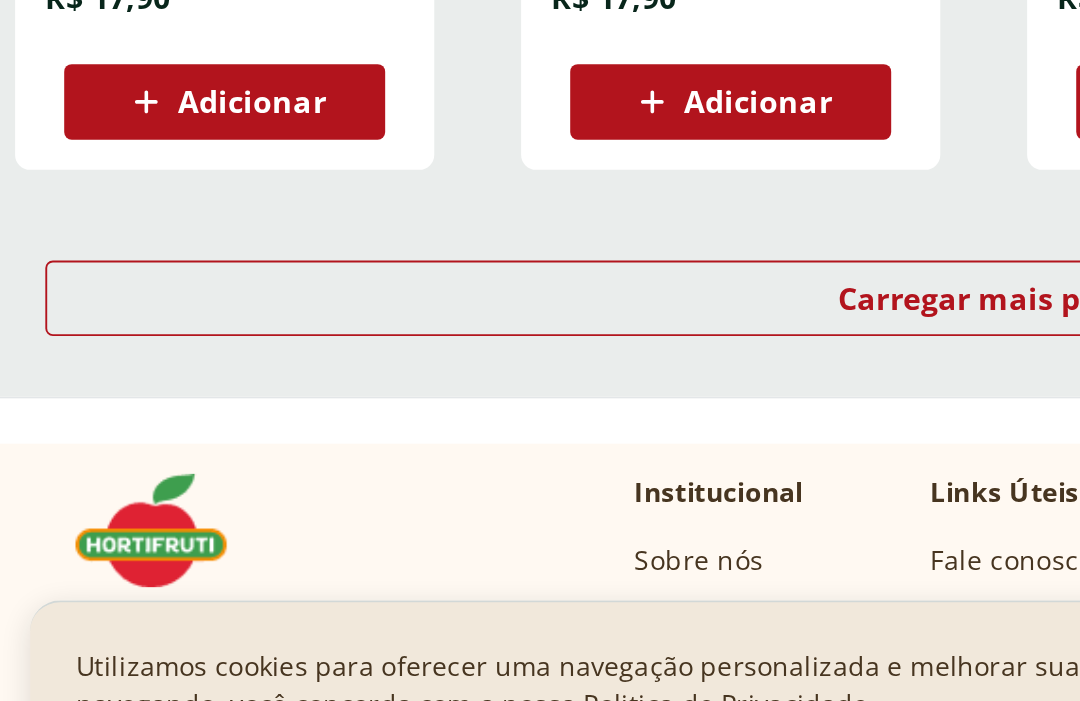 click on "Carregar mais produtos" at bounding box center [540, 452] 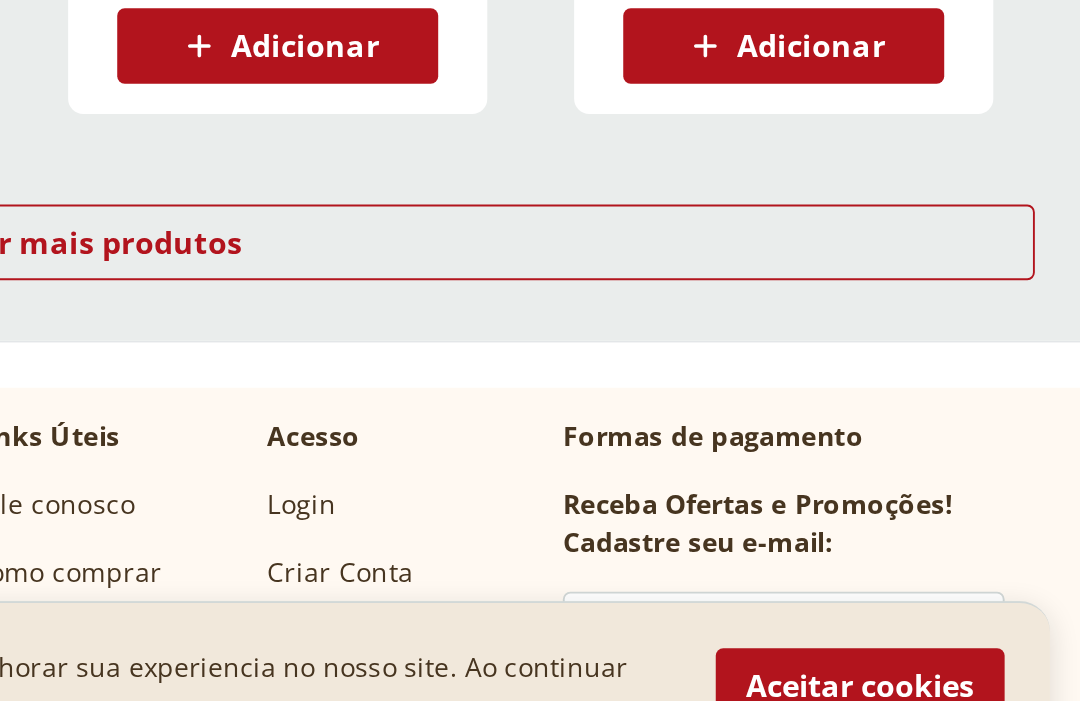 scroll, scrollTop: 6554, scrollLeft: 0, axis: vertical 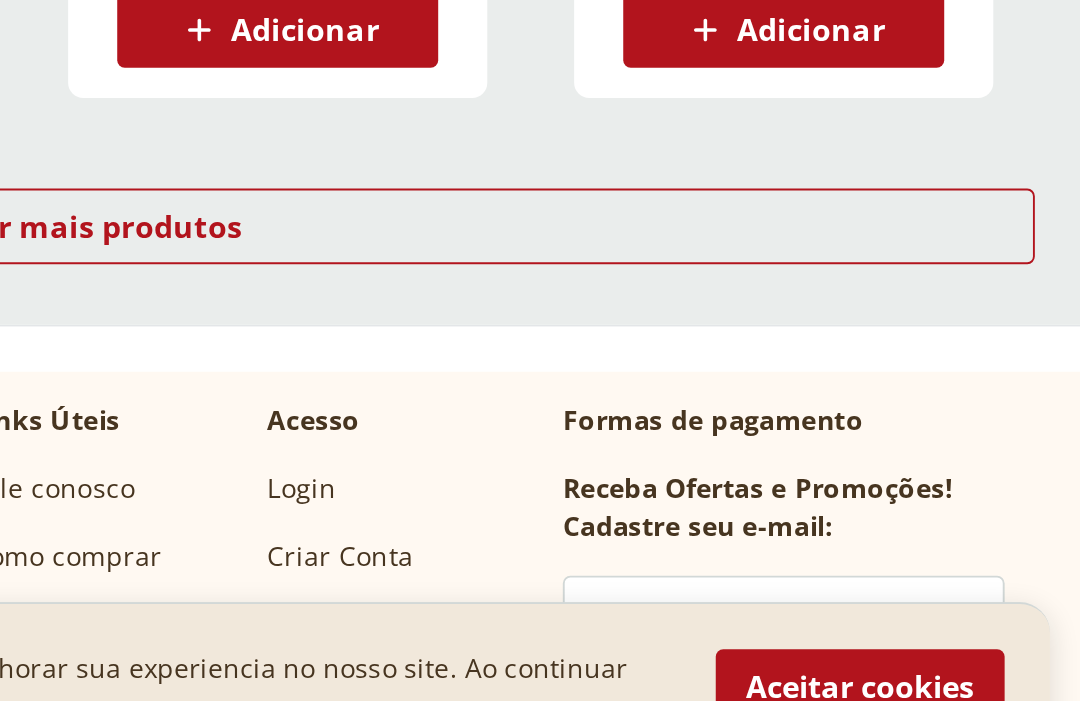 click on "Carregar mais produtos" at bounding box center [540, 414] 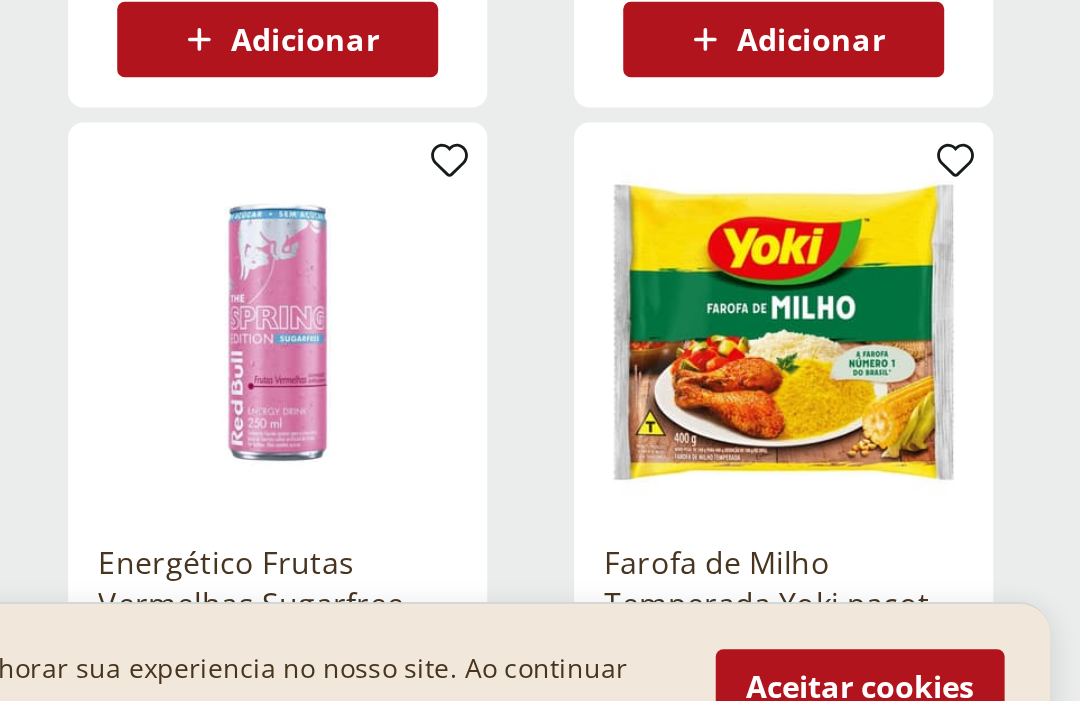 scroll, scrollTop: 7427, scrollLeft: 0, axis: vertical 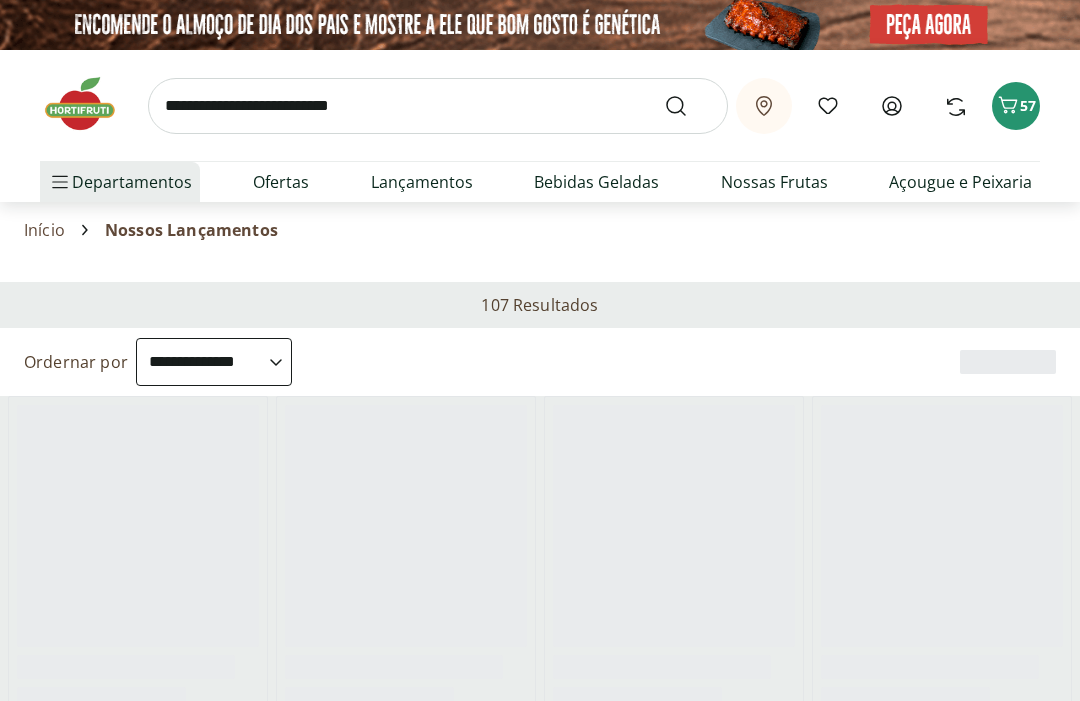 select on "**********" 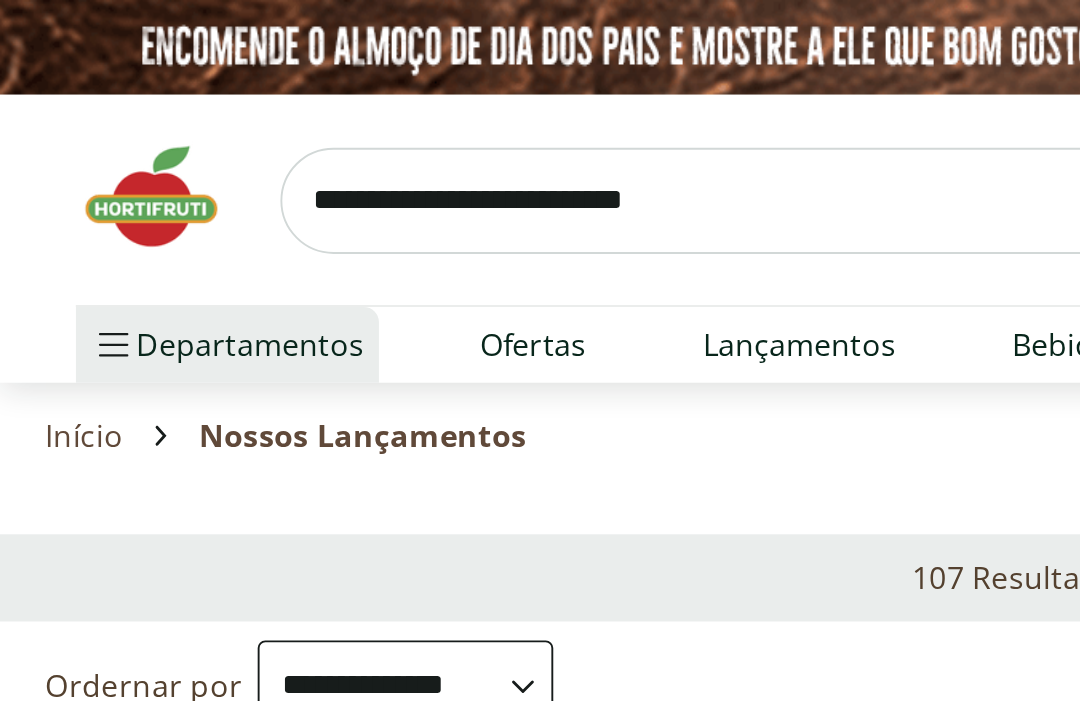 scroll, scrollTop: 0, scrollLeft: 0, axis: both 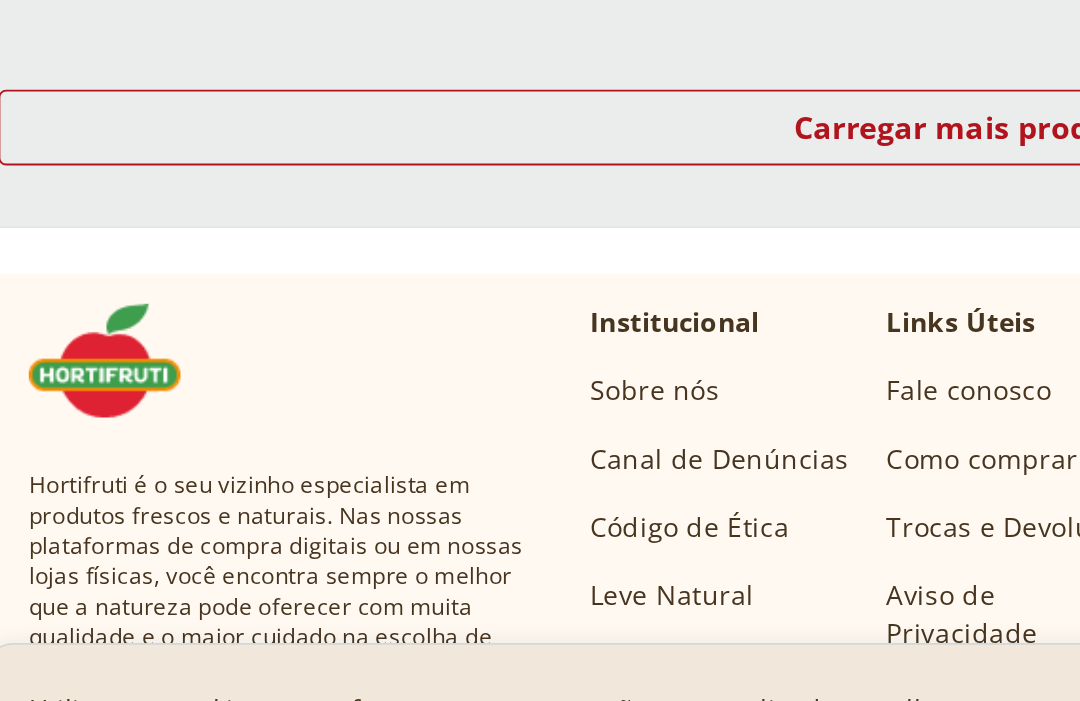 click on "Carregar mais produtos" at bounding box center [540, 340] 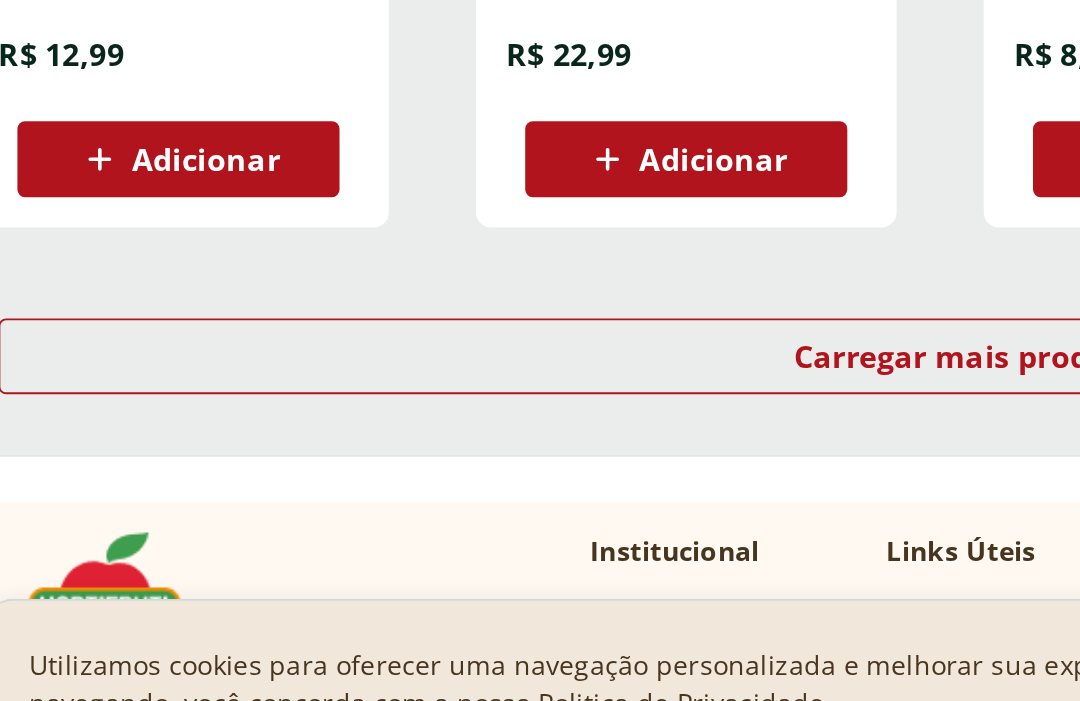 scroll, scrollTop: 2585, scrollLeft: 0, axis: vertical 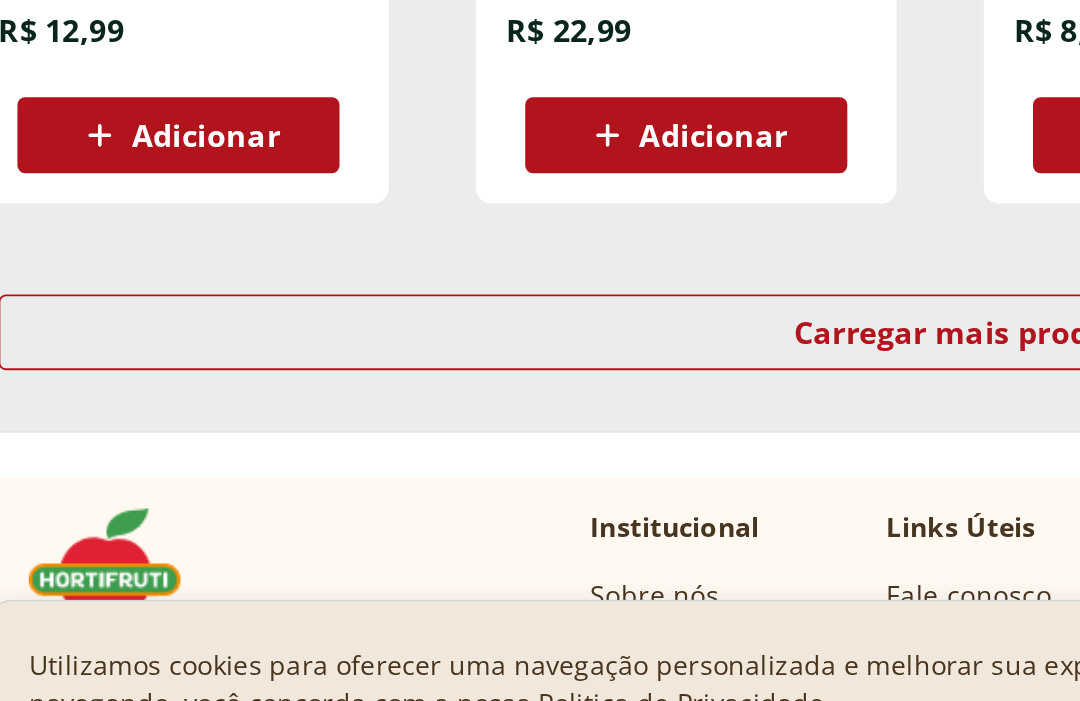 click on "Carregar mais produtos" at bounding box center [540, 471] 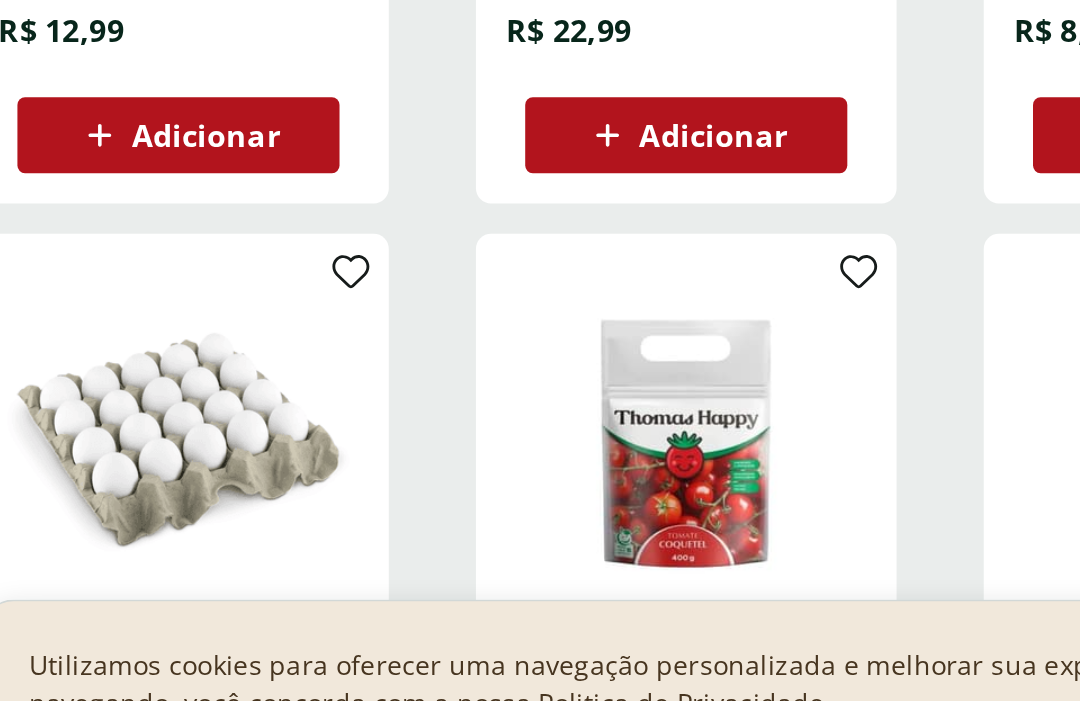 type on "*" 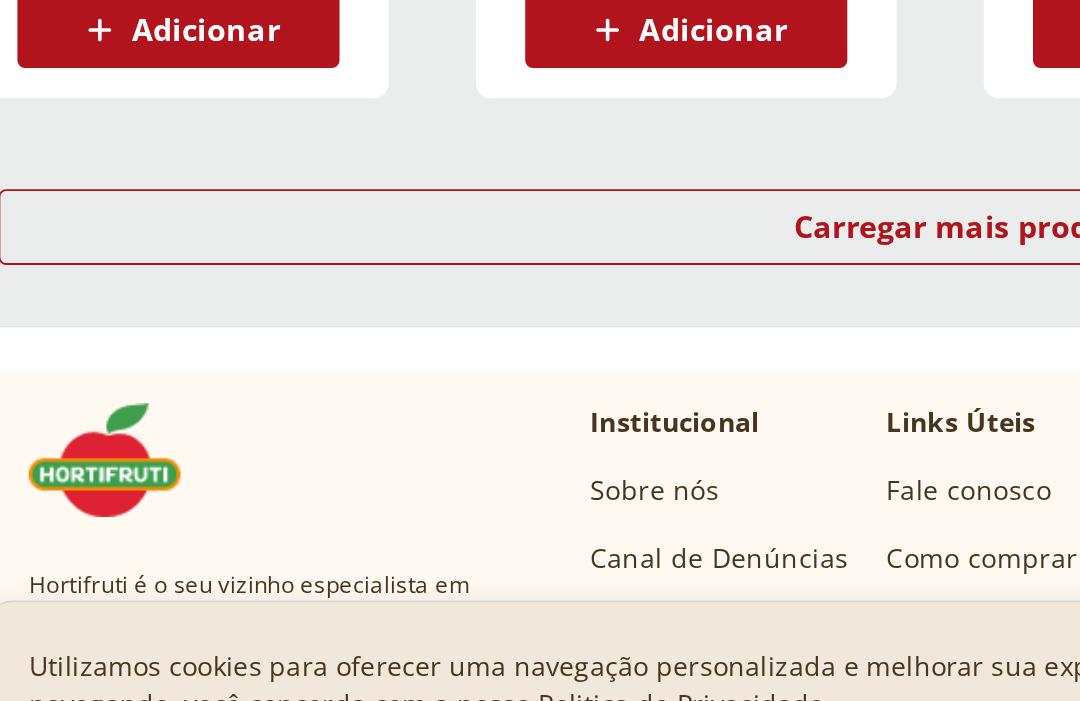 scroll, scrollTop: 3944, scrollLeft: 0, axis: vertical 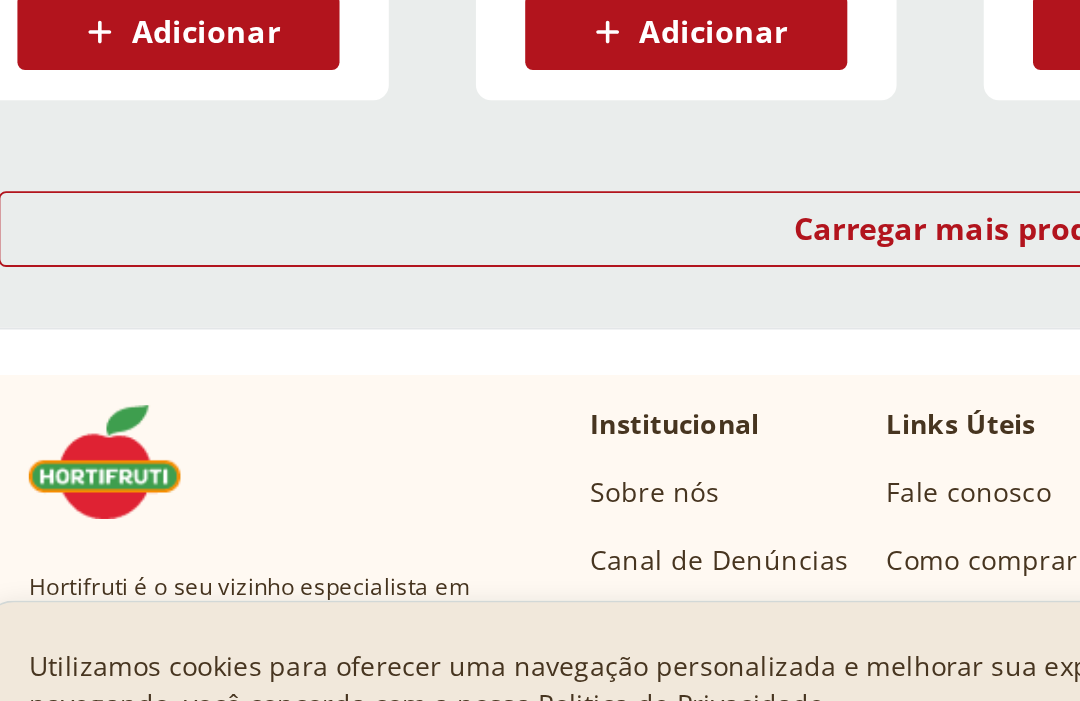 click on "Carregar mais produtos" at bounding box center [540, 416] 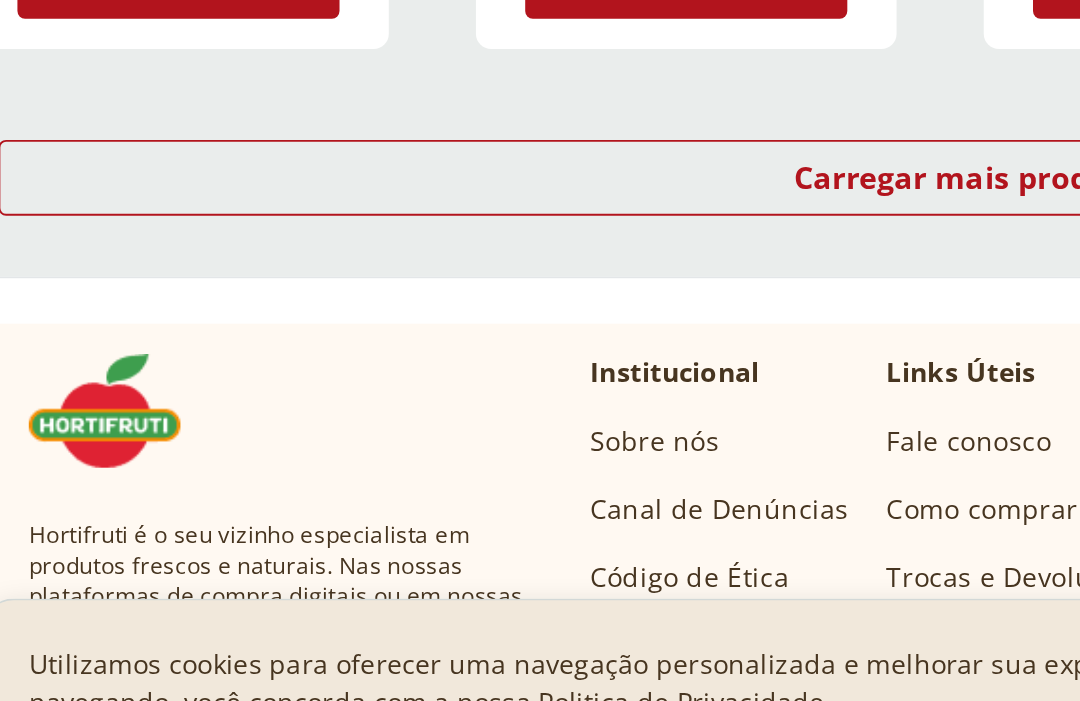 scroll, scrollTop: 5283, scrollLeft: 0, axis: vertical 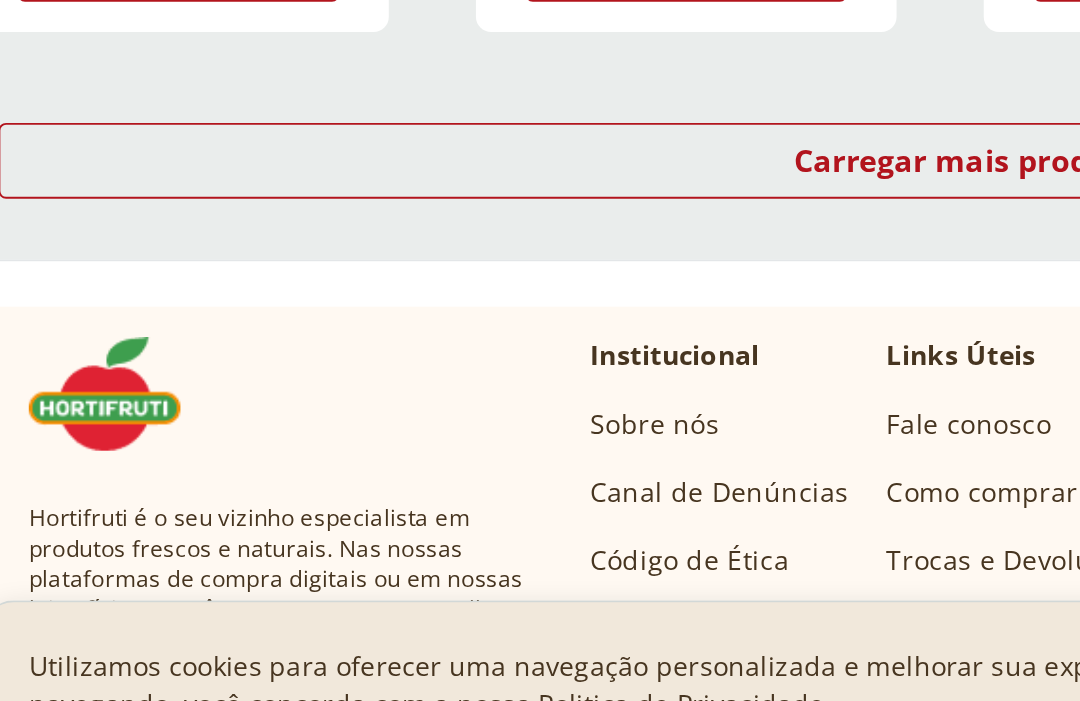 click on "Carregar mais produtos" at bounding box center (540, 381) 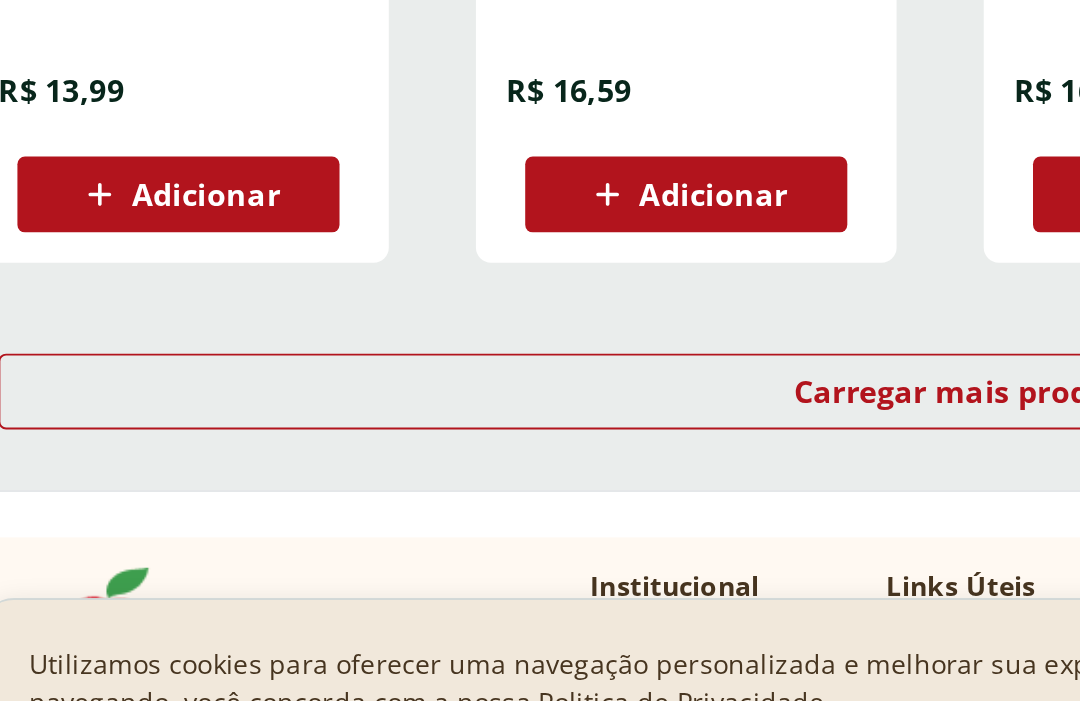 scroll, scrollTop: 6466, scrollLeft: 0, axis: vertical 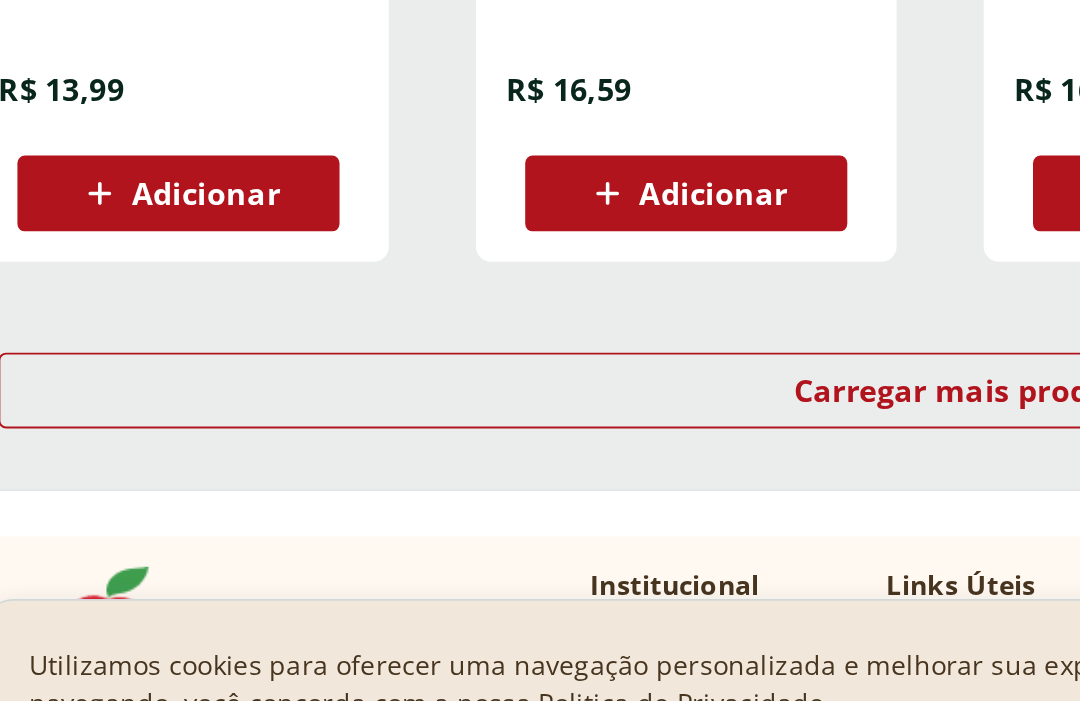 click on "Carregar mais produtos" at bounding box center (540, 502) 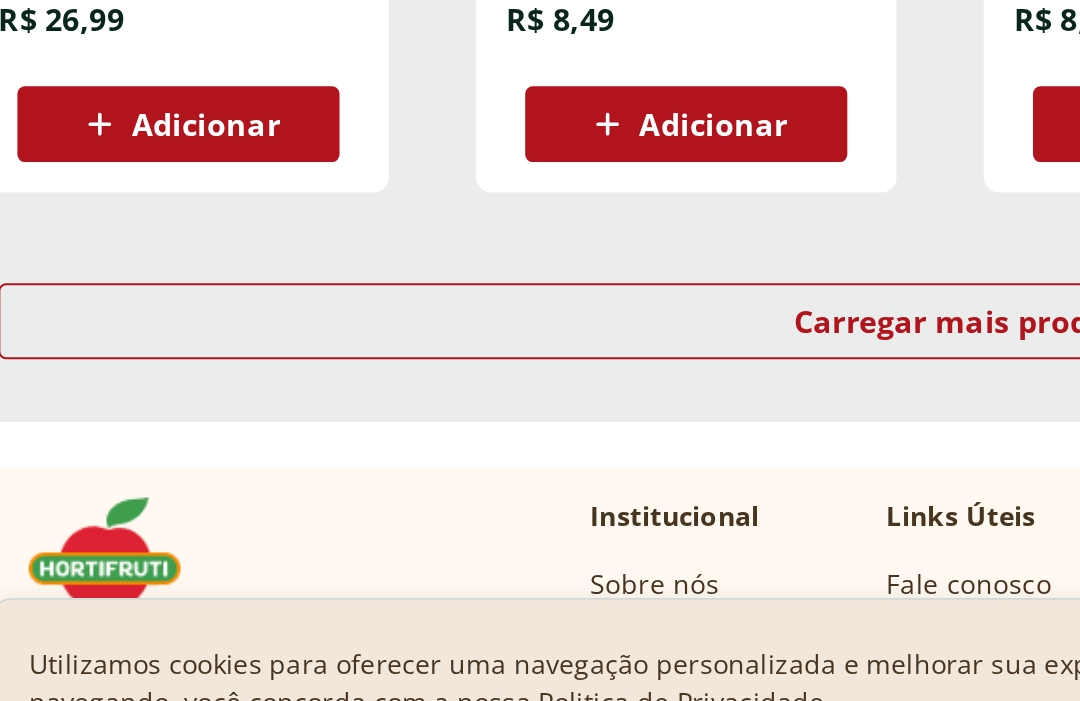 scroll, scrollTop: 7812, scrollLeft: 0, axis: vertical 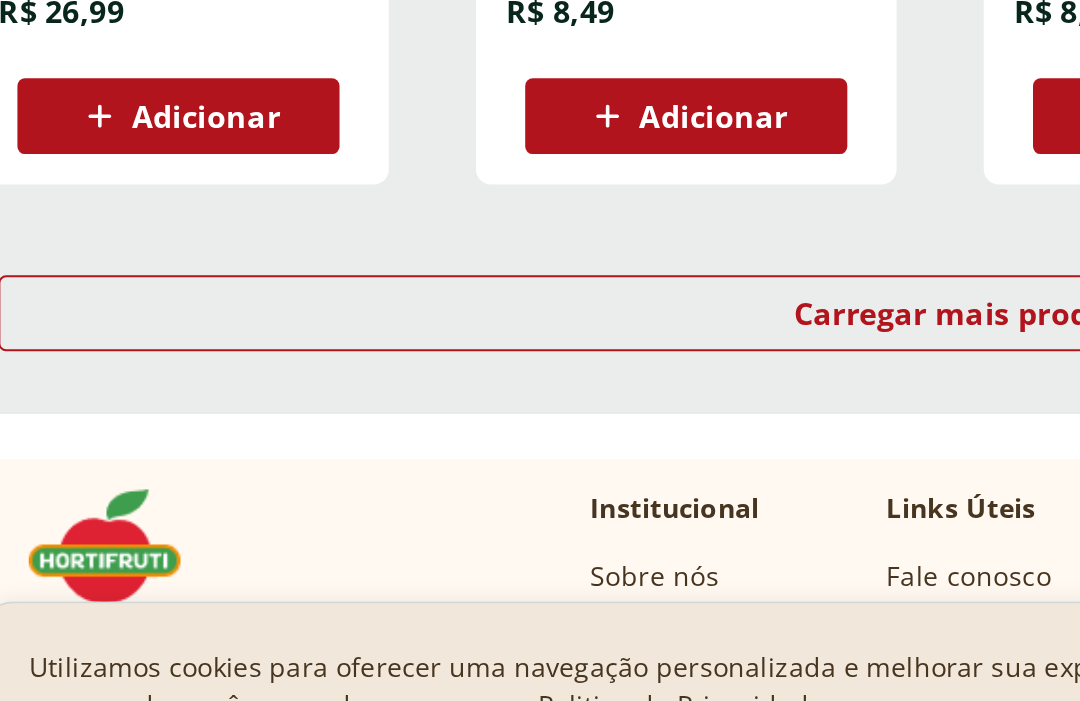 click on "Carregar mais produtos" at bounding box center (540, 460) 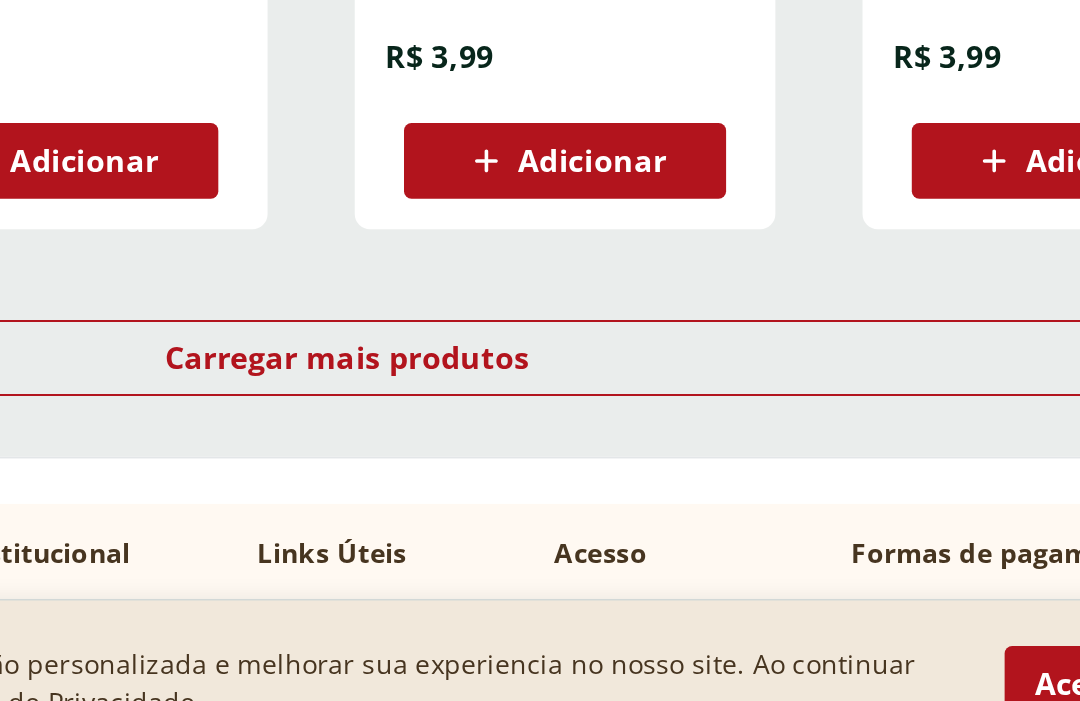 scroll, scrollTop: 9111, scrollLeft: 0, axis: vertical 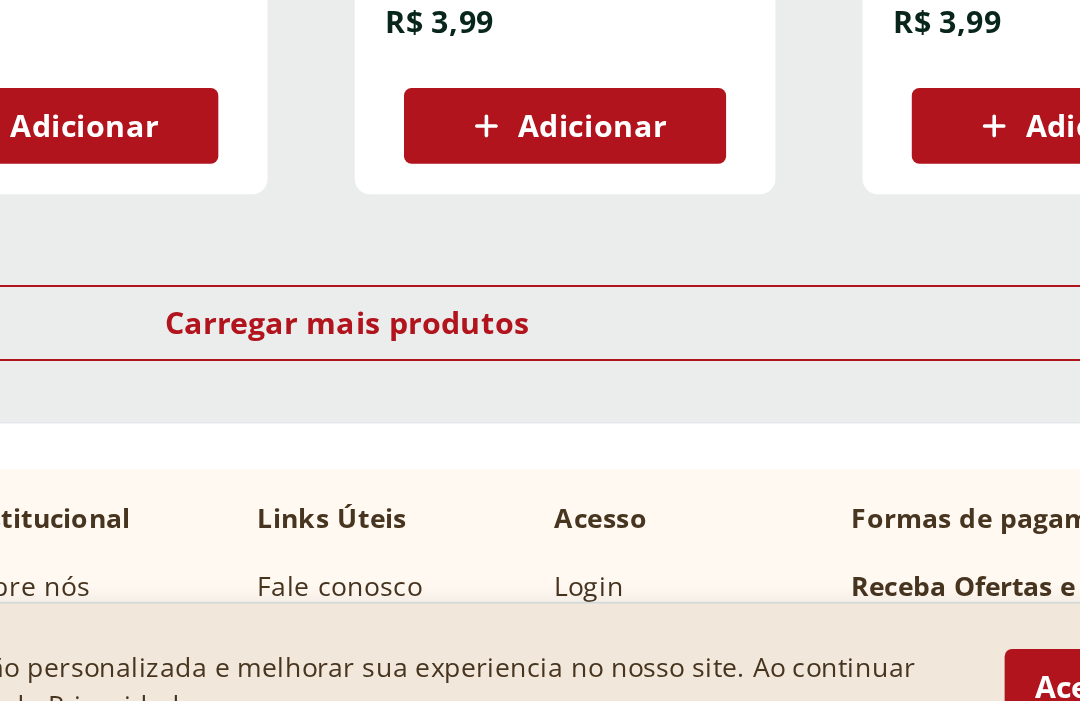 click on "Carregar mais produtos" at bounding box center [540, 465] 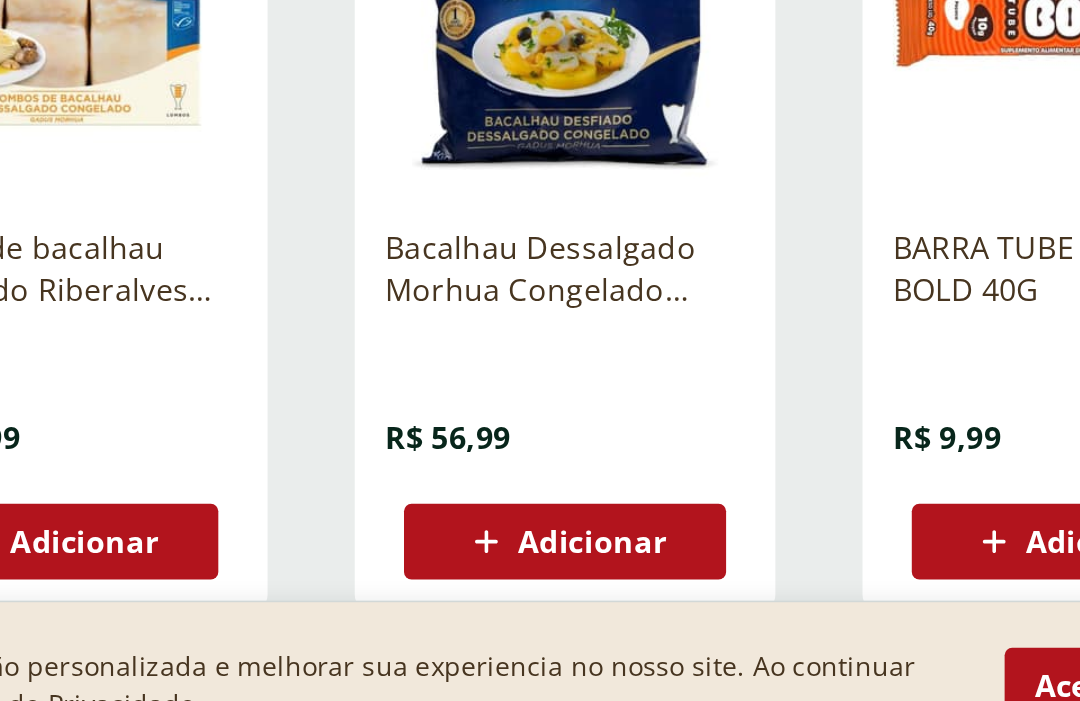 scroll, scrollTop: 9329, scrollLeft: 0, axis: vertical 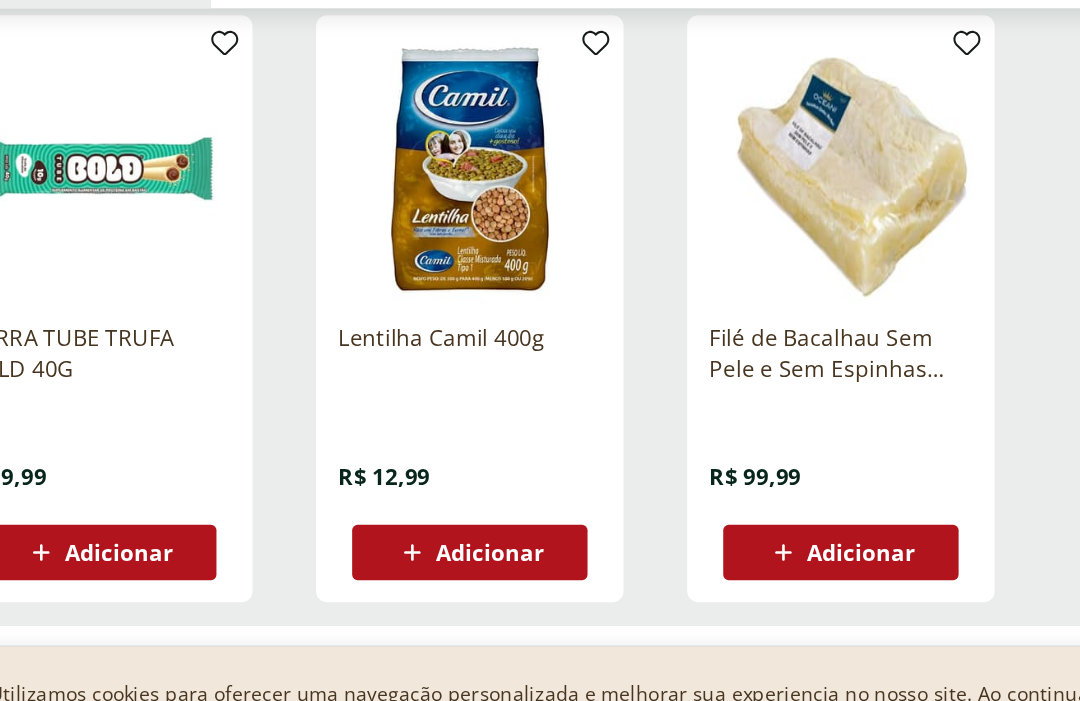 click on "Adicionar" at bounding box center [387, 545] 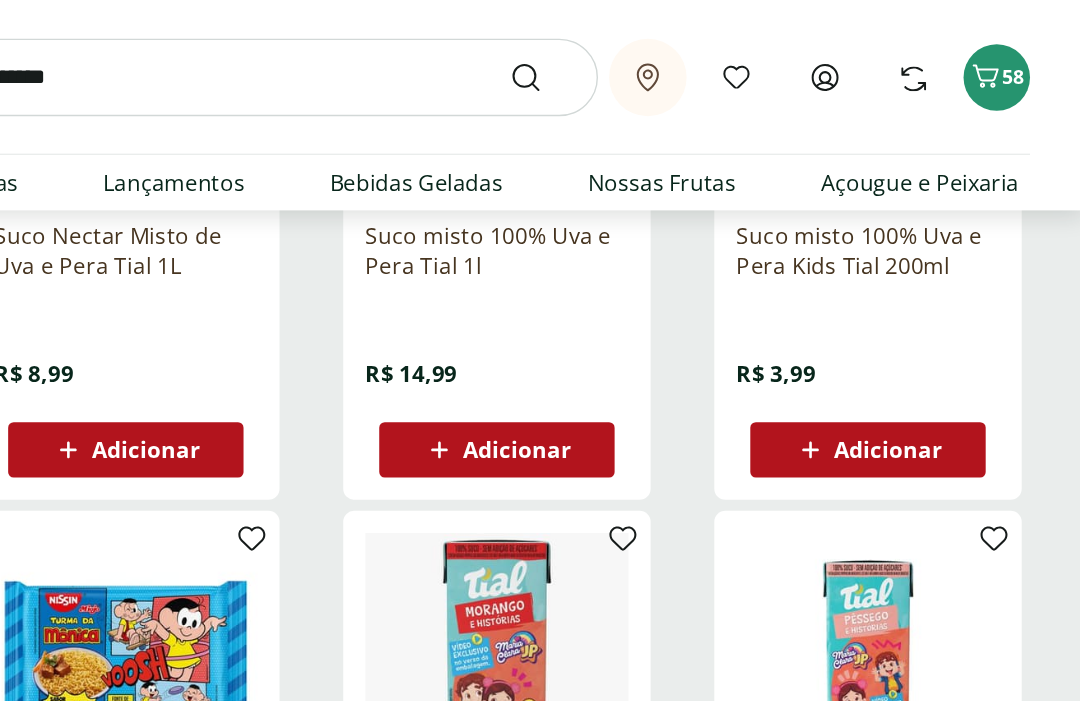 scroll, scrollTop: 8715, scrollLeft: 0, axis: vertical 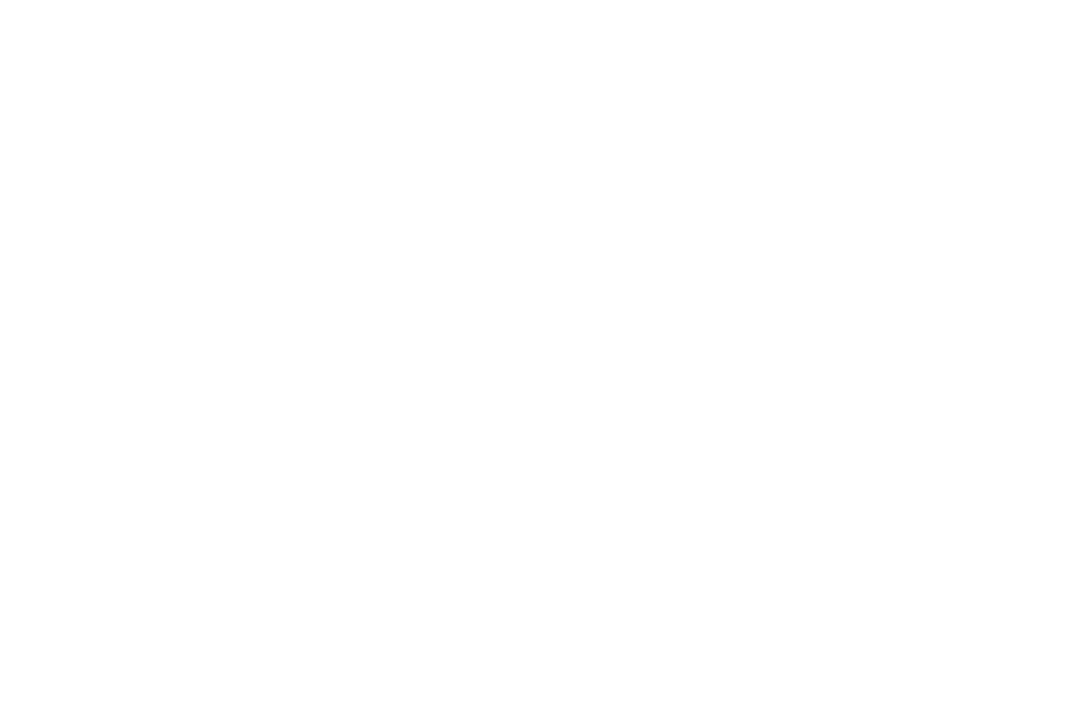 select on "**********" 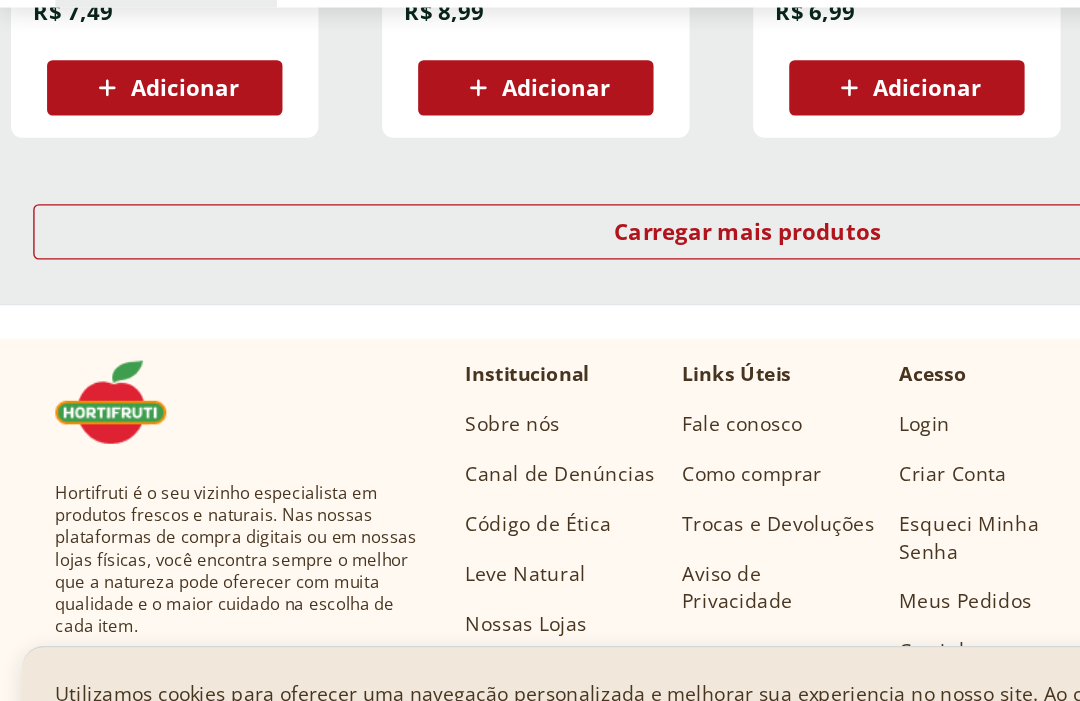 scroll, scrollTop: 1451, scrollLeft: 0, axis: vertical 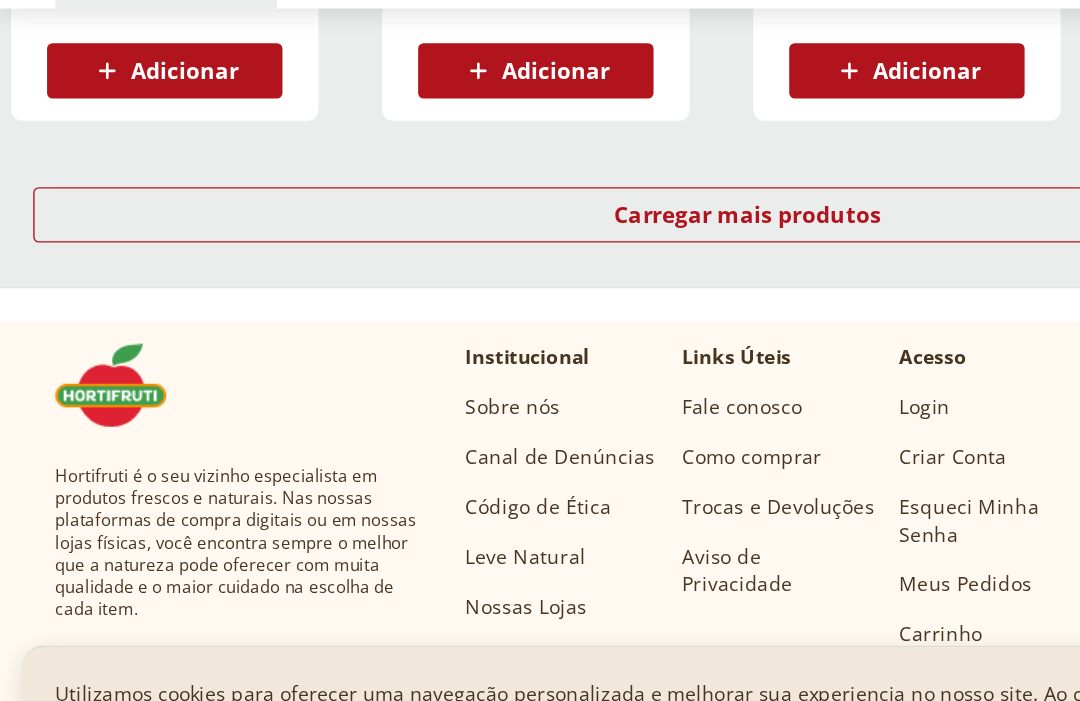 click on "Carregar mais produtos" at bounding box center [540, 301] 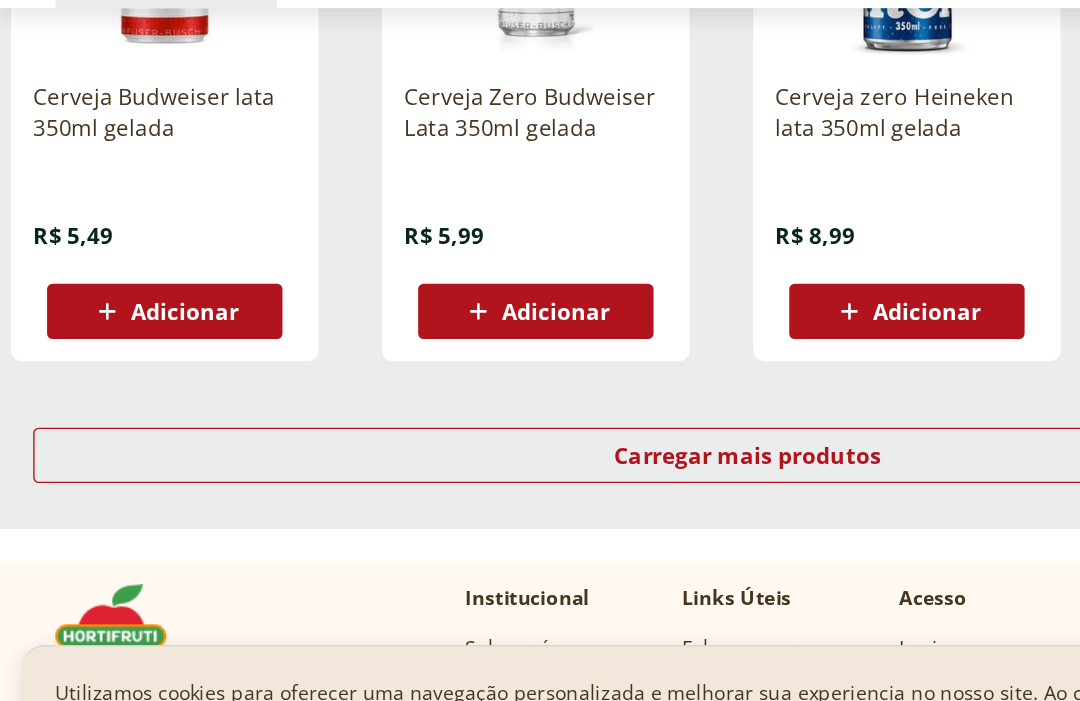 scroll, scrollTop: 2628, scrollLeft: 0, axis: vertical 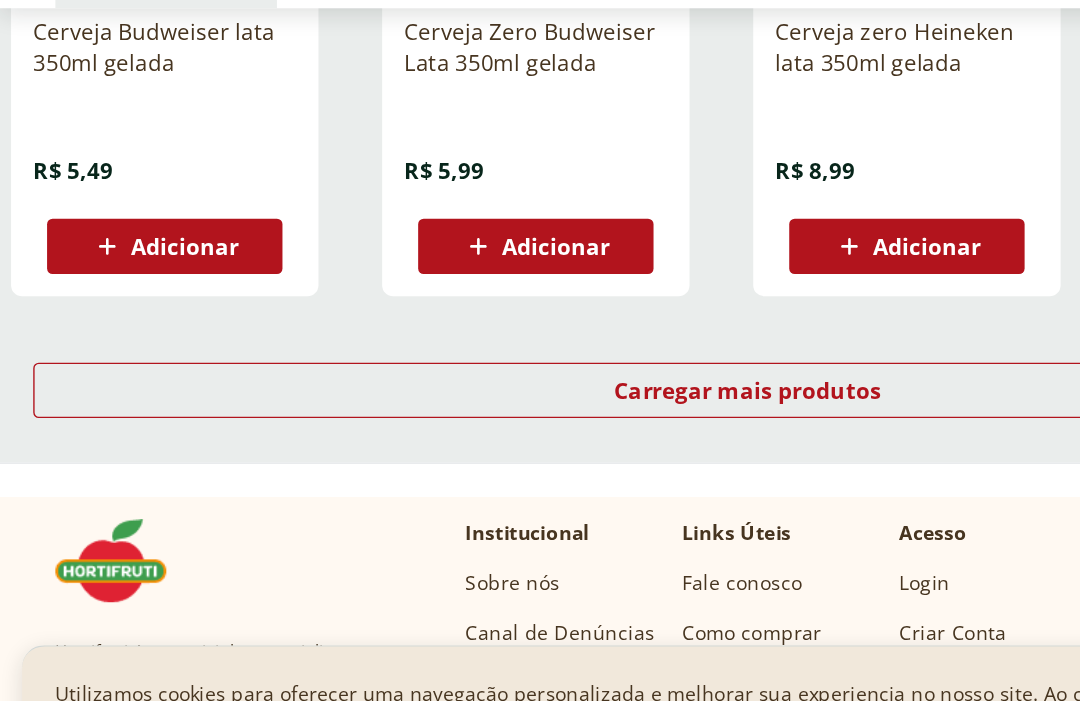 click on "Carregar mais produtos" at bounding box center (540, 428) 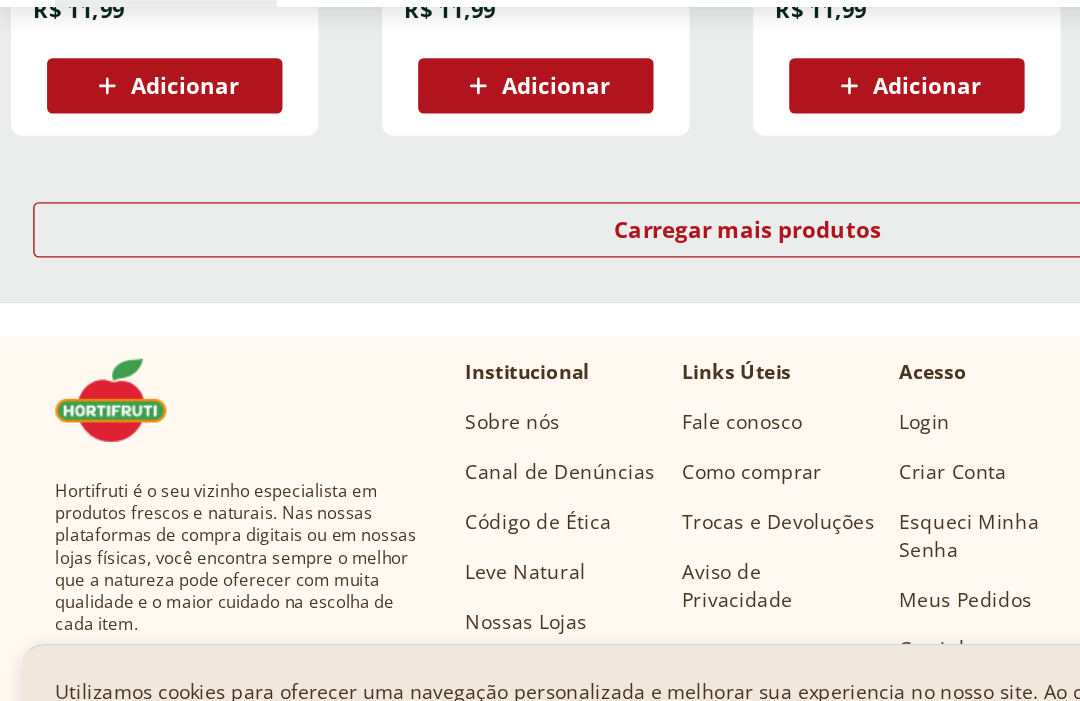scroll, scrollTop: 4048, scrollLeft: 0, axis: vertical 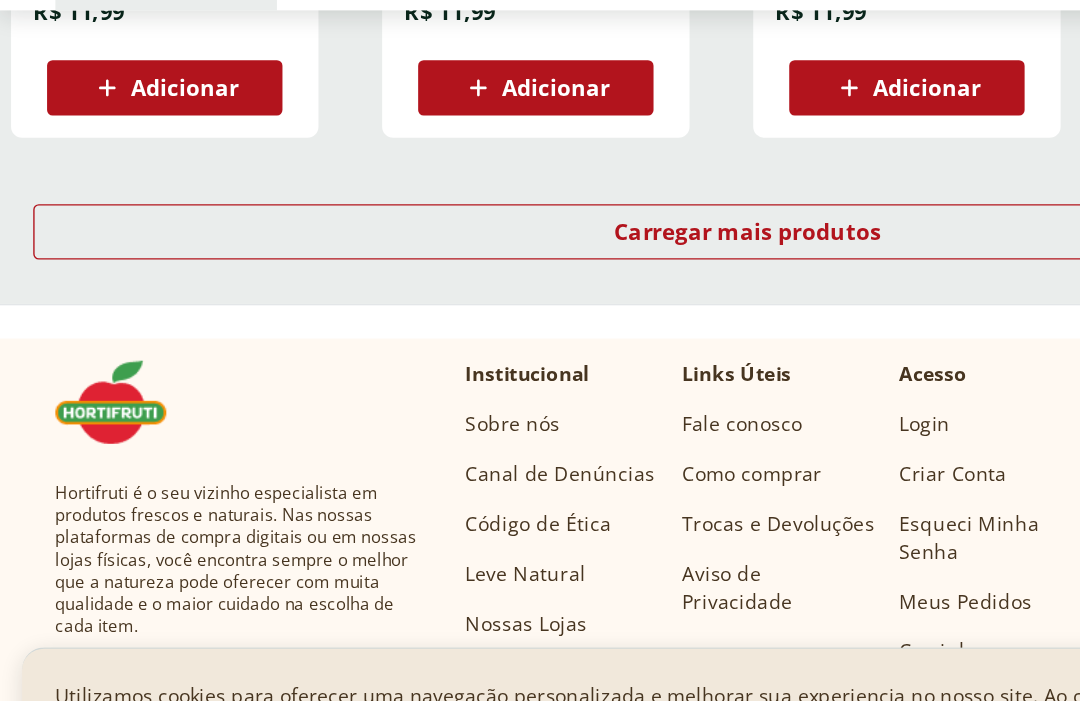 click on "Carregar mais produtos" at bounding box center (540, 312) 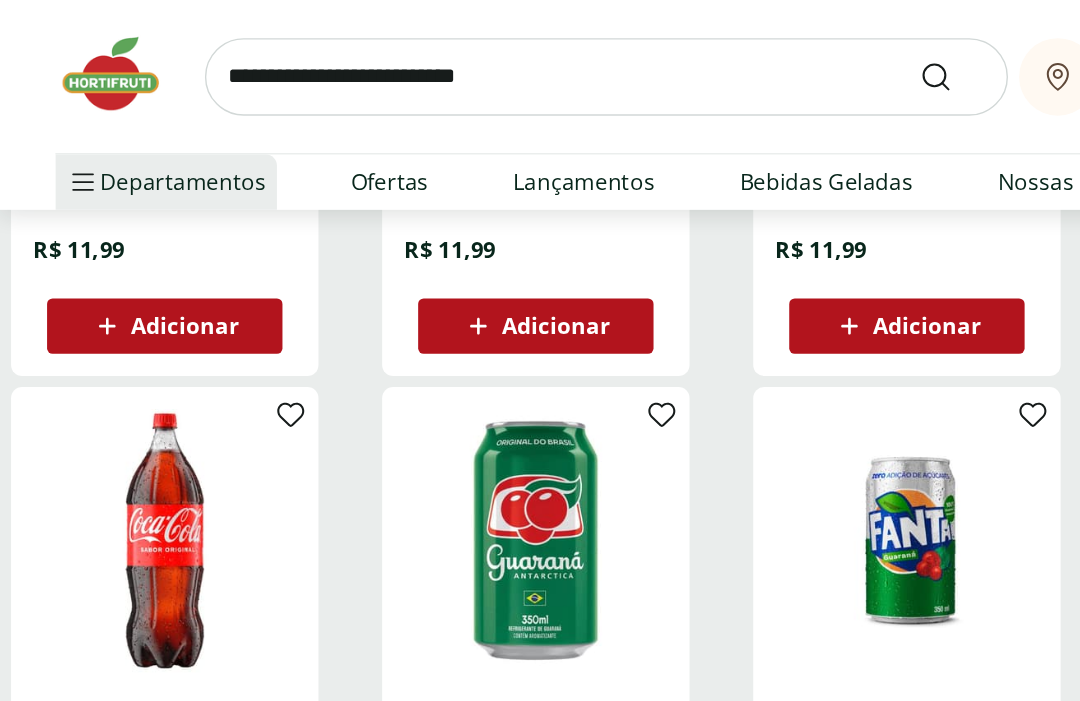 scroll, scrollTop: 4436, scrollLeft: 0, axis: vertical 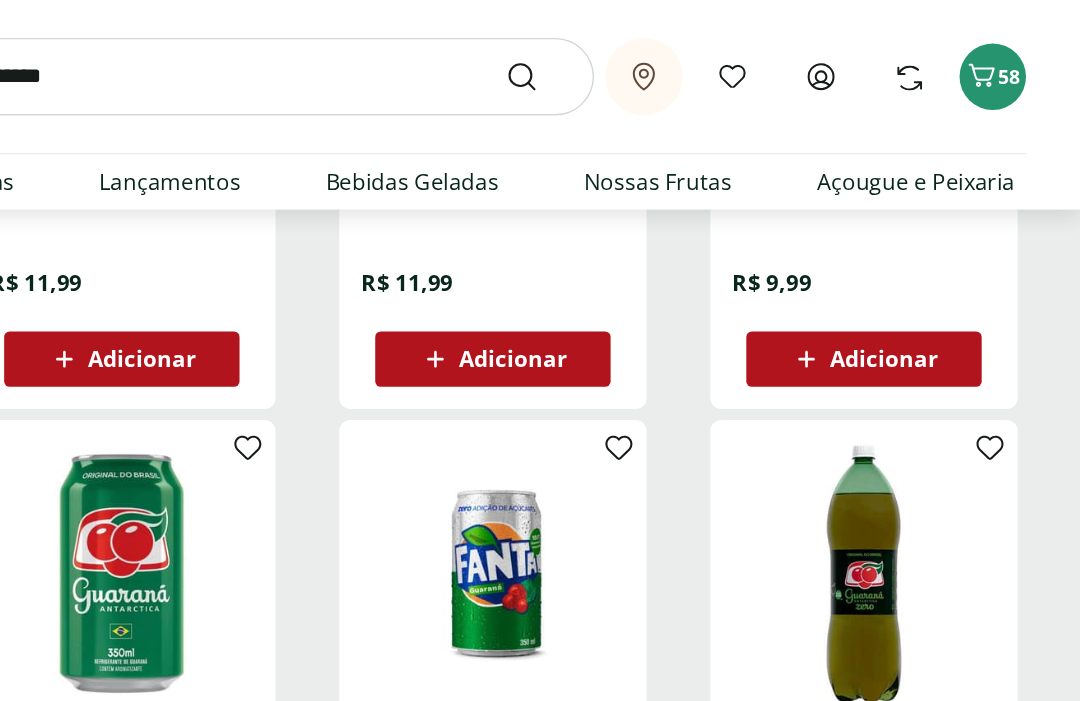 click on "Nossas Frutas" at bounding box center [774, 132] 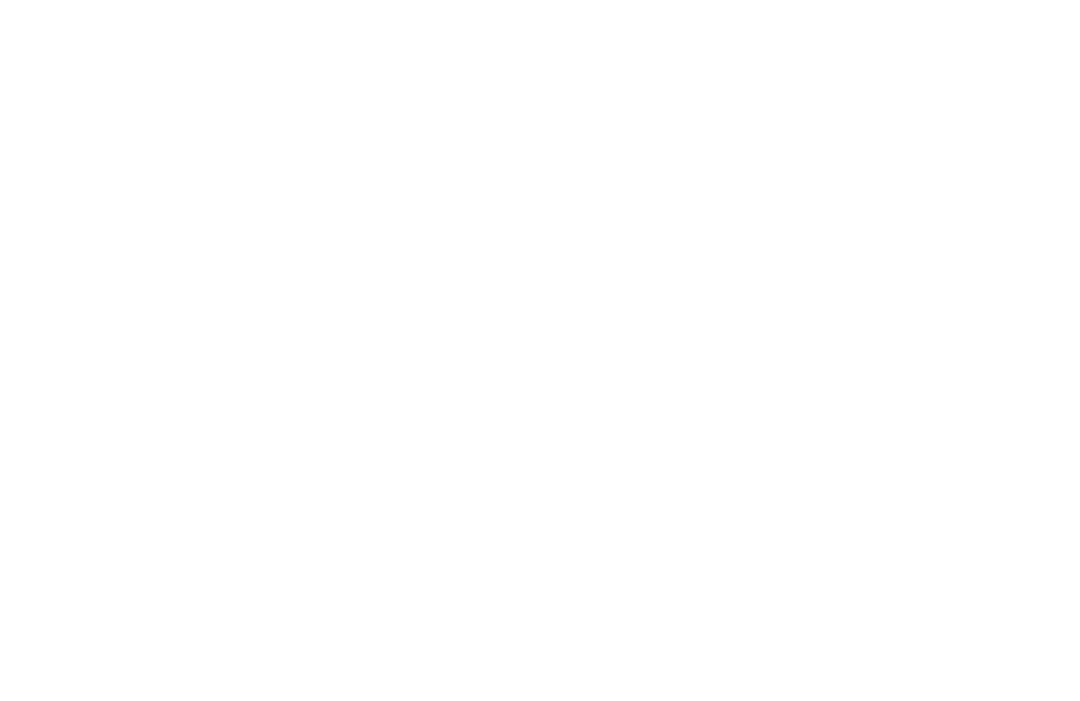 scroll, scrollTop: 0, scrollLeft: 0, axis: both 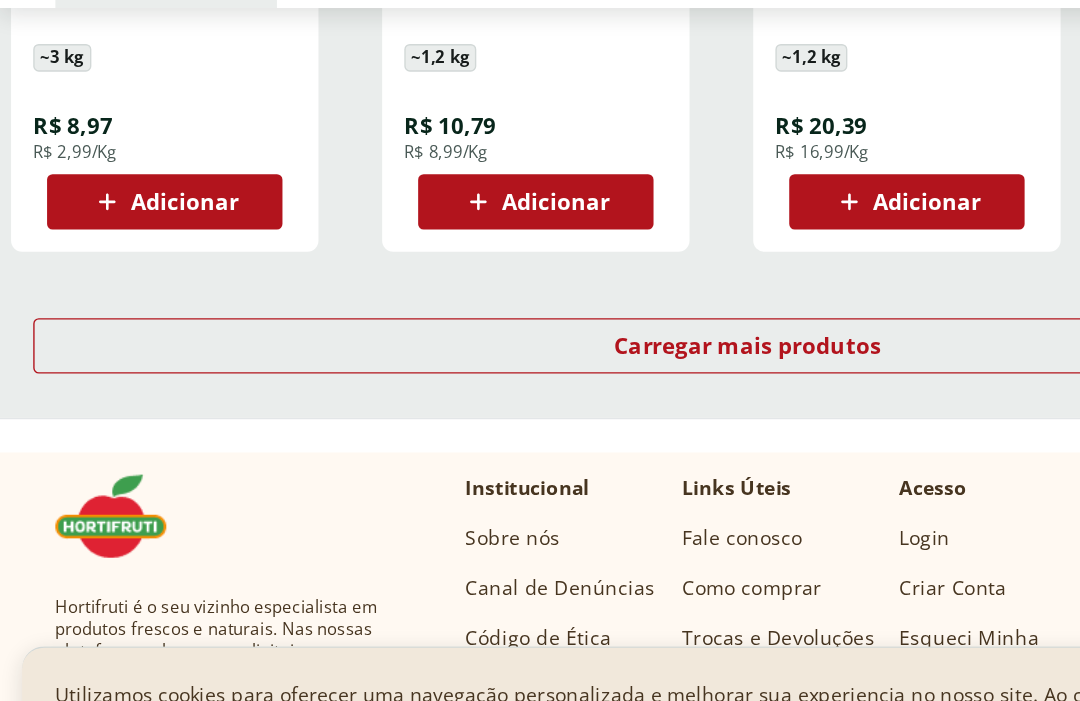 click on "Carregar mais produtos" at bounding box center (540, 396) 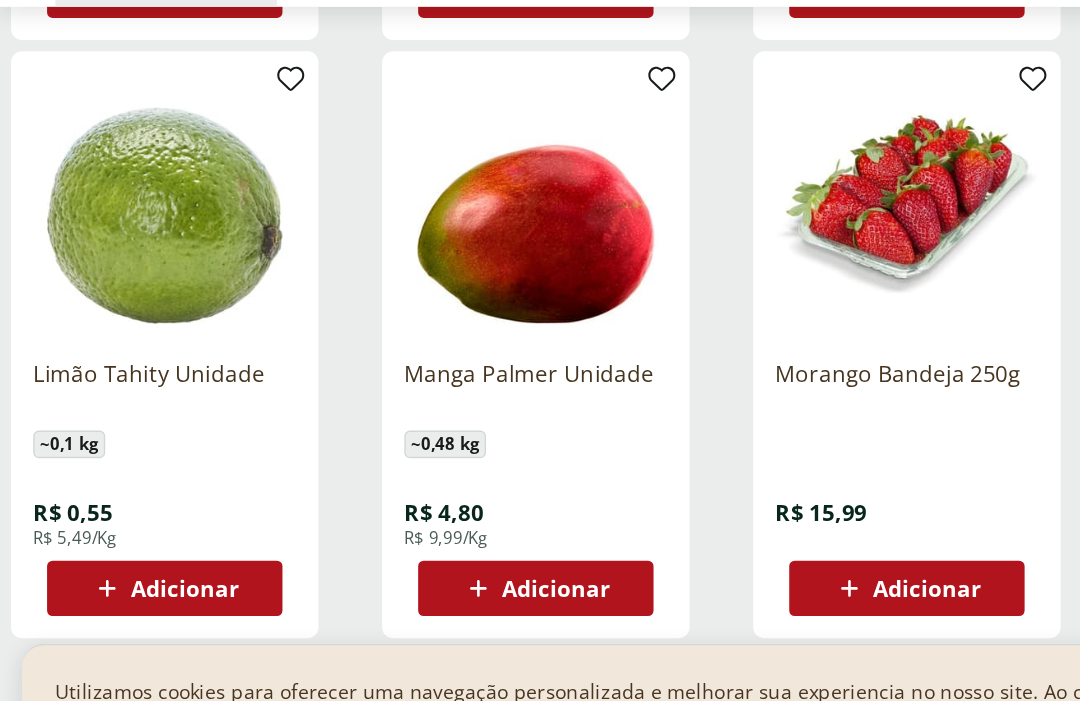 scroll, scrollTop: 2381, scrollLeft: 0, axis: vertical 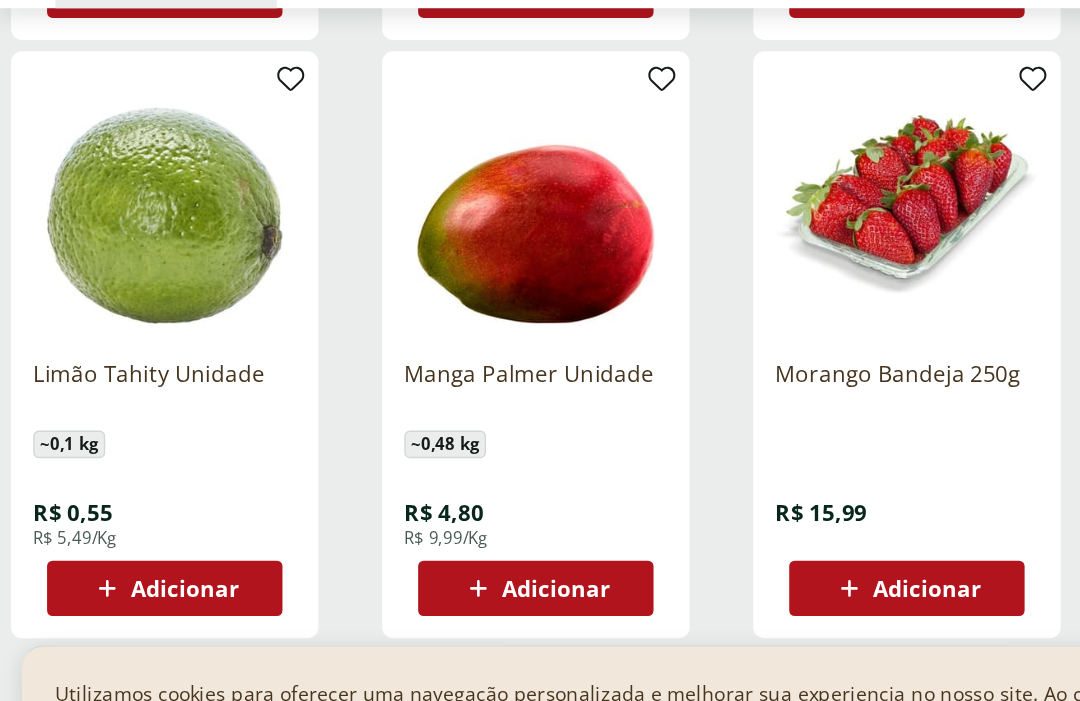 click on "Adicionar" at bounding box center [119, 571] 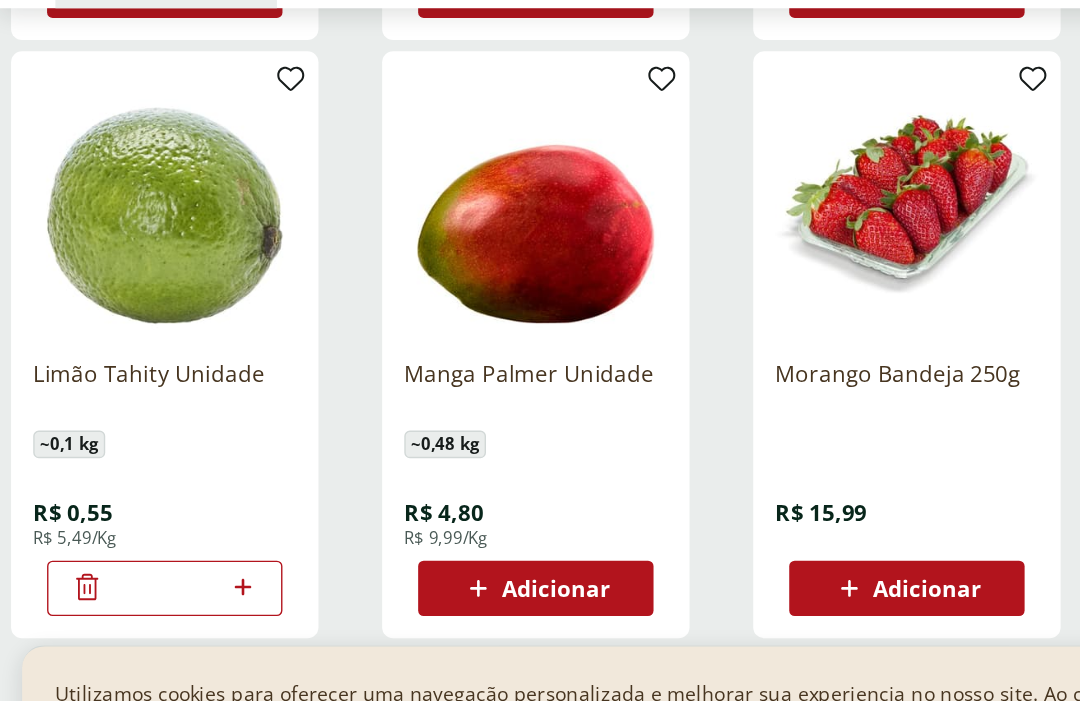 click 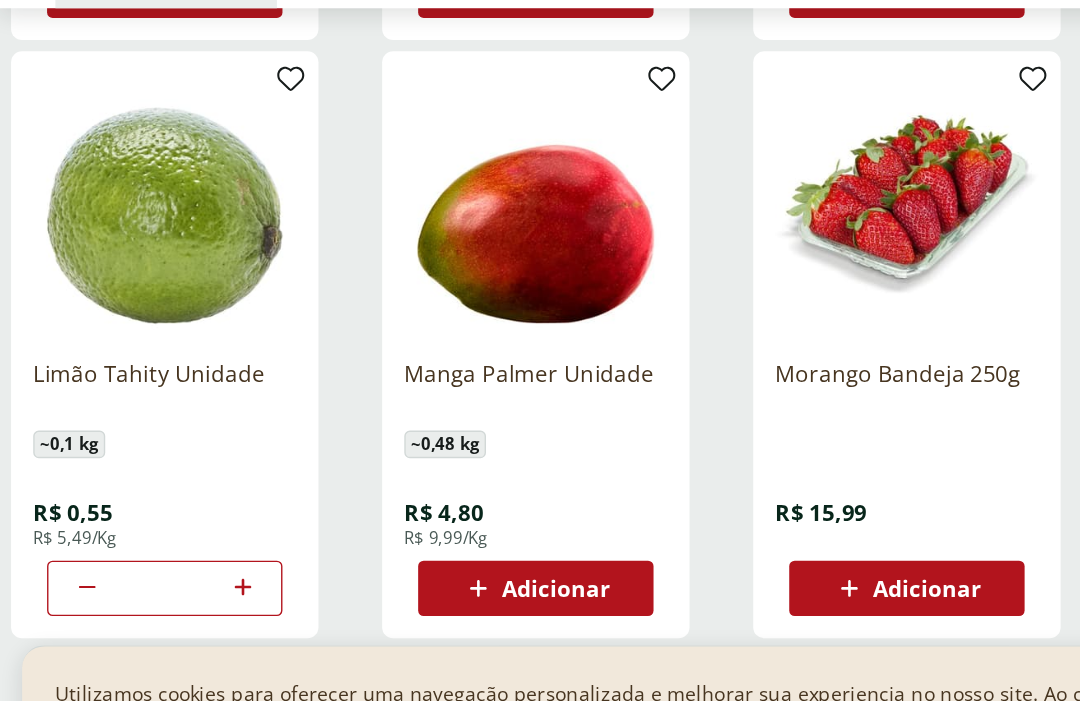 click 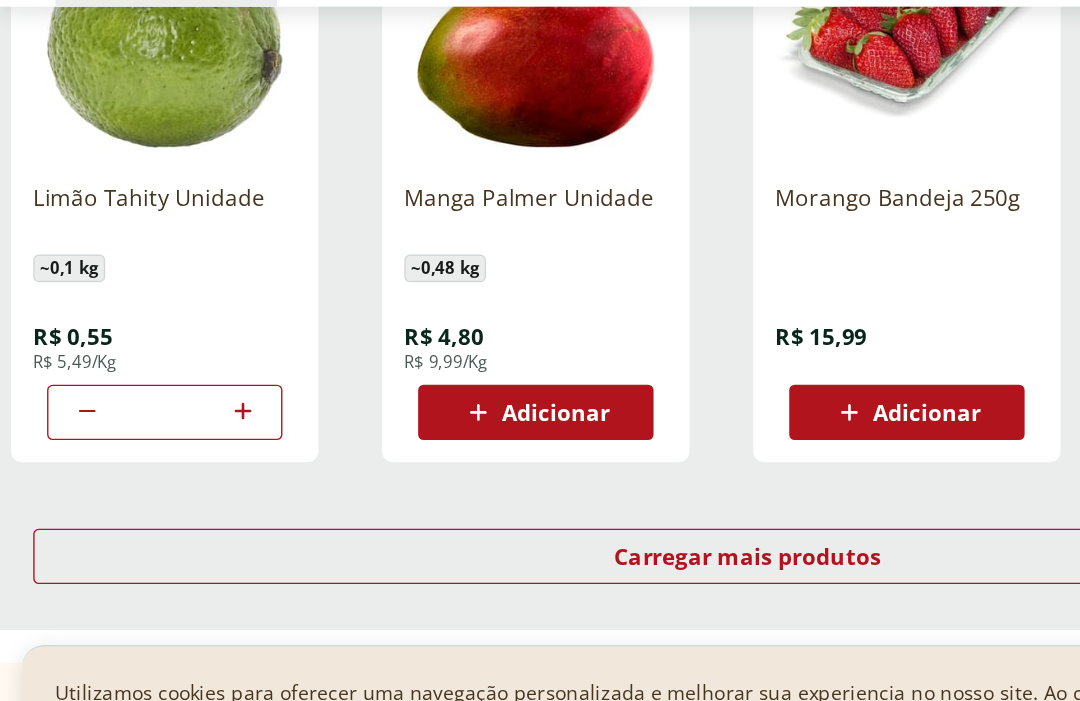 scroll, scrollTop: 2510, scrollLeft: 0, axis: vertical 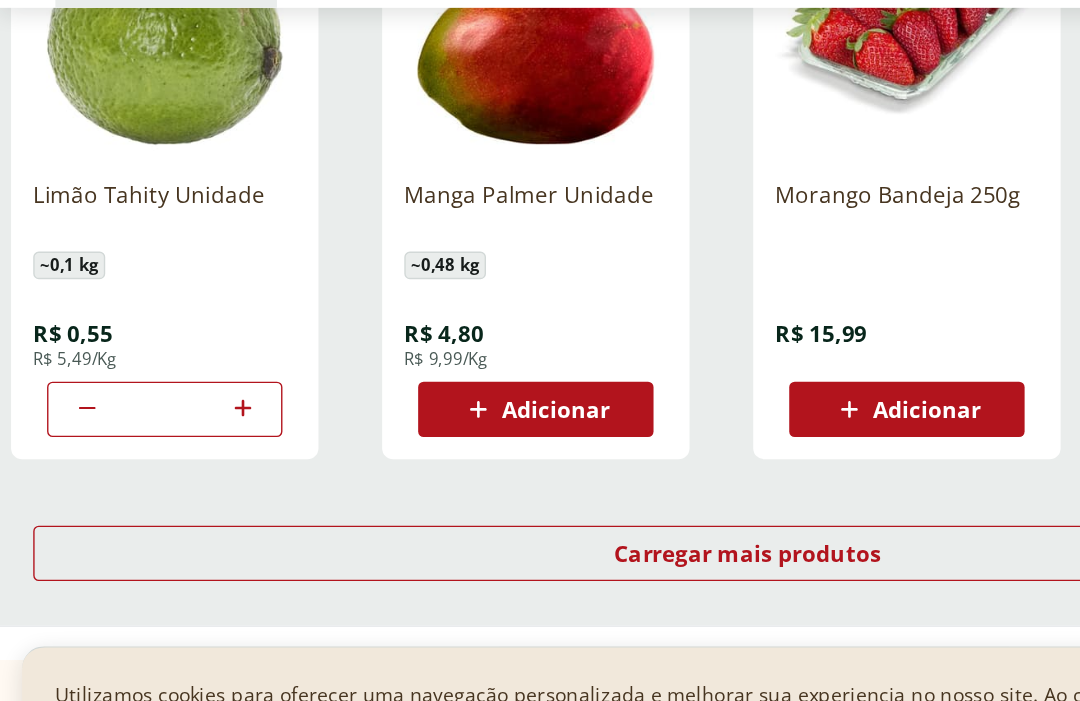 click on "Carregar mais produtos" at bounding box center (540, 546) 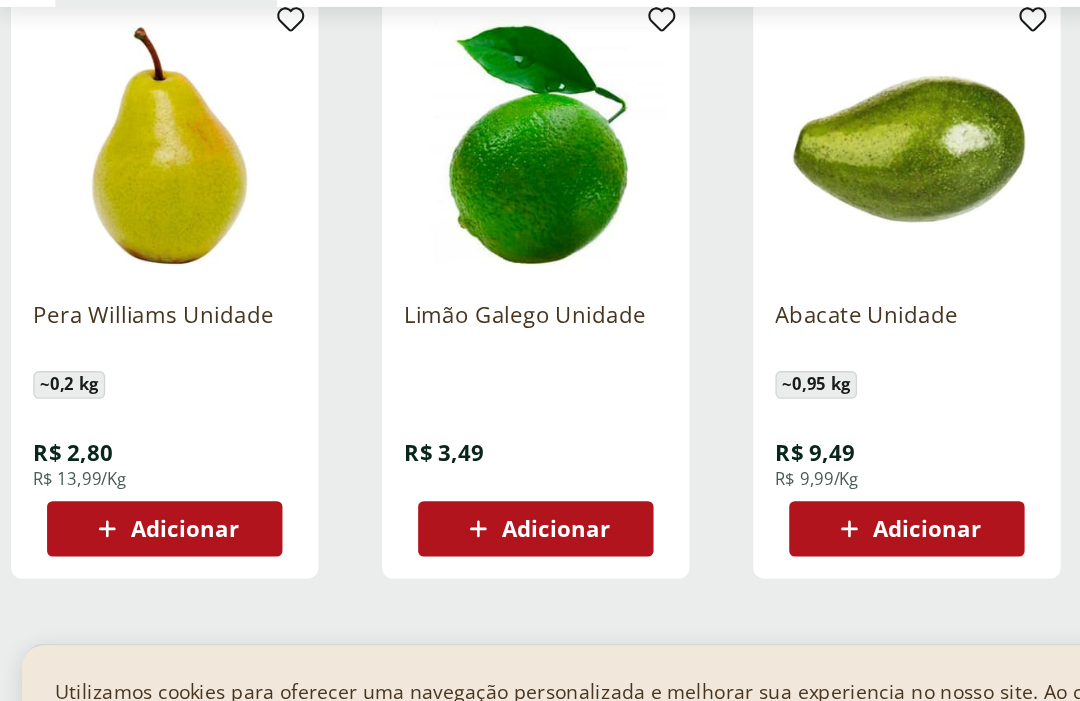 scroll, scrollTop: 3728, scrollLeft: 0, axis: vertical 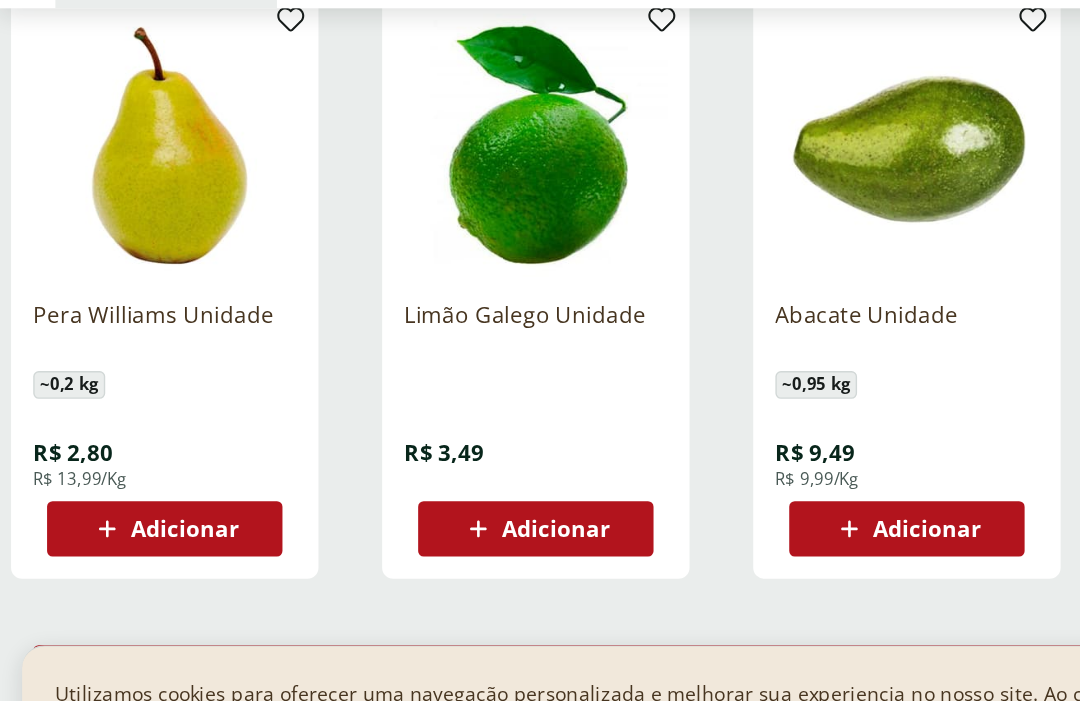 click on "Adicionar" at bounding box center [119, 528] 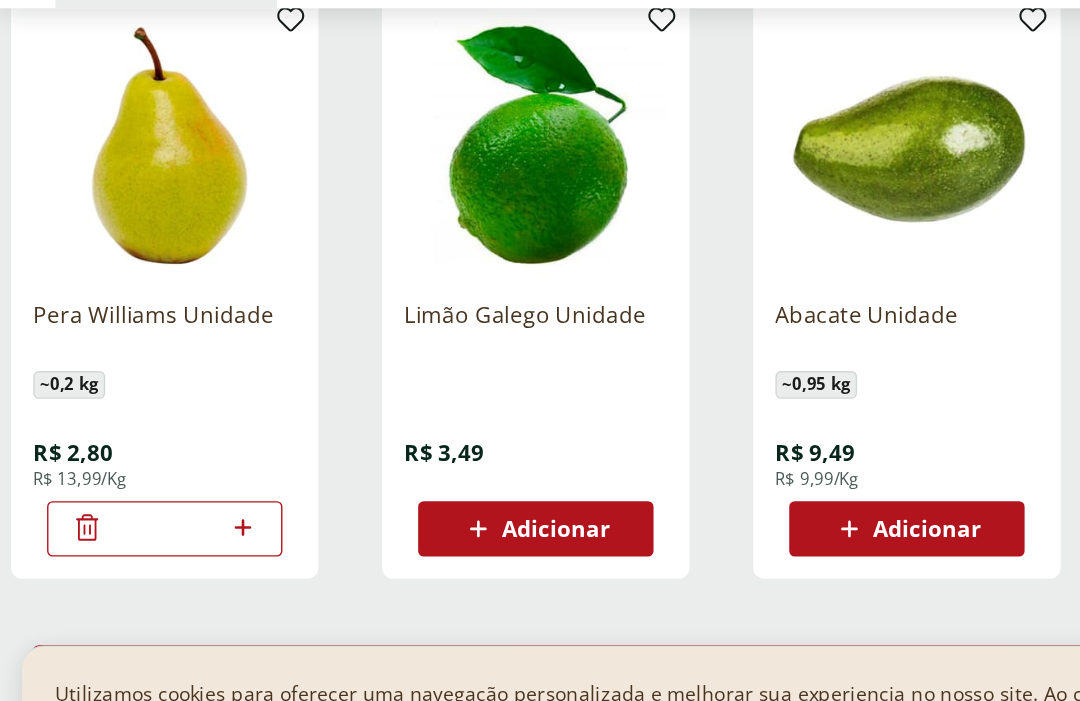 click 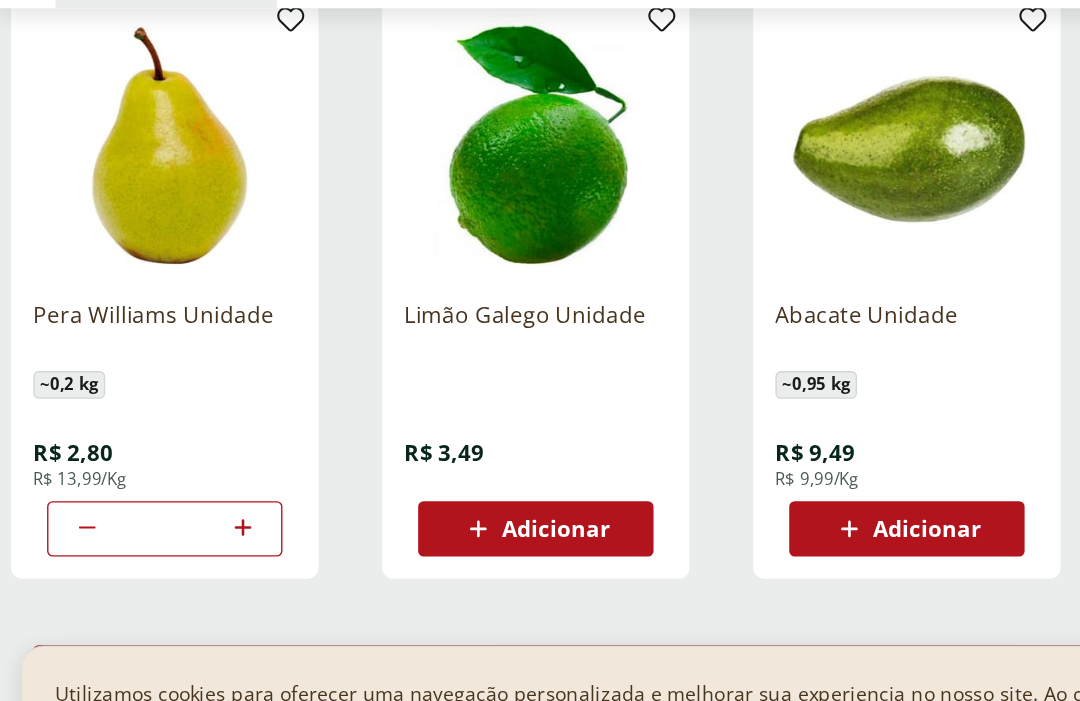 click 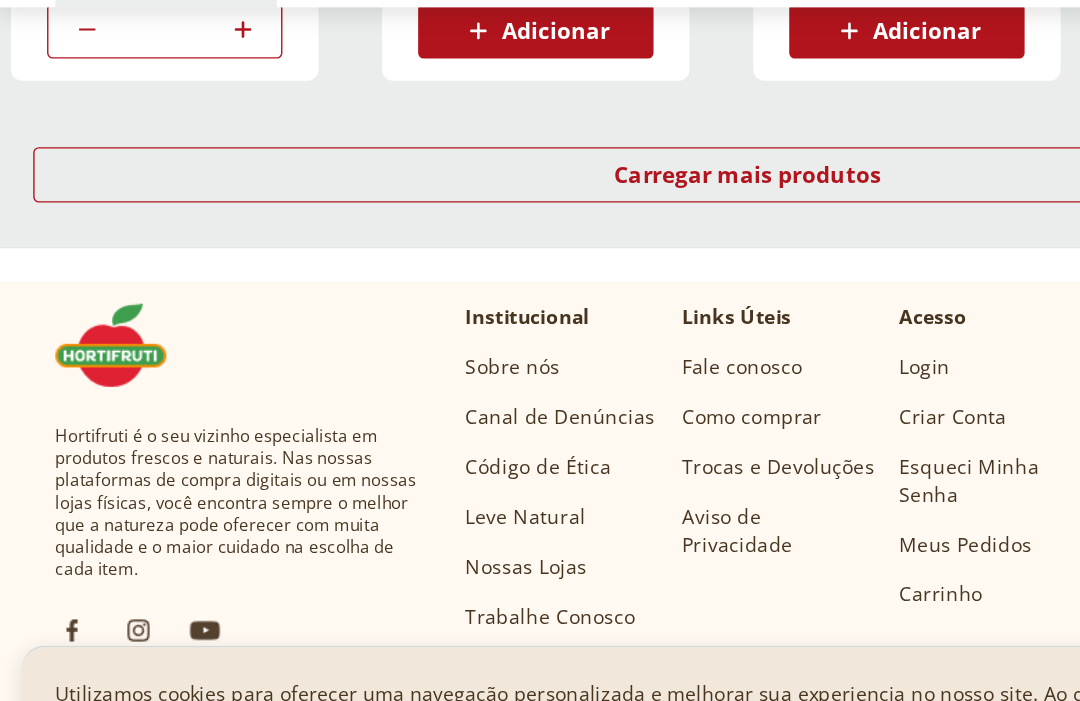 scroll, scrollTop: 4092, scrollLeft: 0, axis: vertical 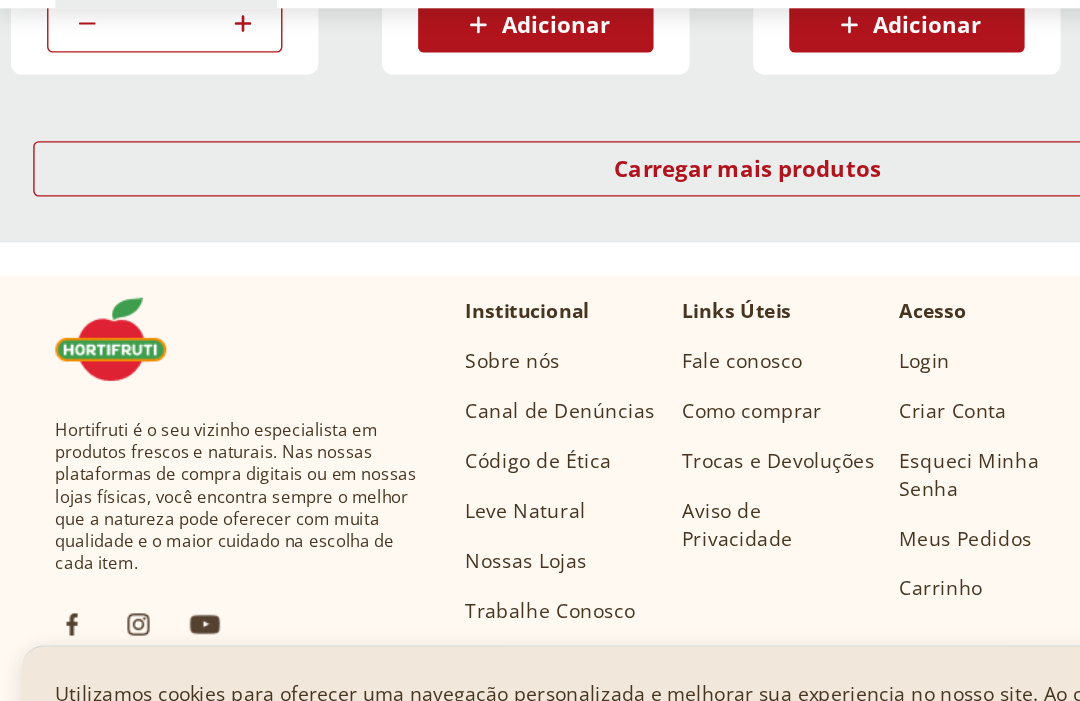 click on "Carregar mais produtos" at bounding box center [540, 268] 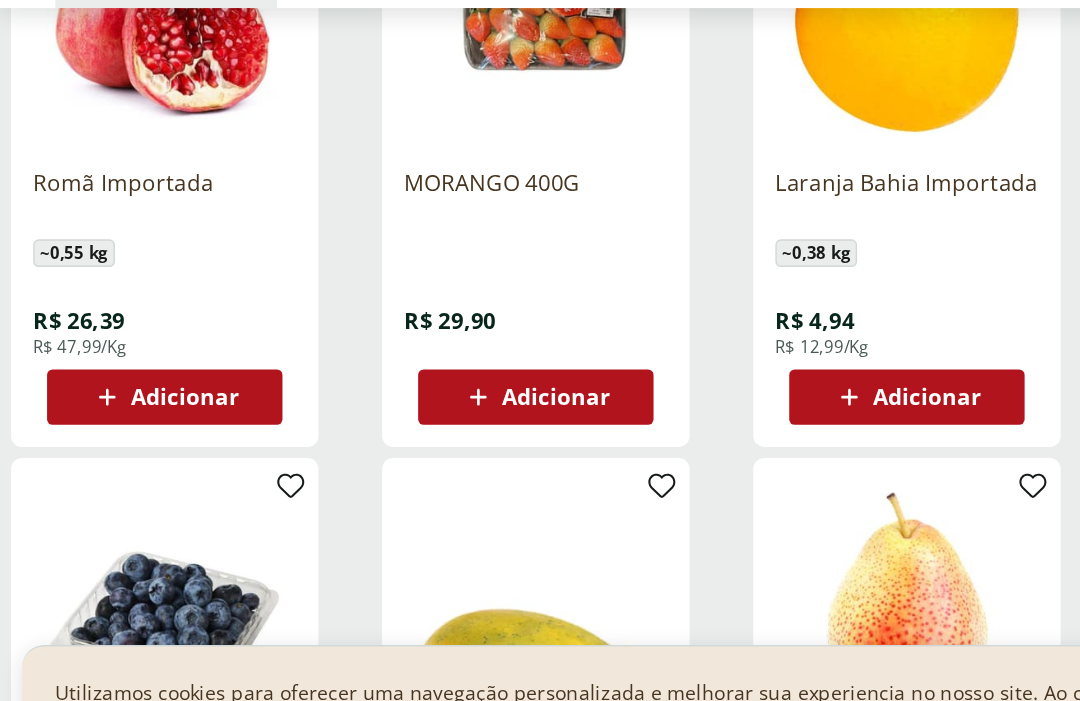 scroll, scrollTop: 4265, scrollLeft: 0, axis: vertical 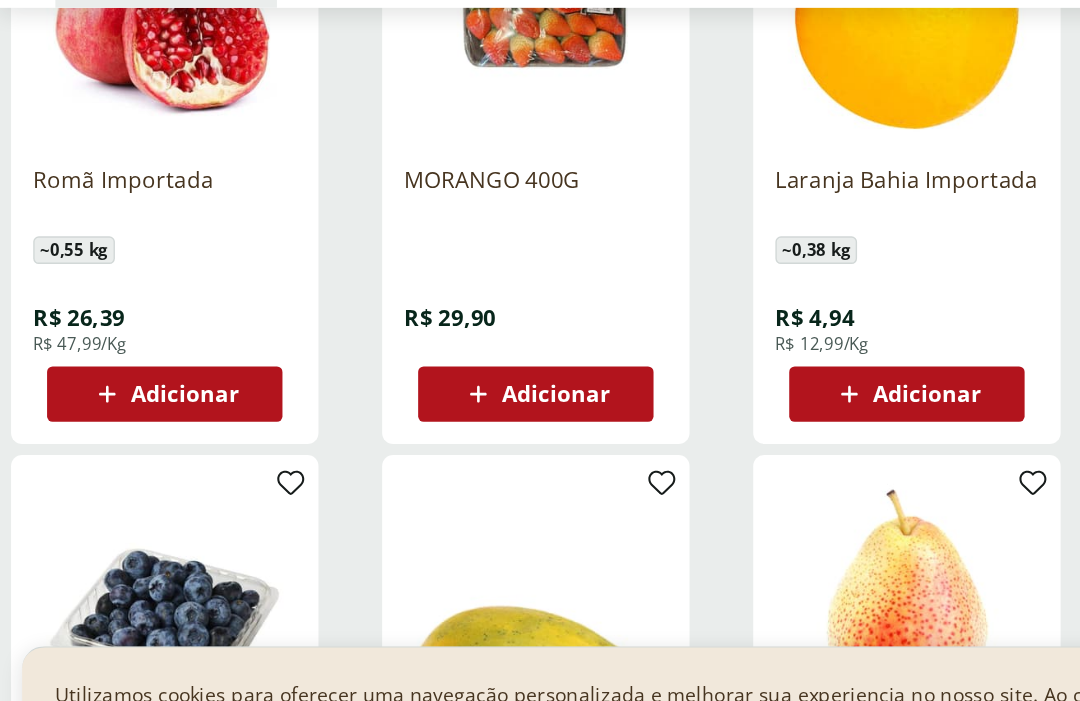 click on "Adicionar" at bounding box center [655, 431] 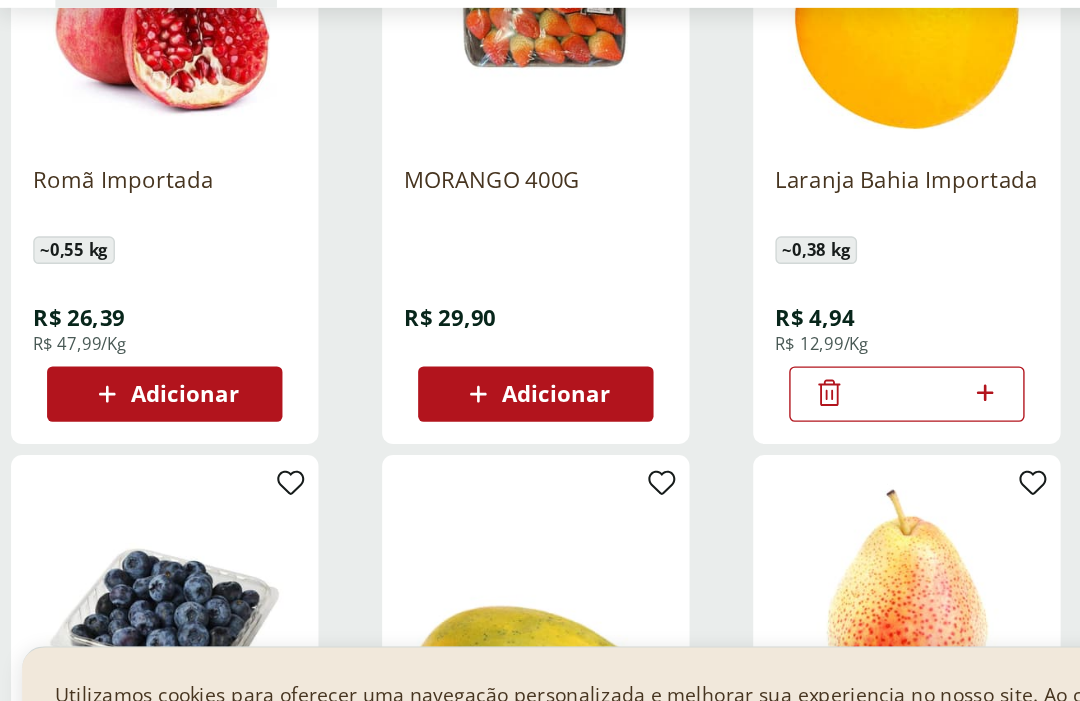 click 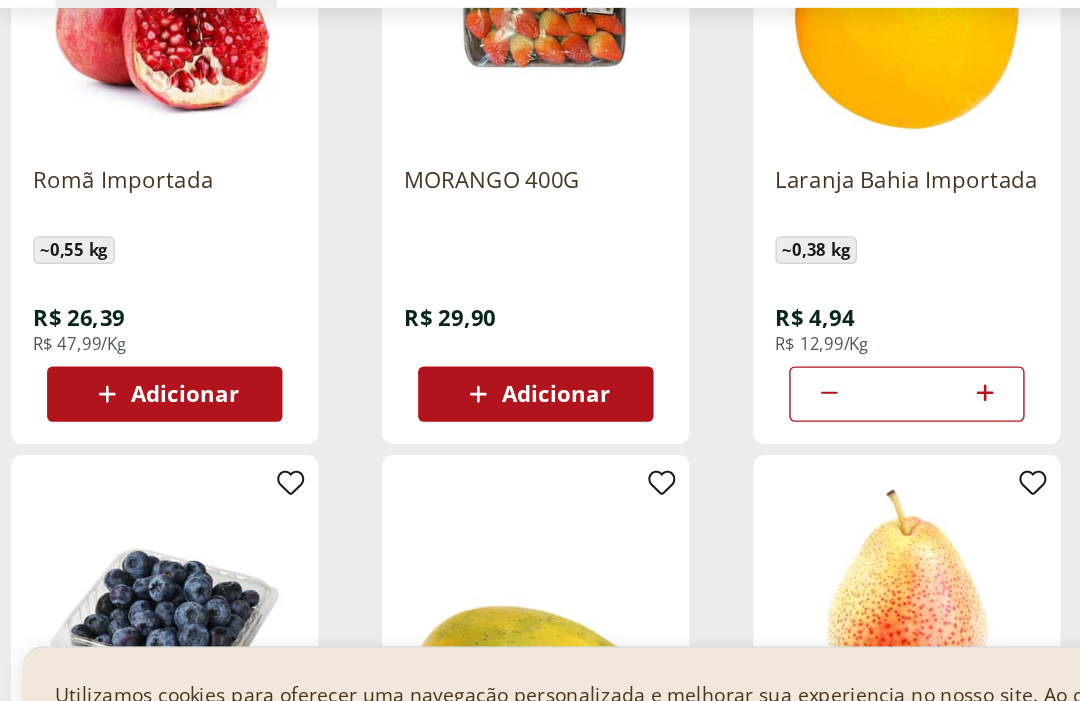 click 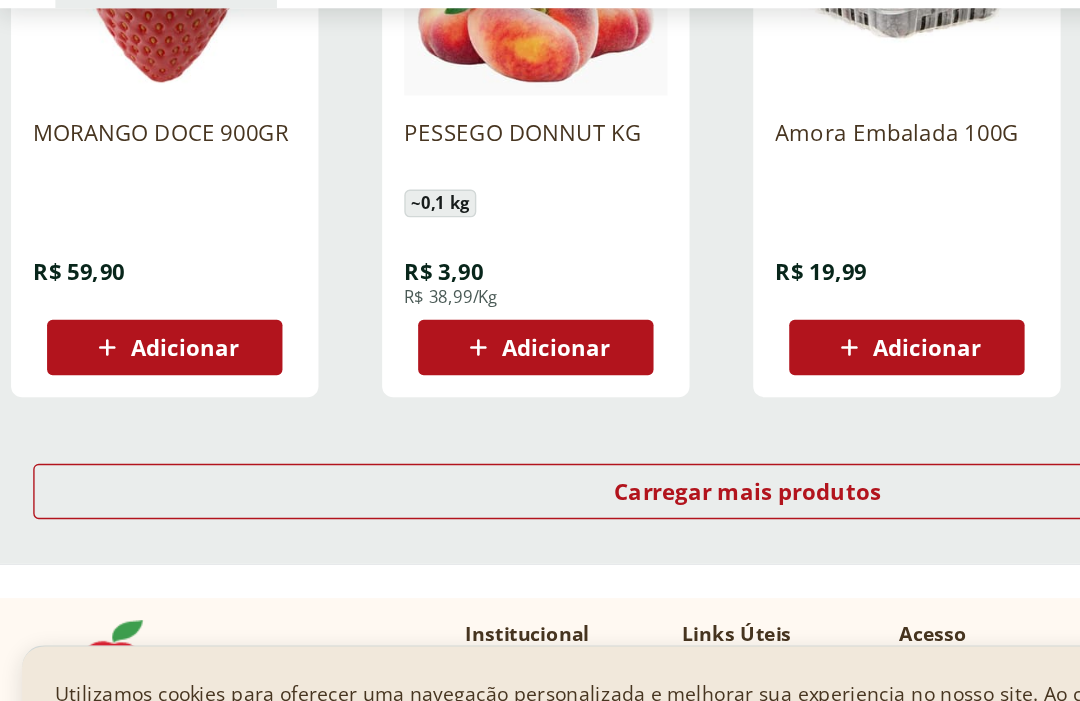 scroll, scrollTop: 5164, scrollLeft: 0, axis: vertical 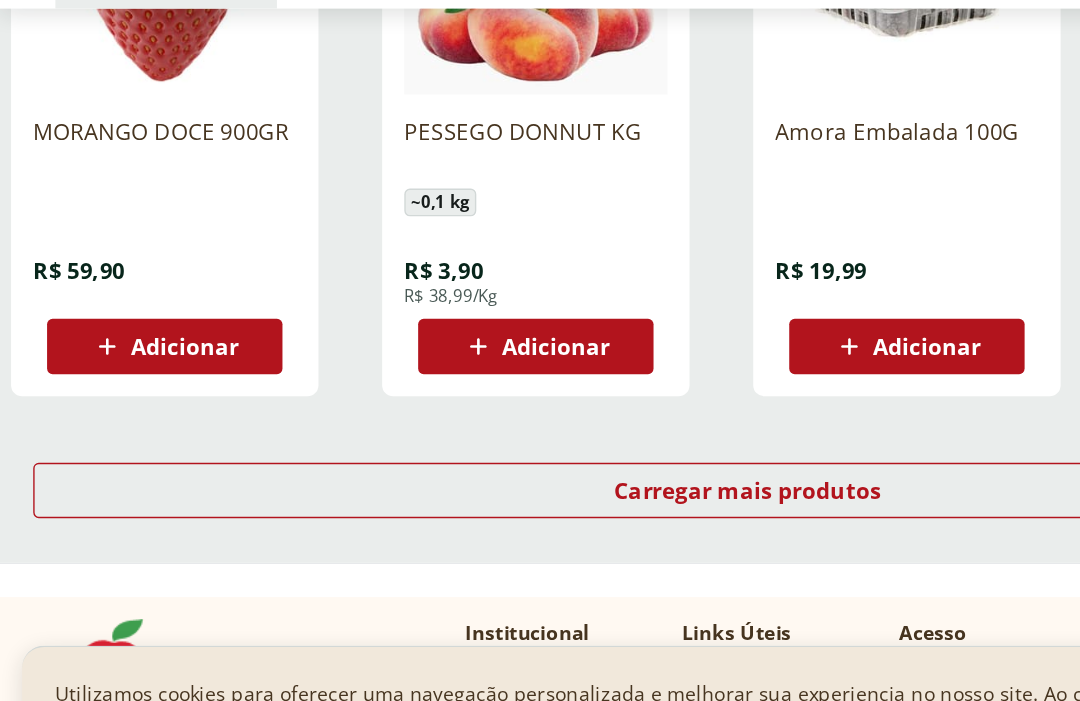 click on "Carregar mais produtos" at bounding box center (540, 500) 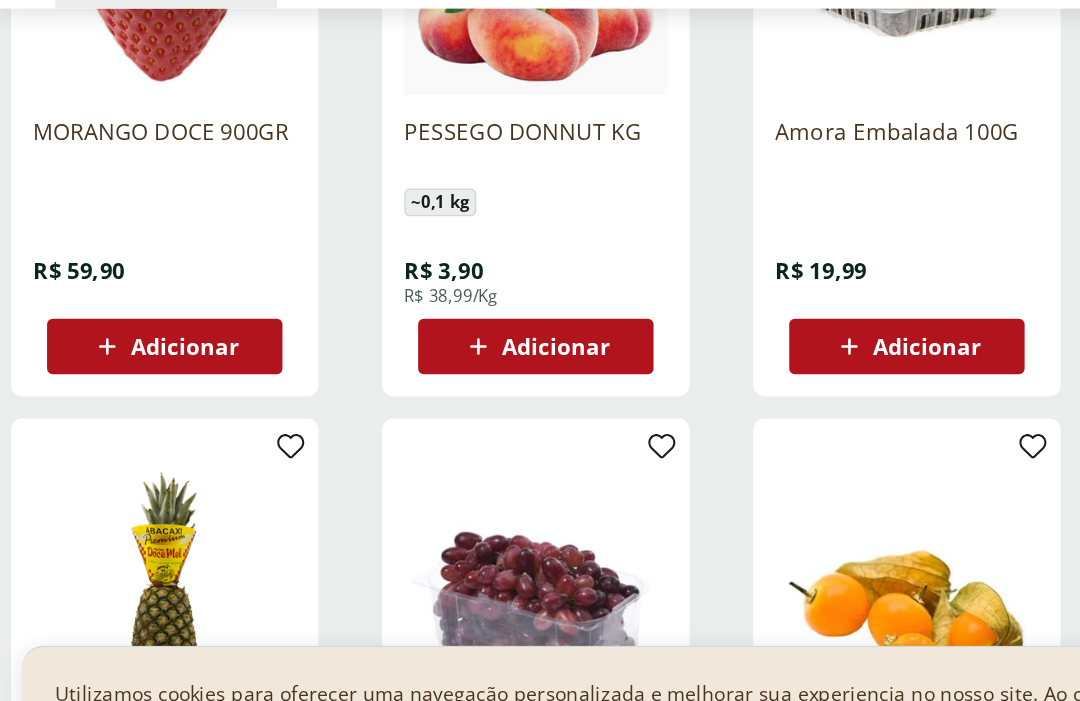 type on "*" 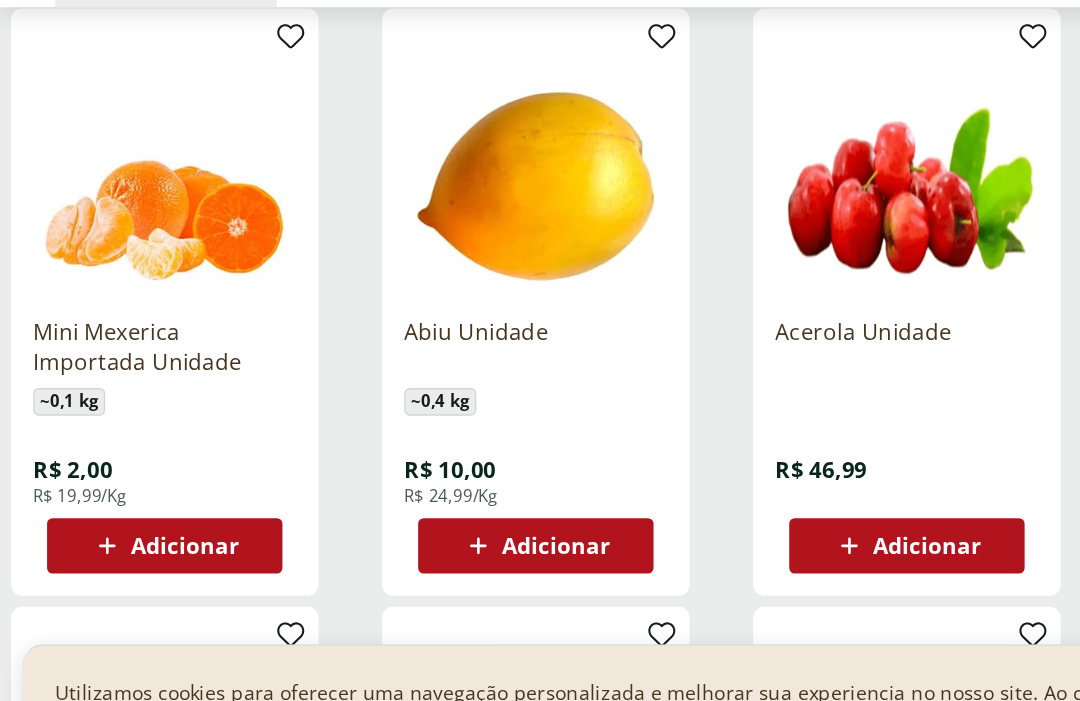 scroll, scrollTop: 5893, scrollLeft: 0, axis: vertical 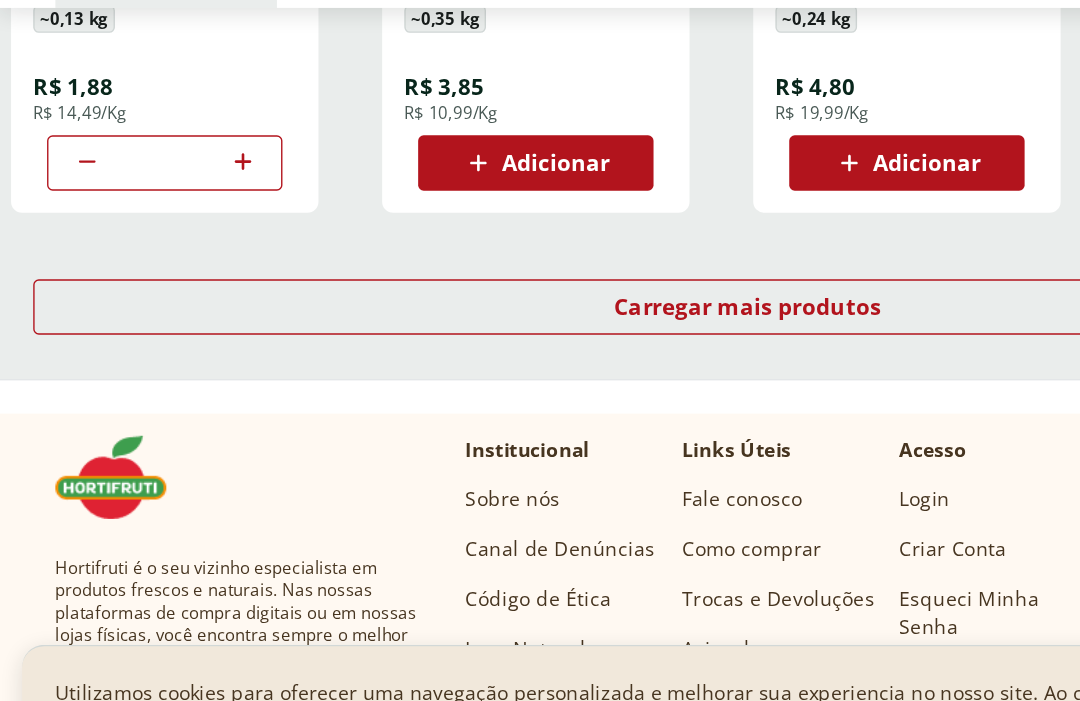 click on "Carregar mais produtos" at bounding box center (540, 368) 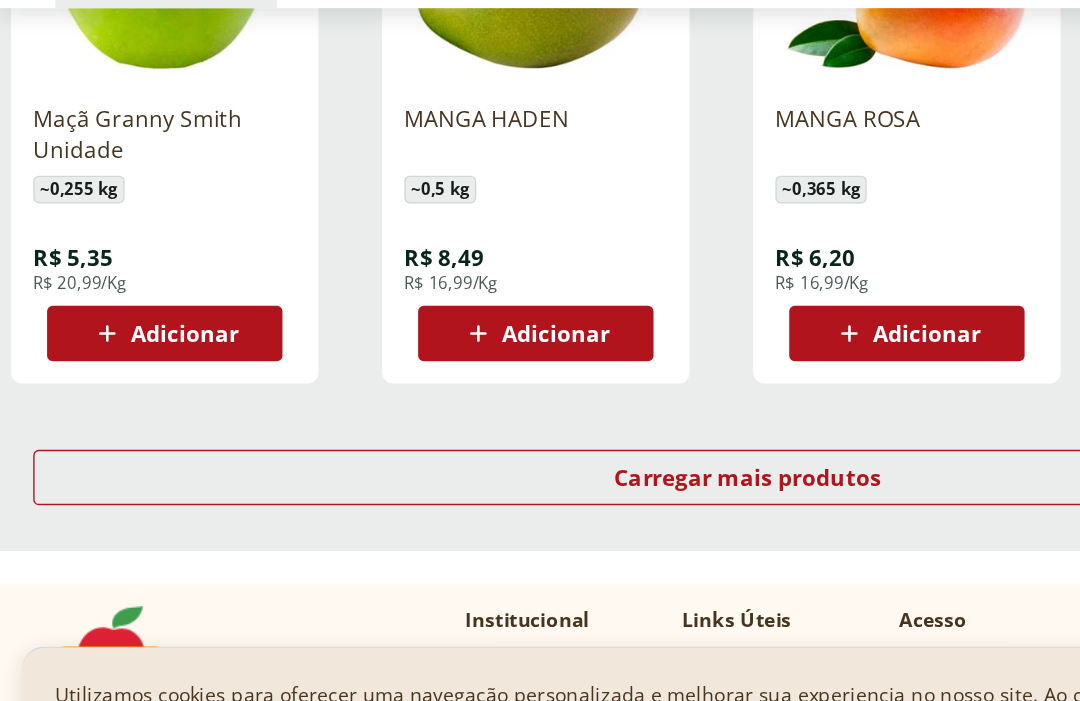 scroll, scrollTop: 7782, scrollLeft: 0, axis: vertical 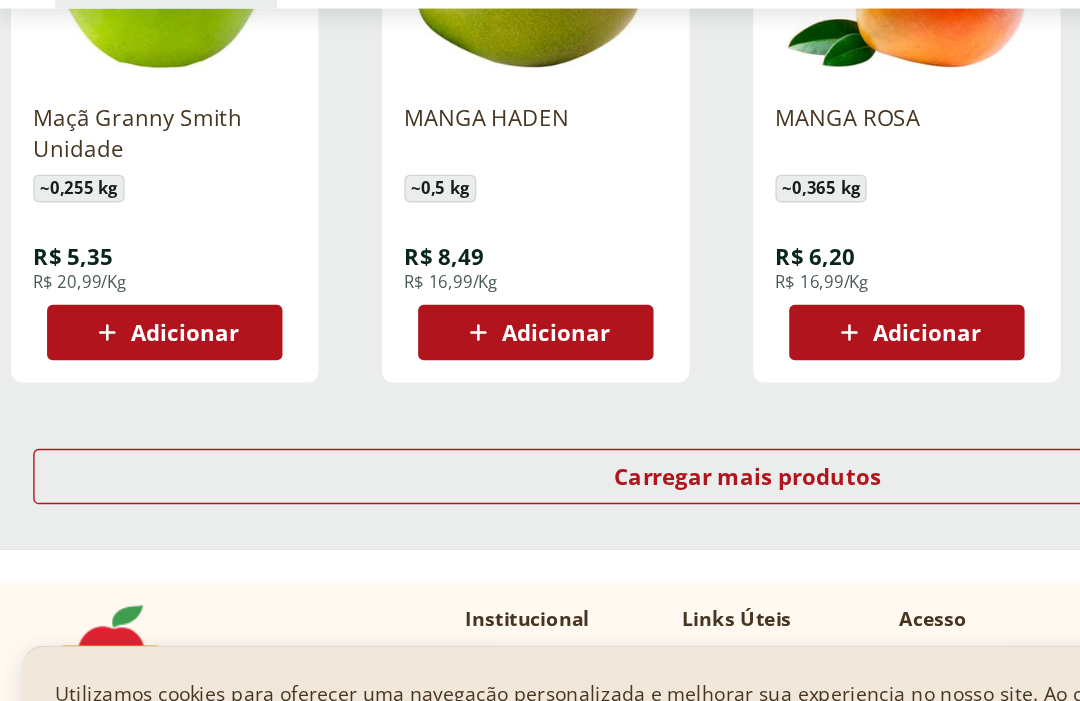 click on "Carregar mais produtos" at bounding box center [540, 490] 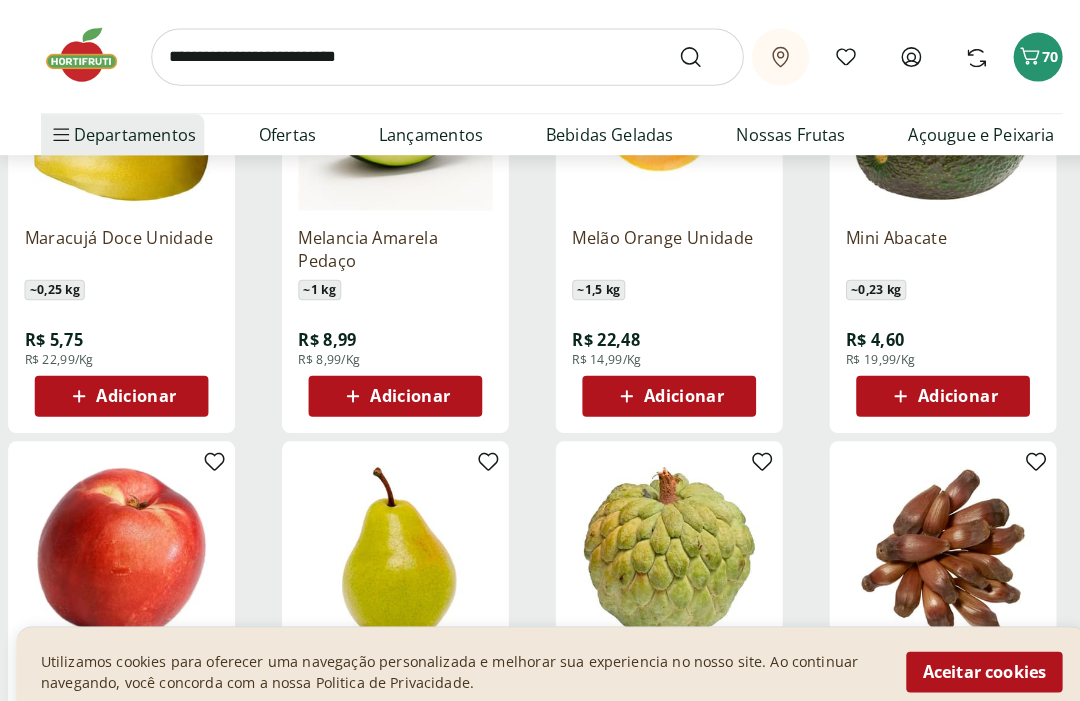 scroll, scrollTop: 8220, scrollLeft: 0, axis: vertical 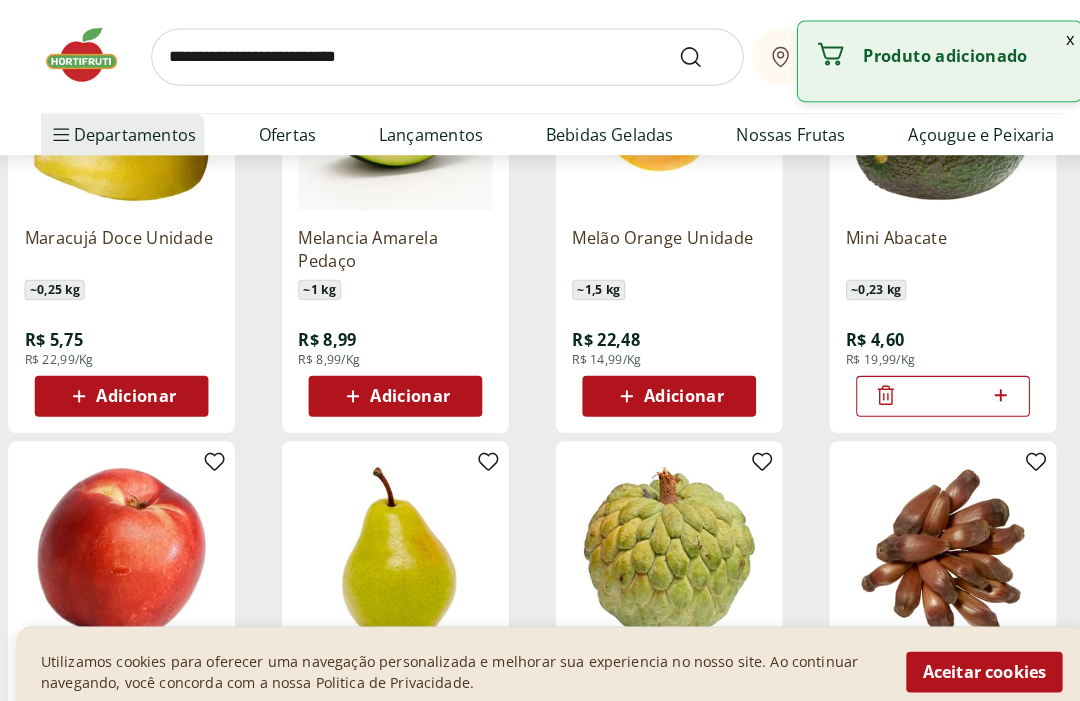 click 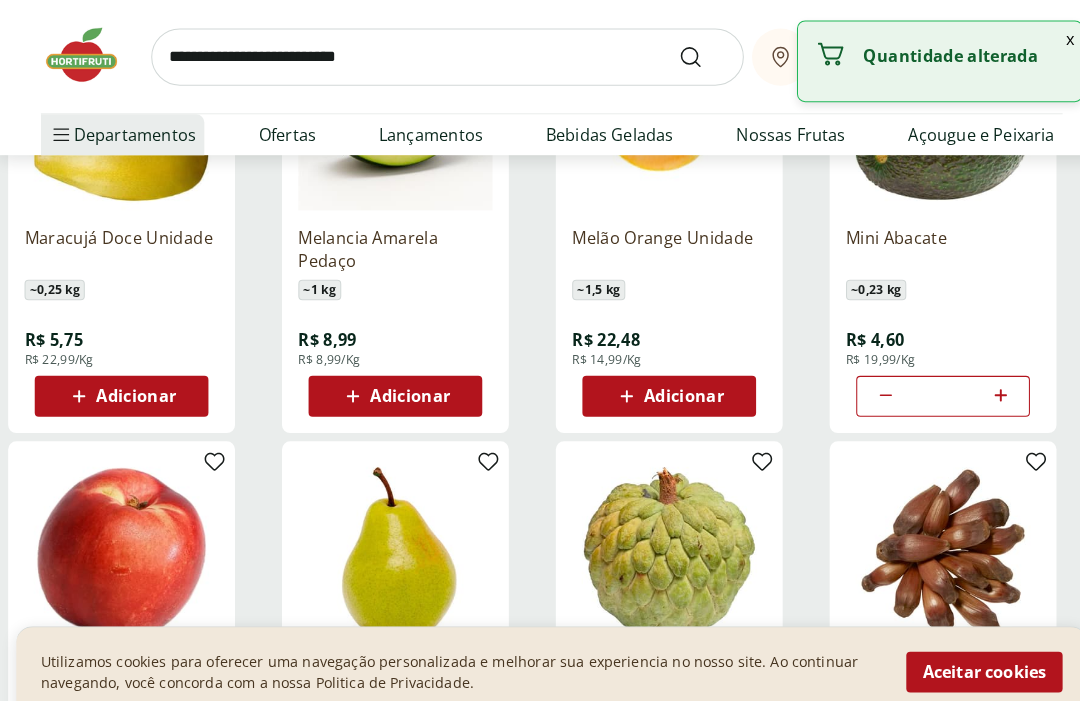 click at bounding box center [979, 388] 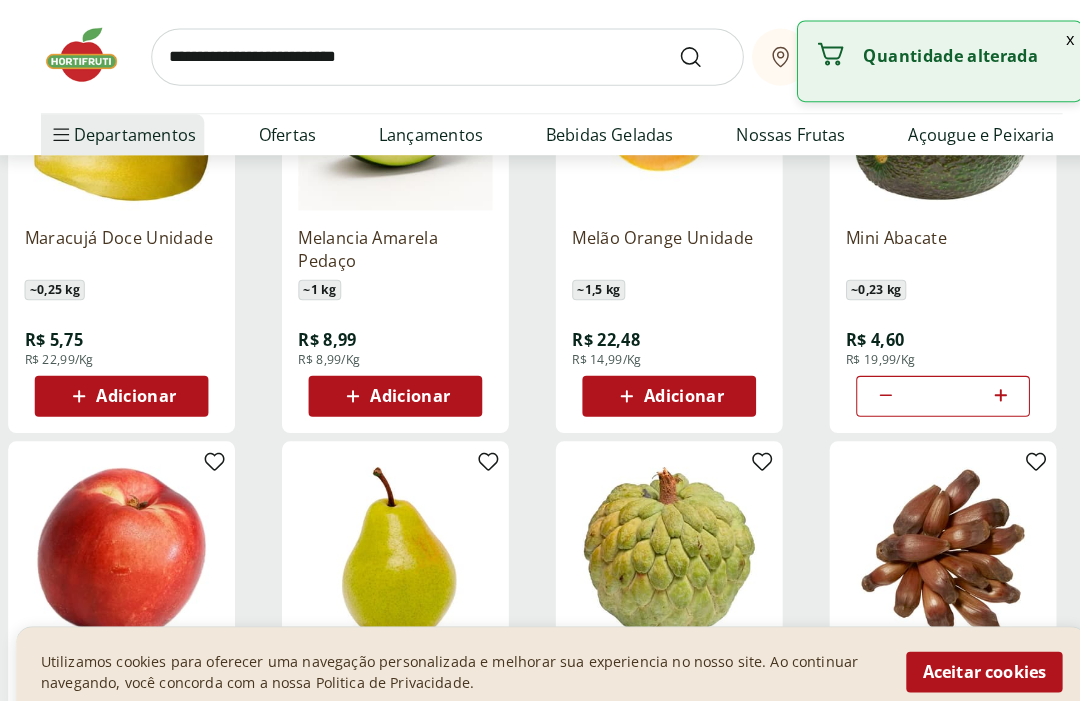 click 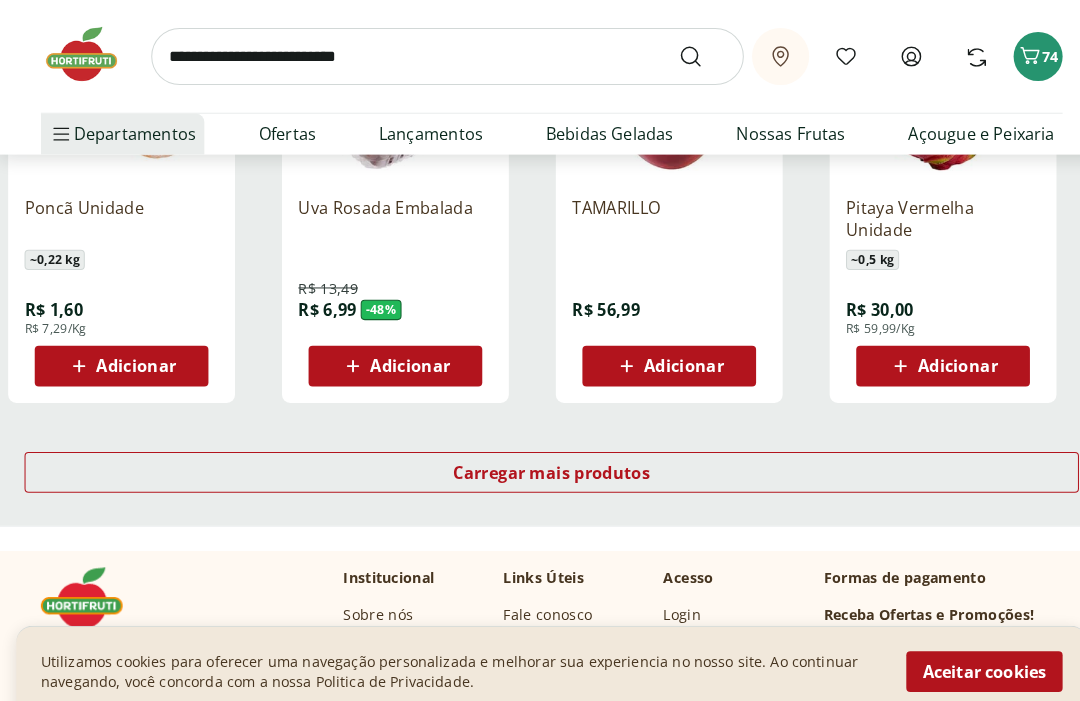 scroll, scrollTop: 9114, scrollLeft: 0, axis: vertical 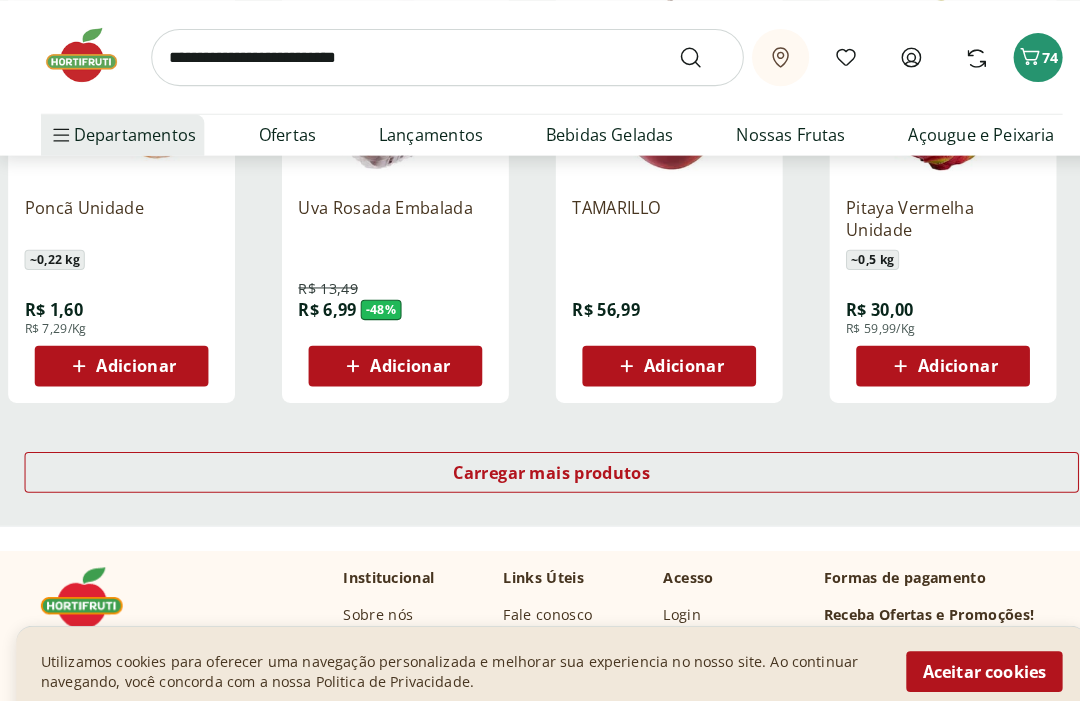 click on "Carregar mais produtos" at bounding box center (540, 462) 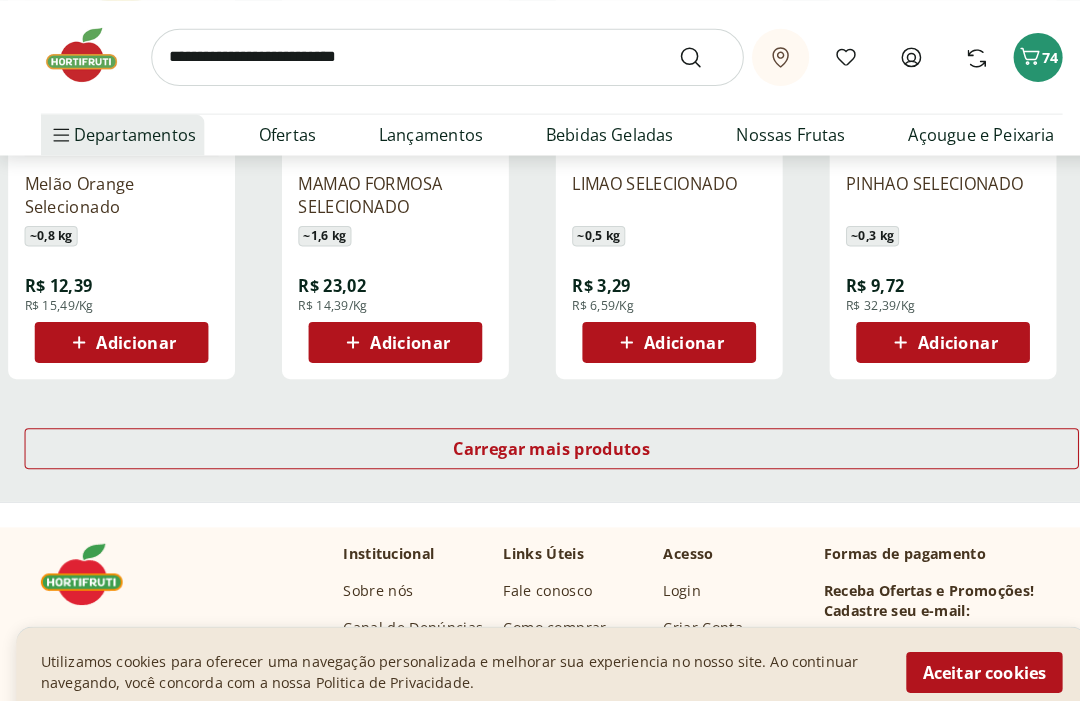 scroll, scrollTop: 10441, scrollLeft: 0, axis: vertical 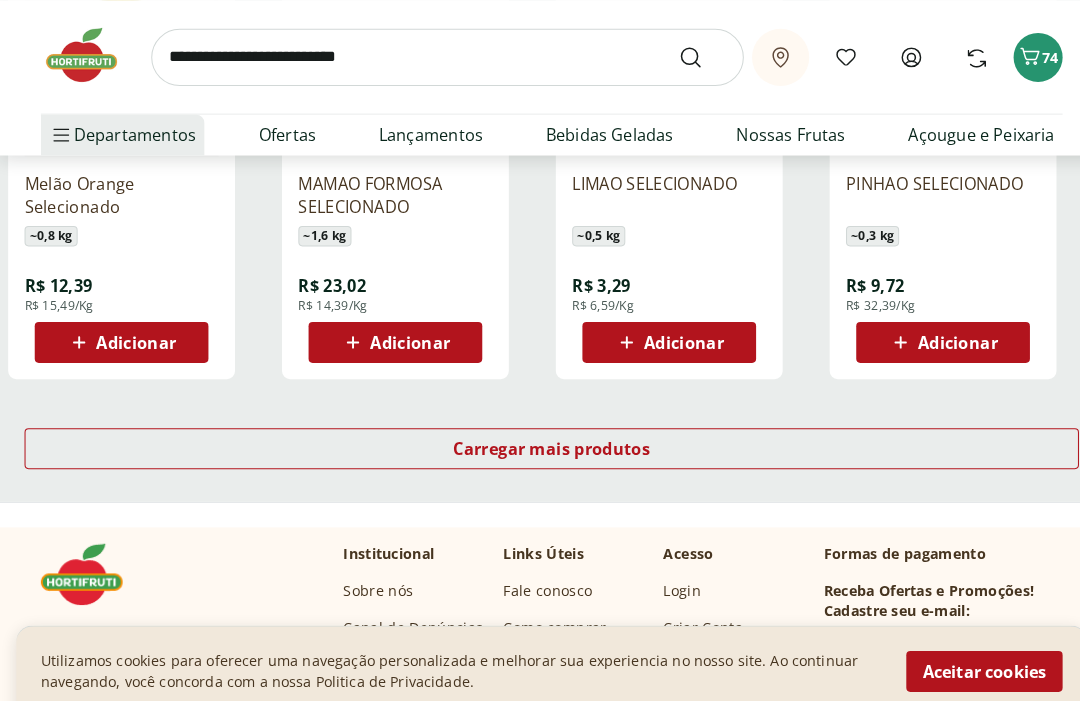 click on "Carregar mais produtos" at bounding box center [540, 439] 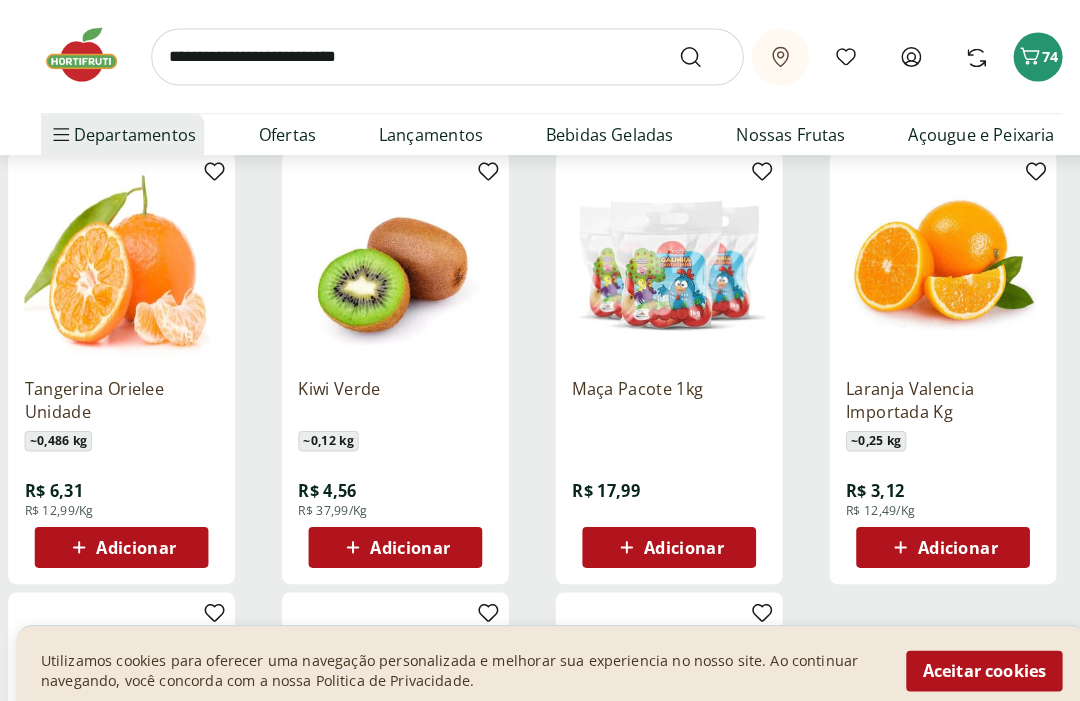 scroll, scrollTop: 11115, scrollLeft: 0, axis: vertical 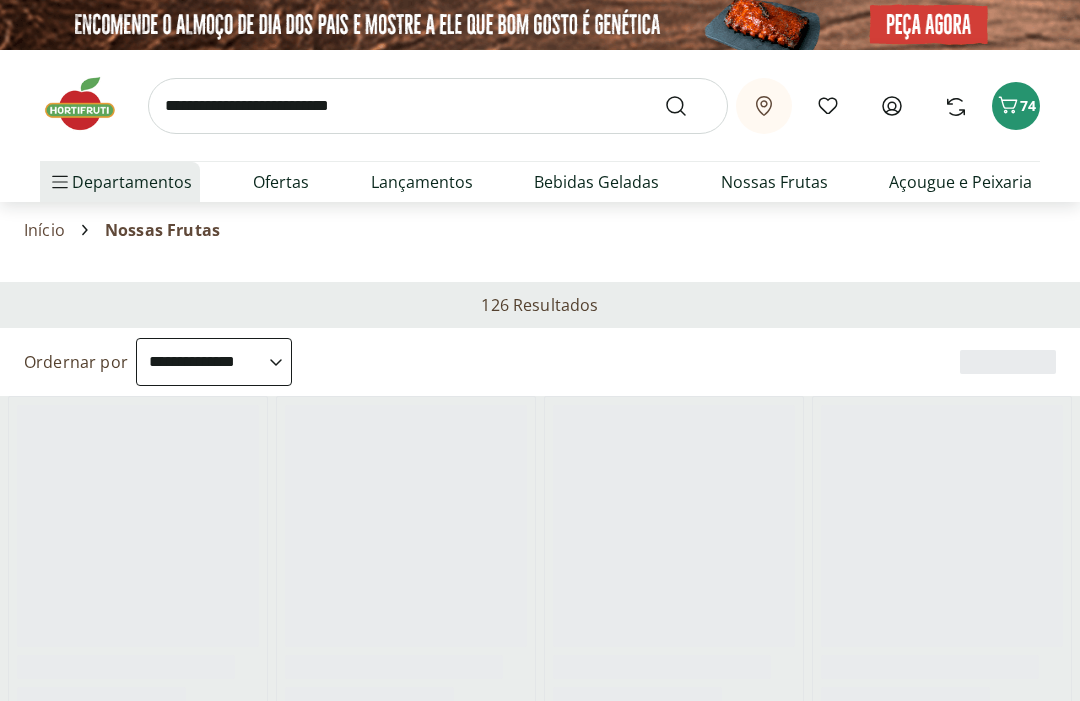 select on "**********" 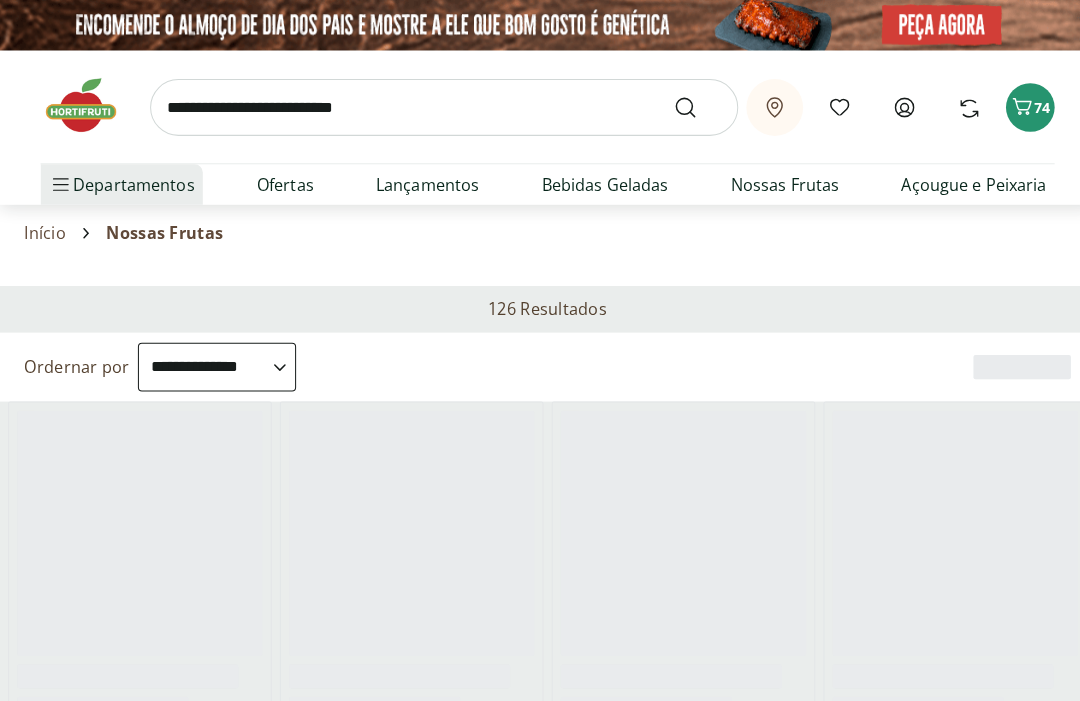 scroll, scrollTop: 0, scrollLeft: 0, axis: both 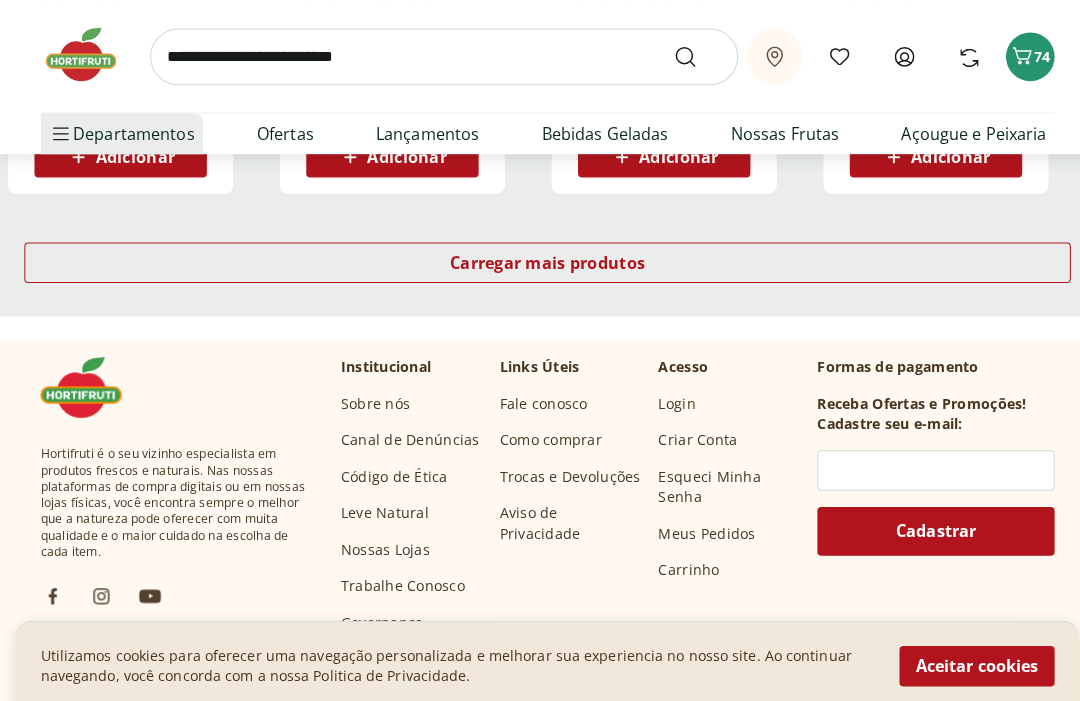 click on "Carregar mais produtos" at bounding box center [540, 259] 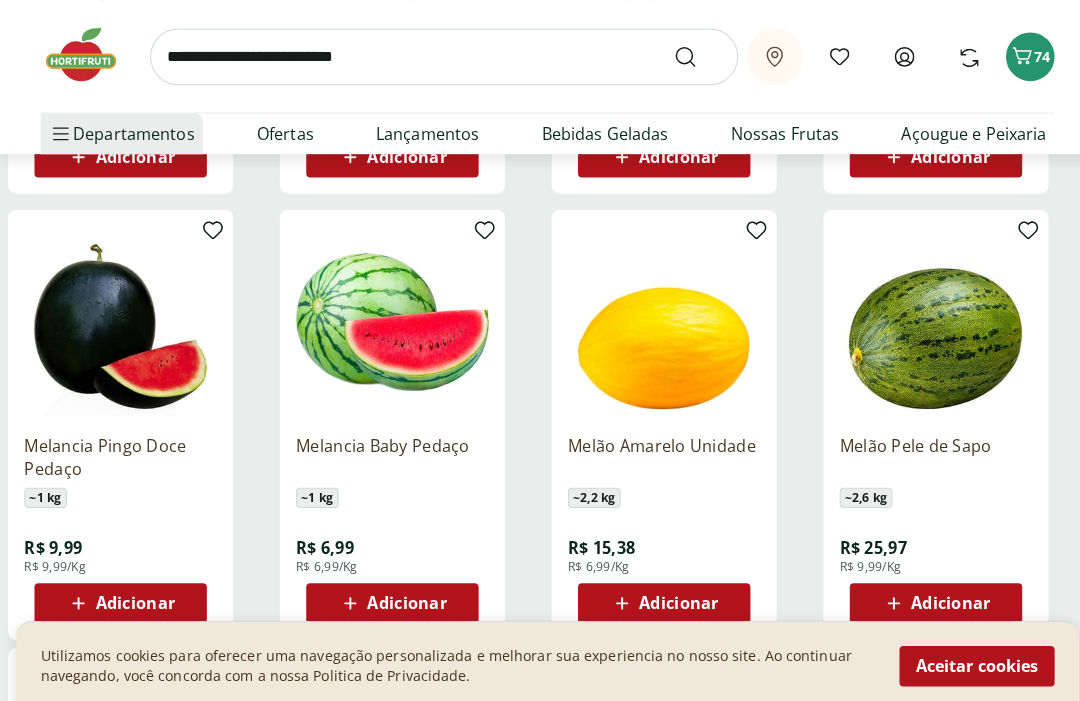 type on "*" 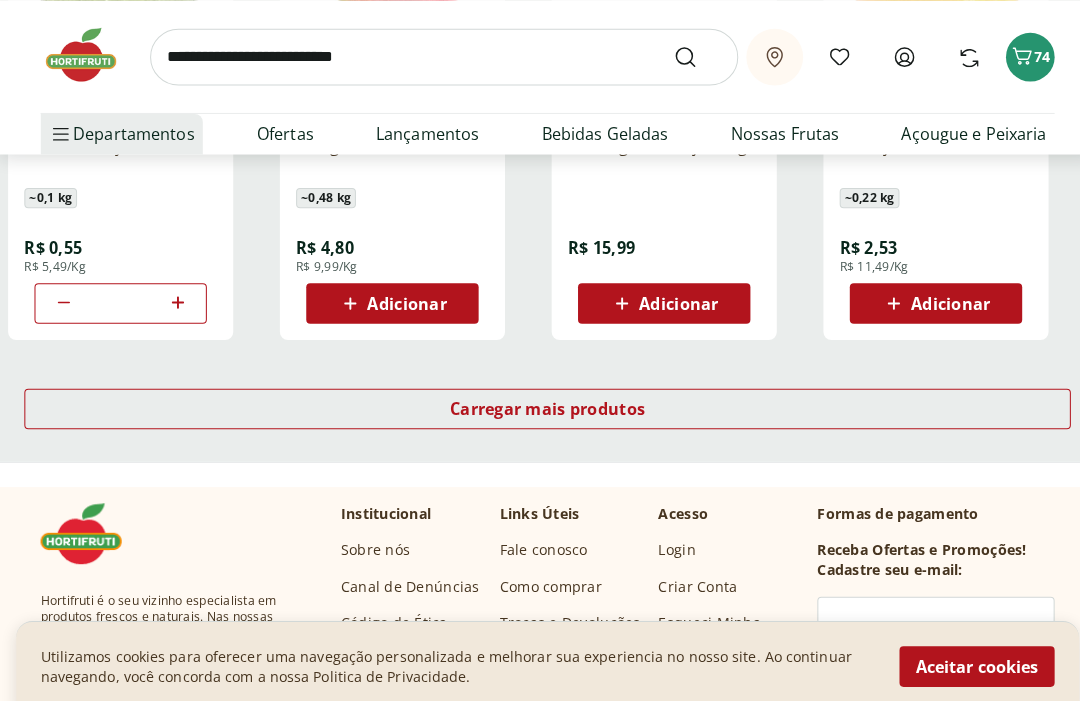 scroll, scrollTop: 2655, scrollLeft: 0, axis: vertical 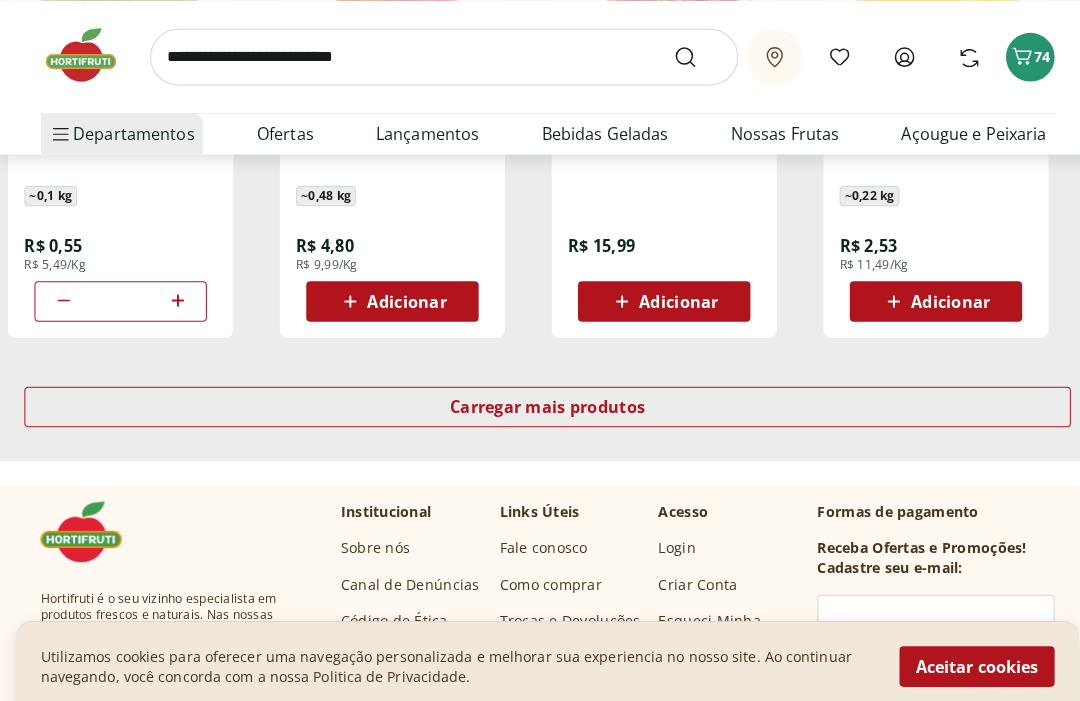 click on "Carregar mais produtos" at bounding box center (540, 401) 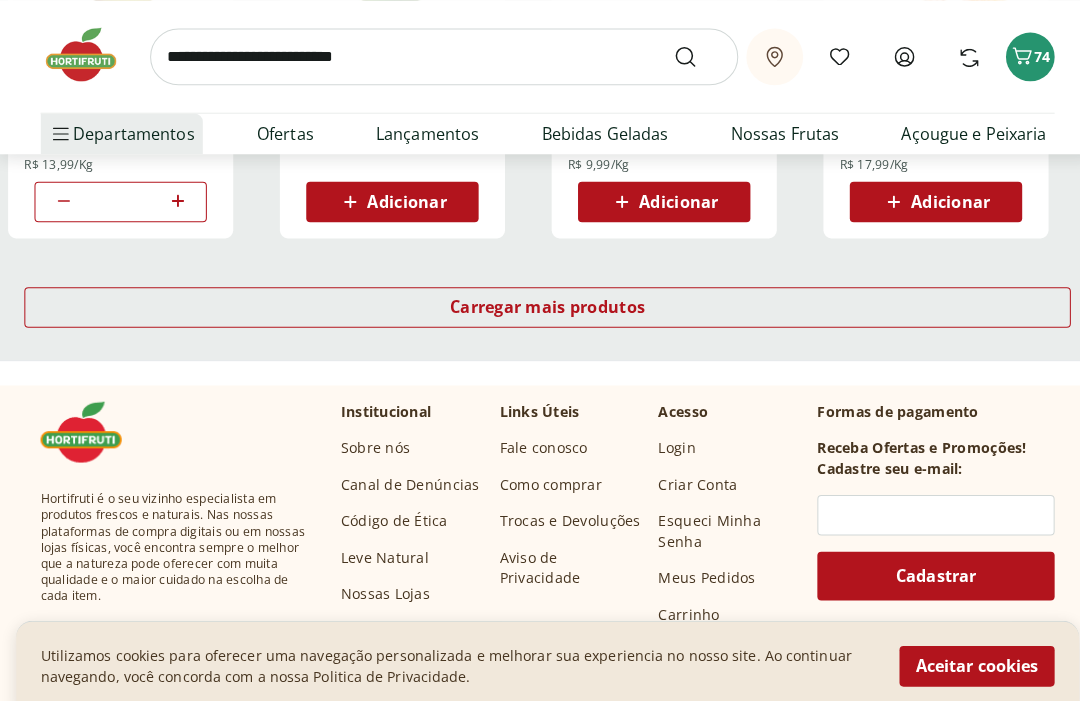 click on "Carregar mais produtos" at bounding box center [540, 303] 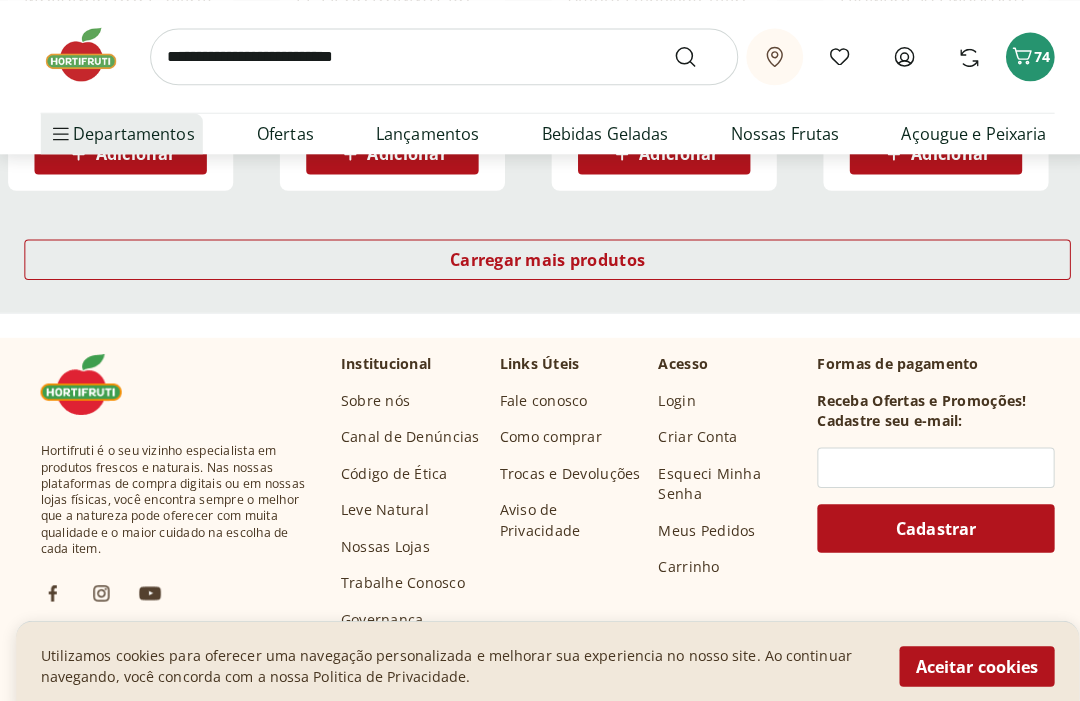 scroll, scrollTop: 5409, scrollLeft: 0, axis: vertical 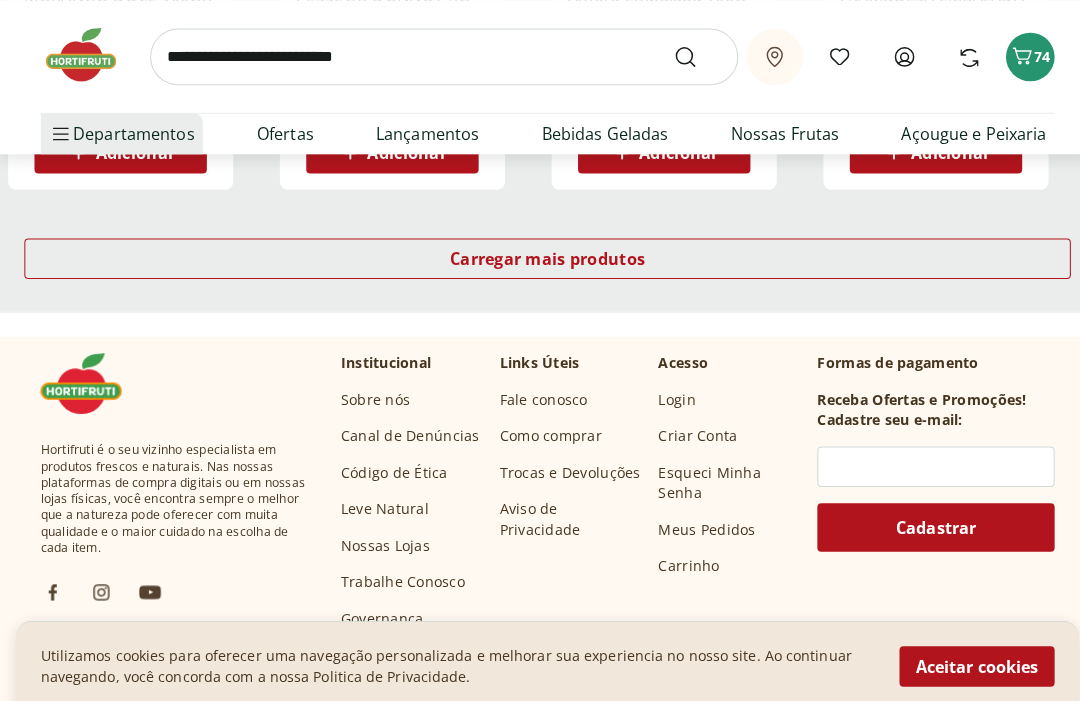 click on "Carregar mais produtos" at bounding box center (540, 255) 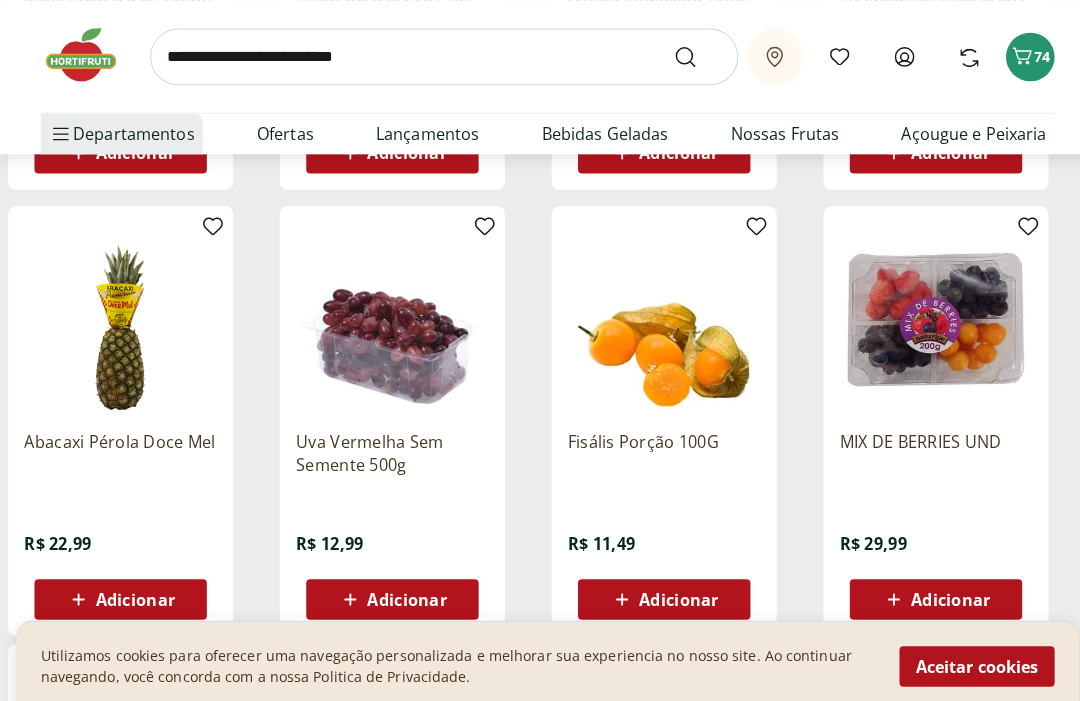 type on "*" 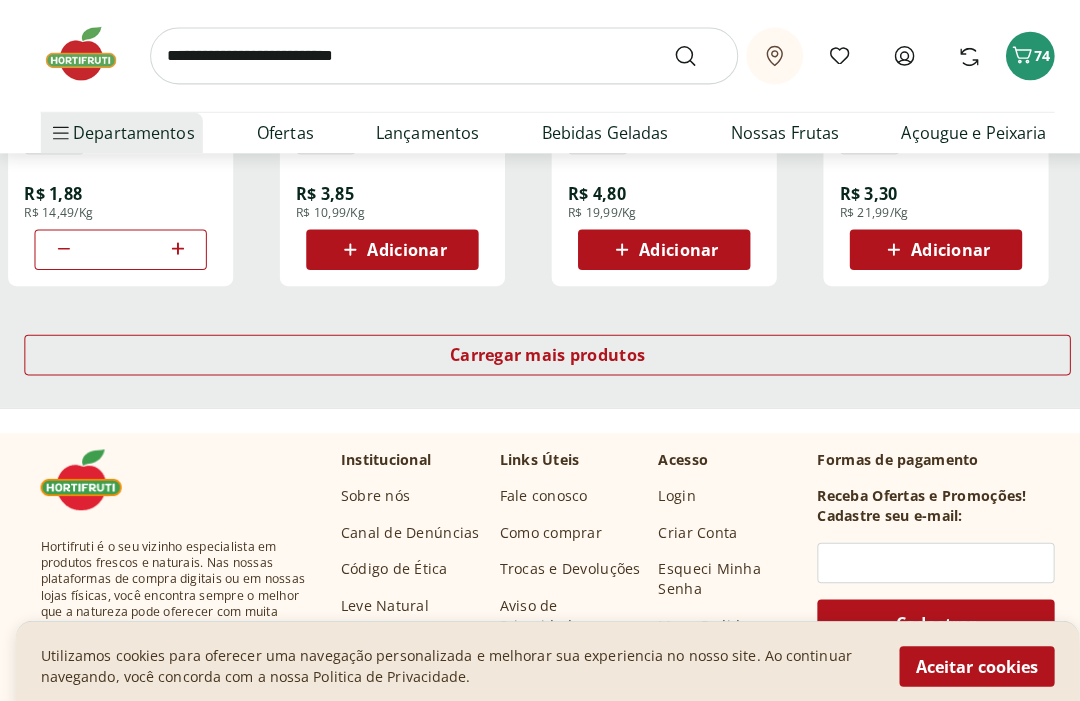scroll, scrollTop: 6618, scrollLeft: 0, axis: vertical 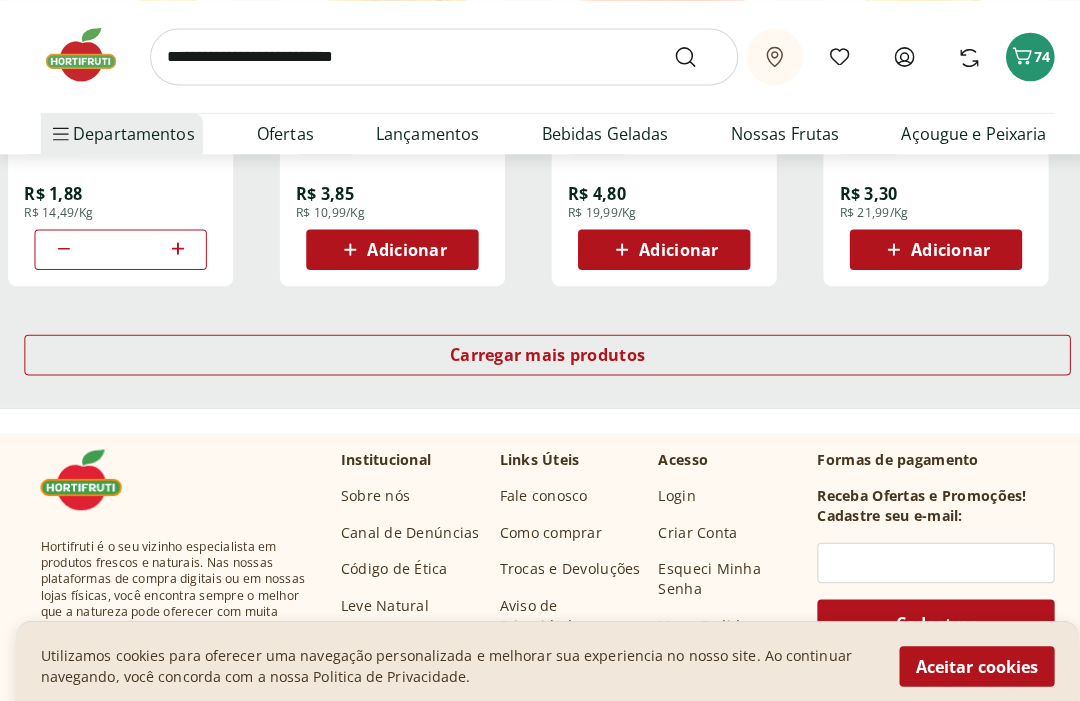 click on "Carregar mais produtos" at bounding box center [540, 350] 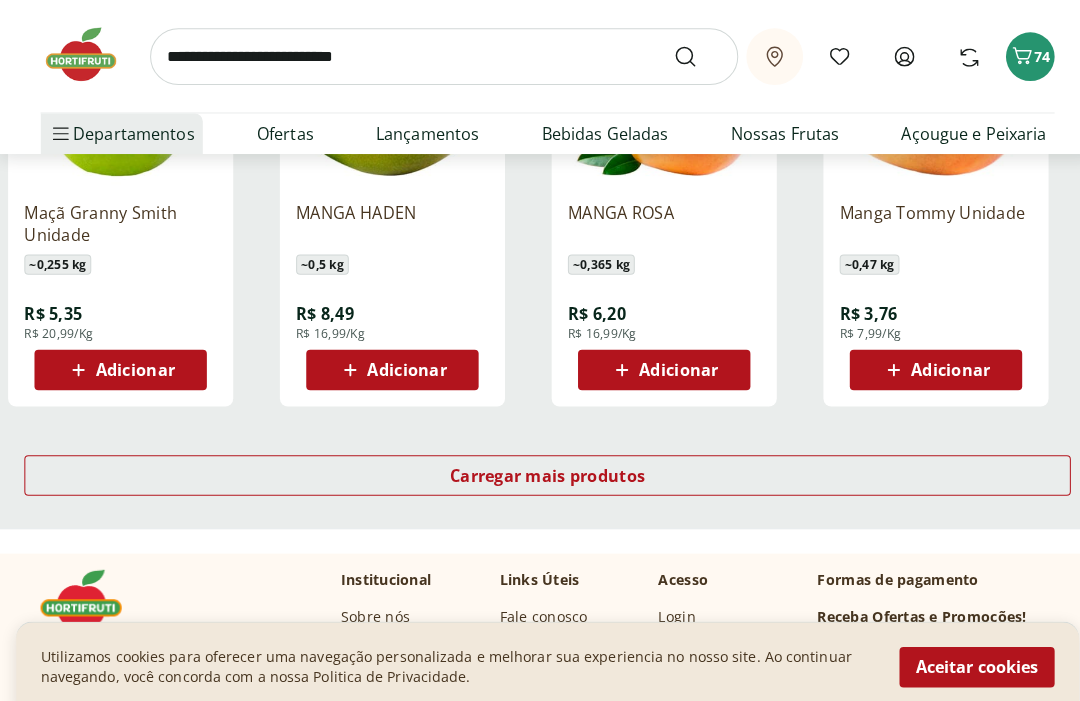 scroll, scrollTop: 7803, scrollLeft: 0, axis: vertical 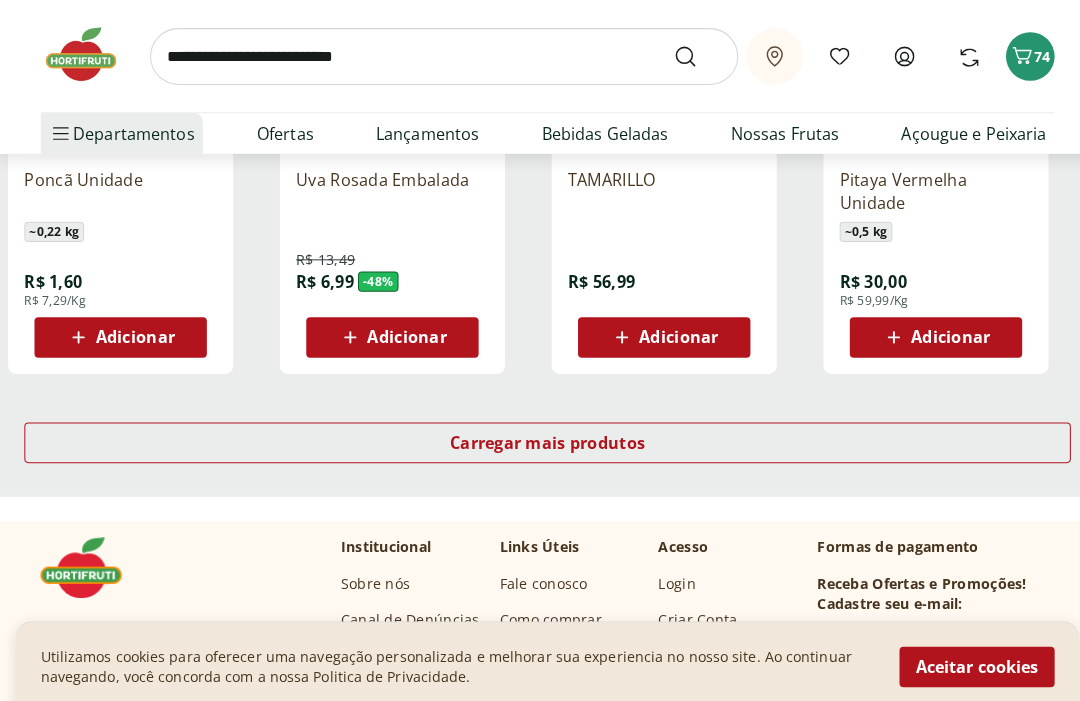 click on "Carregar mais produtos" at bounding box center [540, 437] 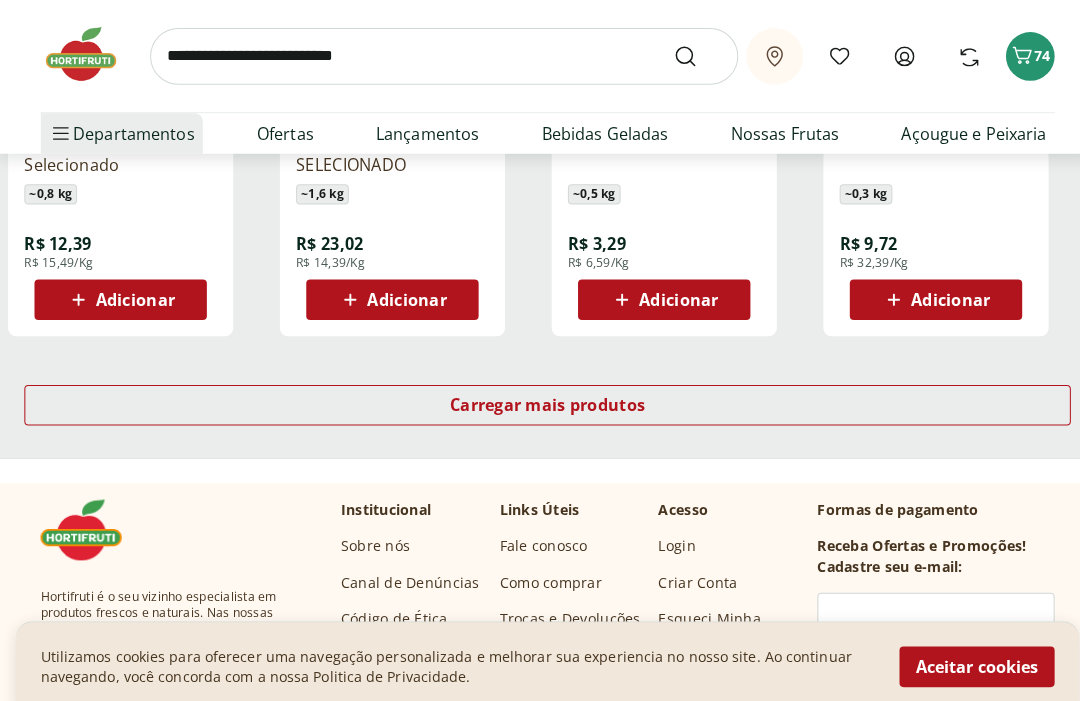scroll, scrollTop: 10481, scrollLeft: 0, axis: vertical 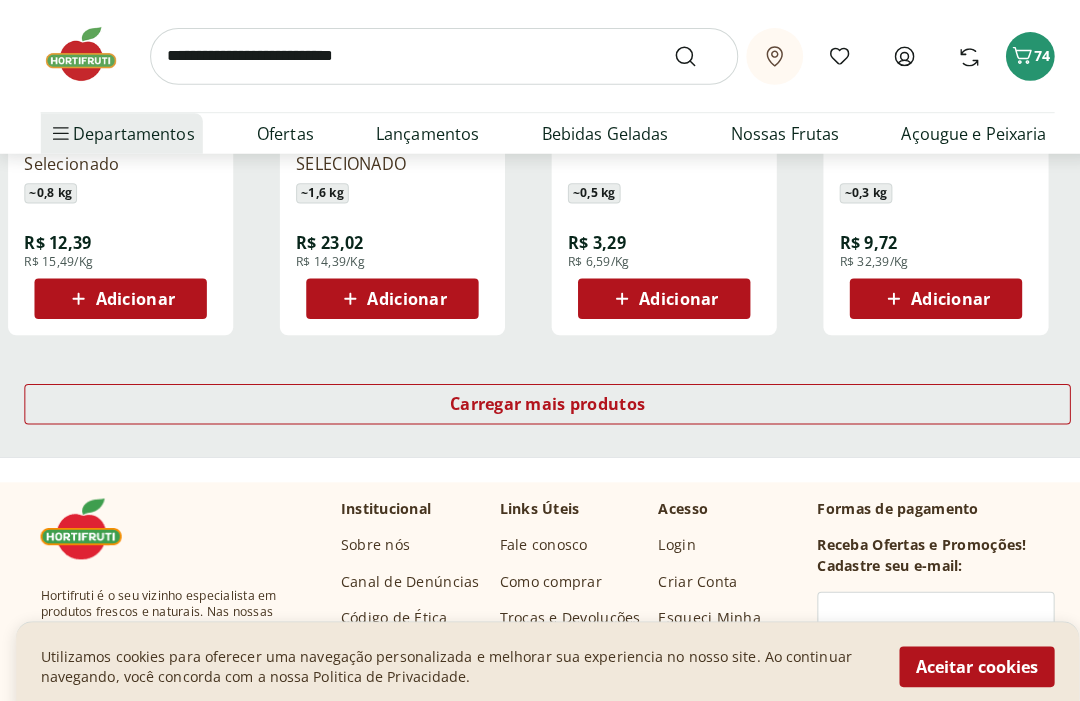click on "Carregar mais produtos" at bounding box center (540, 399) 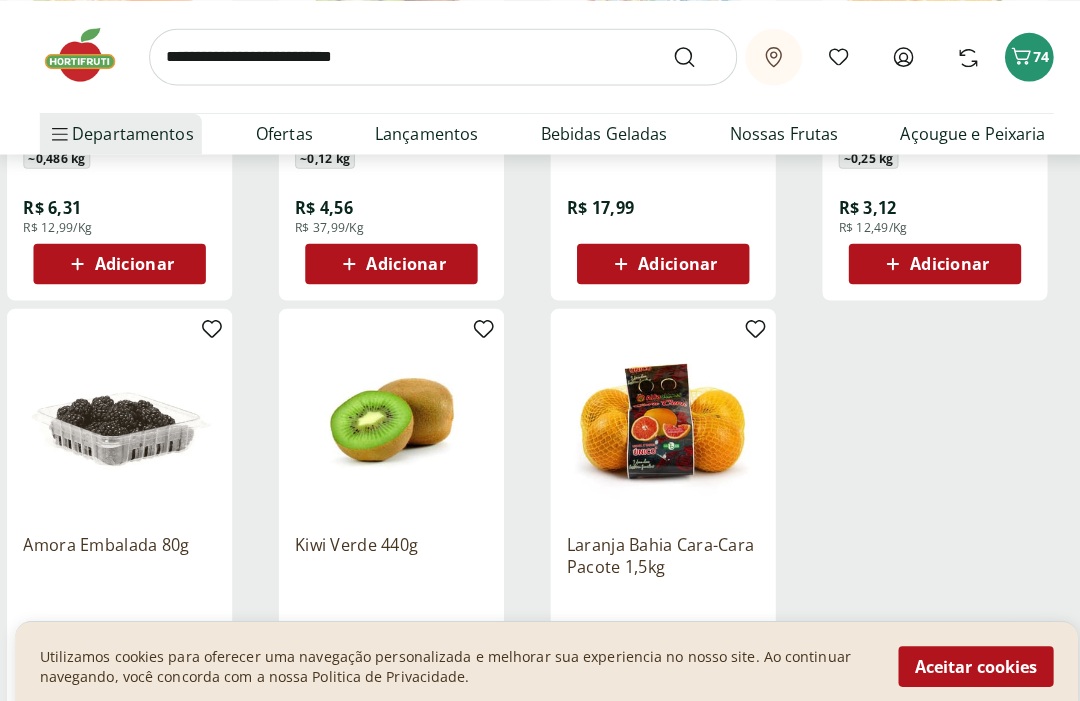 scroll, scrollTop: 11388, scrollLeft: 0, axis: vertical 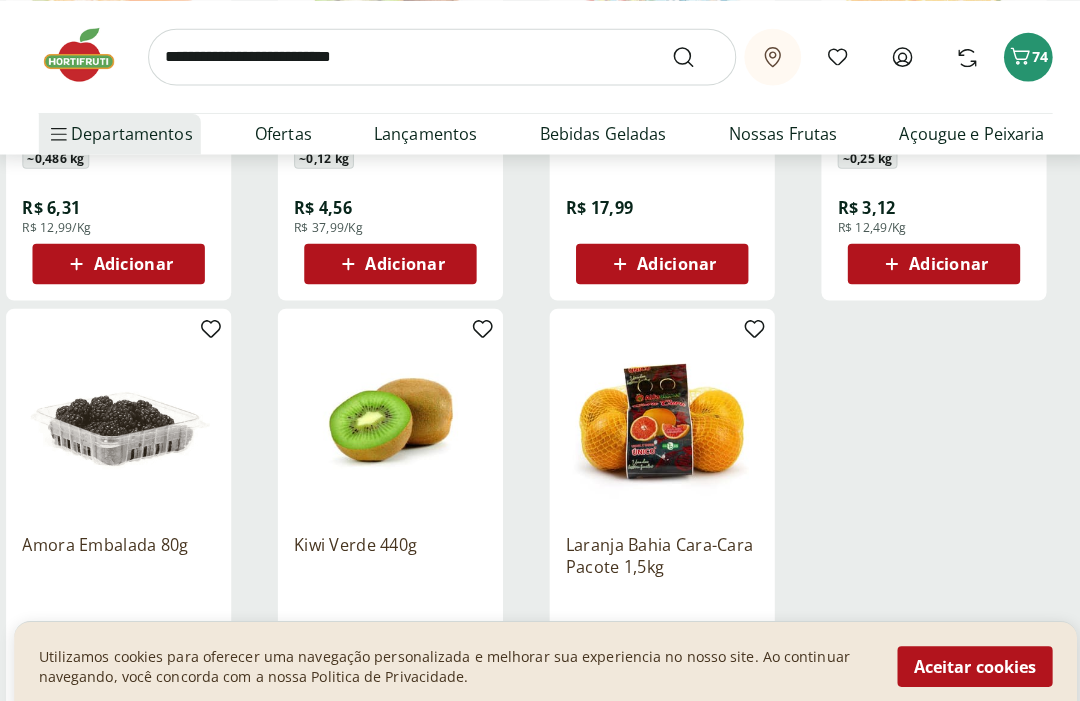 click on "Açougue e Peixaria" at bounding box center (960, 132) 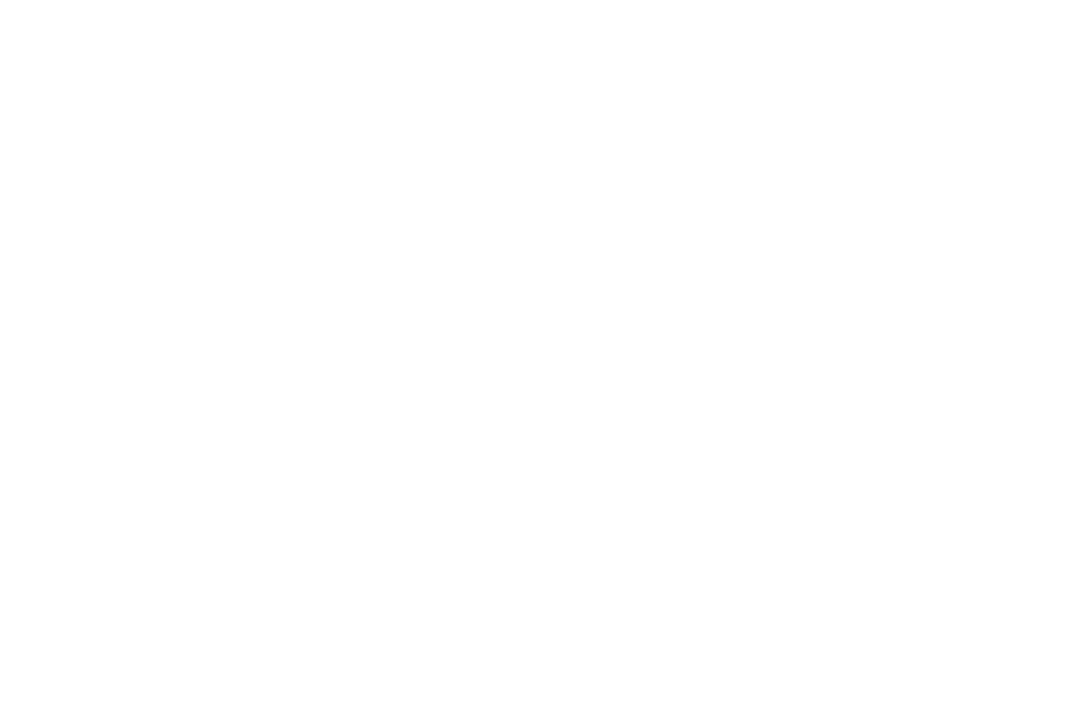 scroll, scrollTop: 0, scrollLeft: 0, axis: both 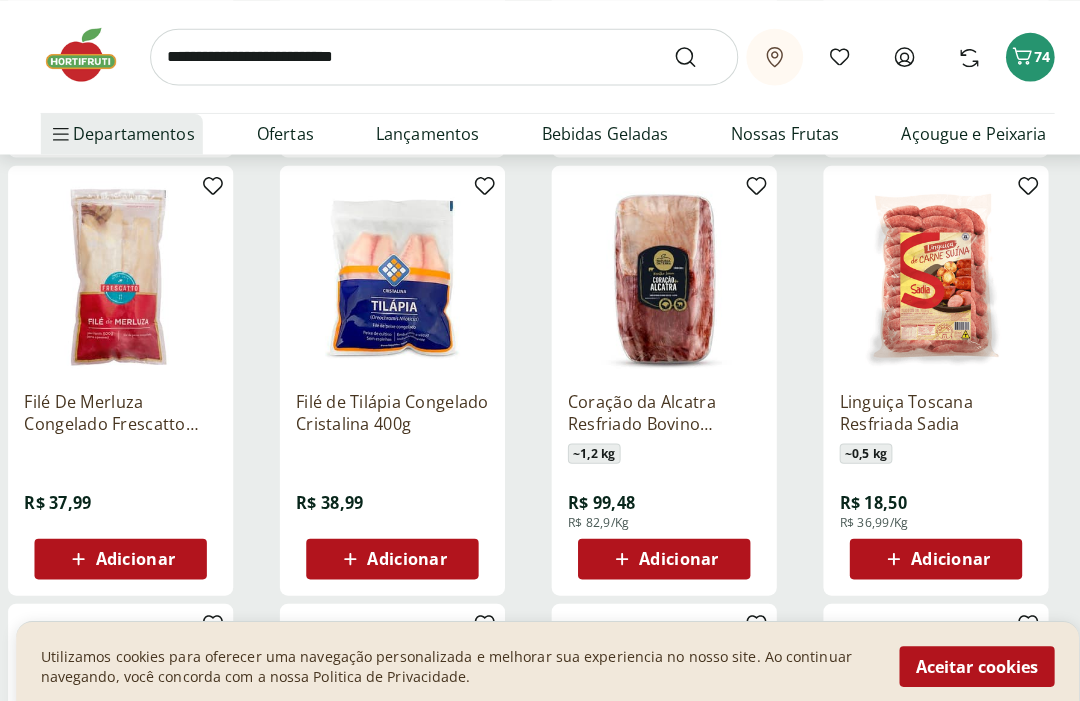 click at bounding box center [923, 274] 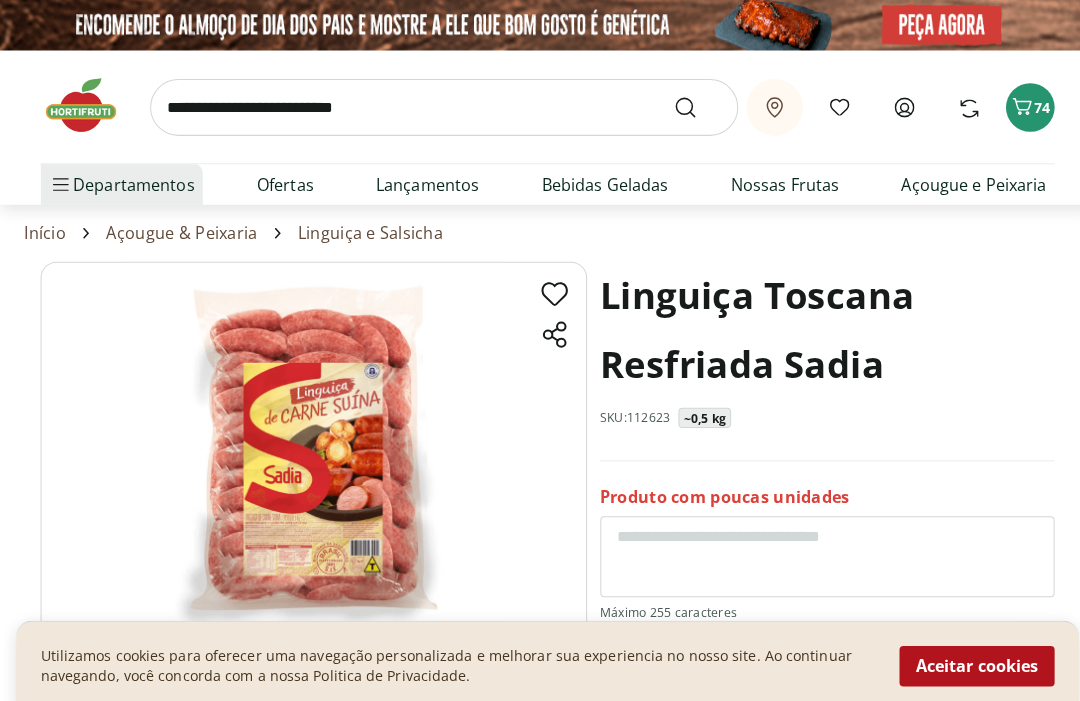 scroll, scrollTop: 56, scrollLeft: 0, axis: vertical 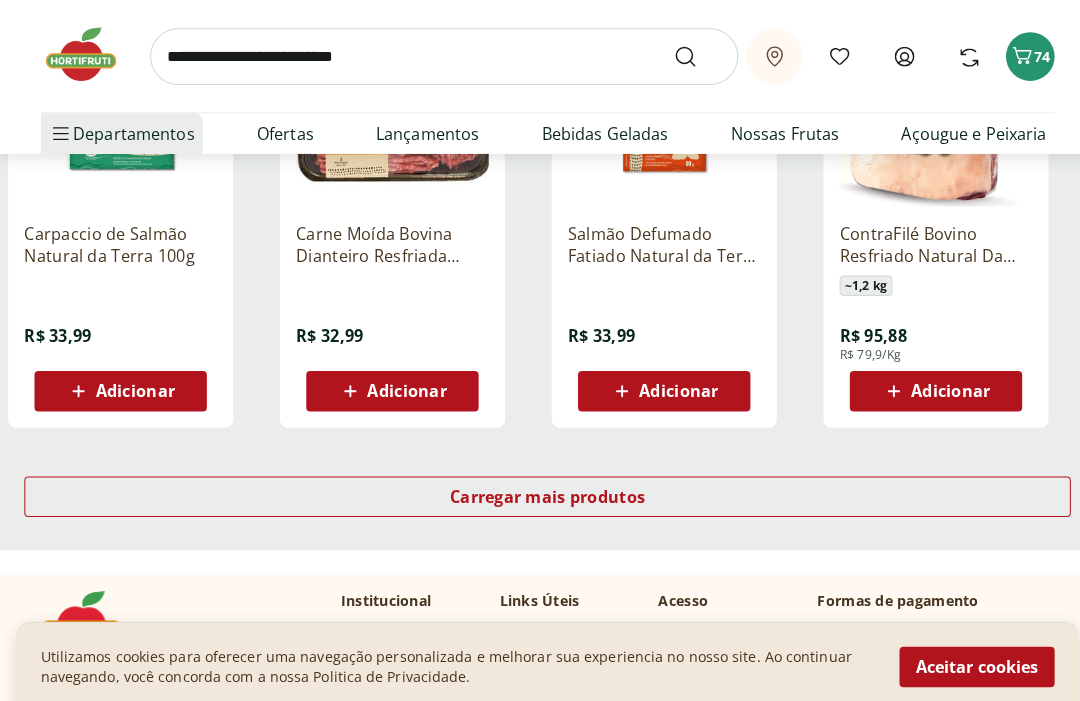 click on "Carregar mais produtos" at bounding box center [540, 490] 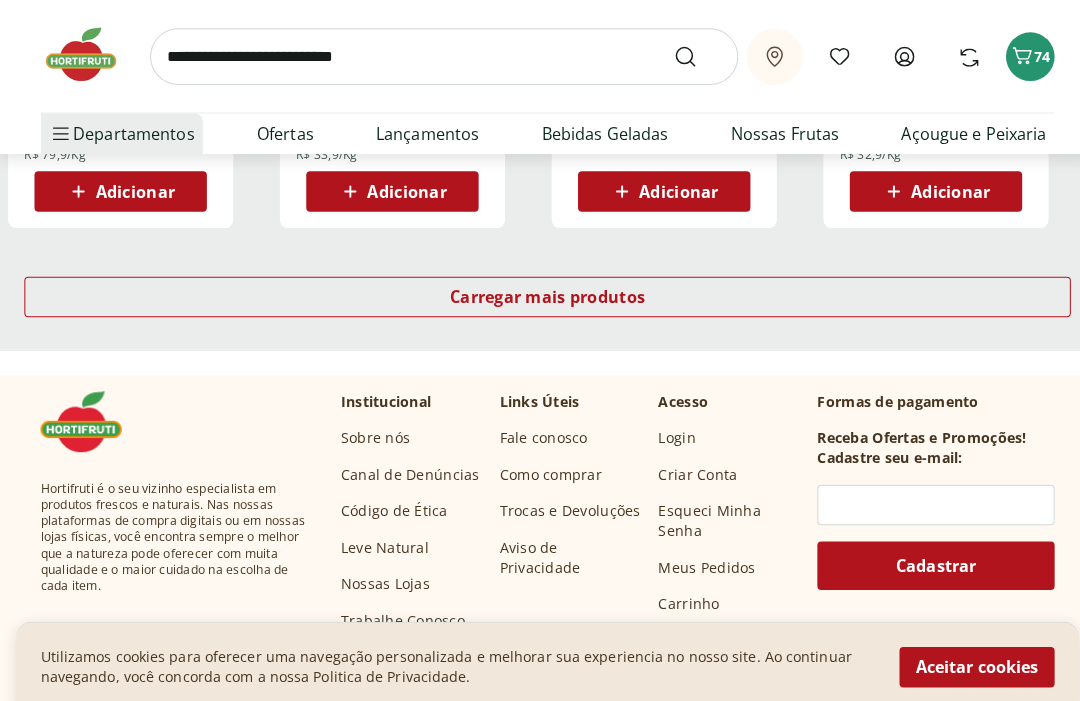 scroll, scrollTop: 2762, scrollLeft: 0, axis: vertical 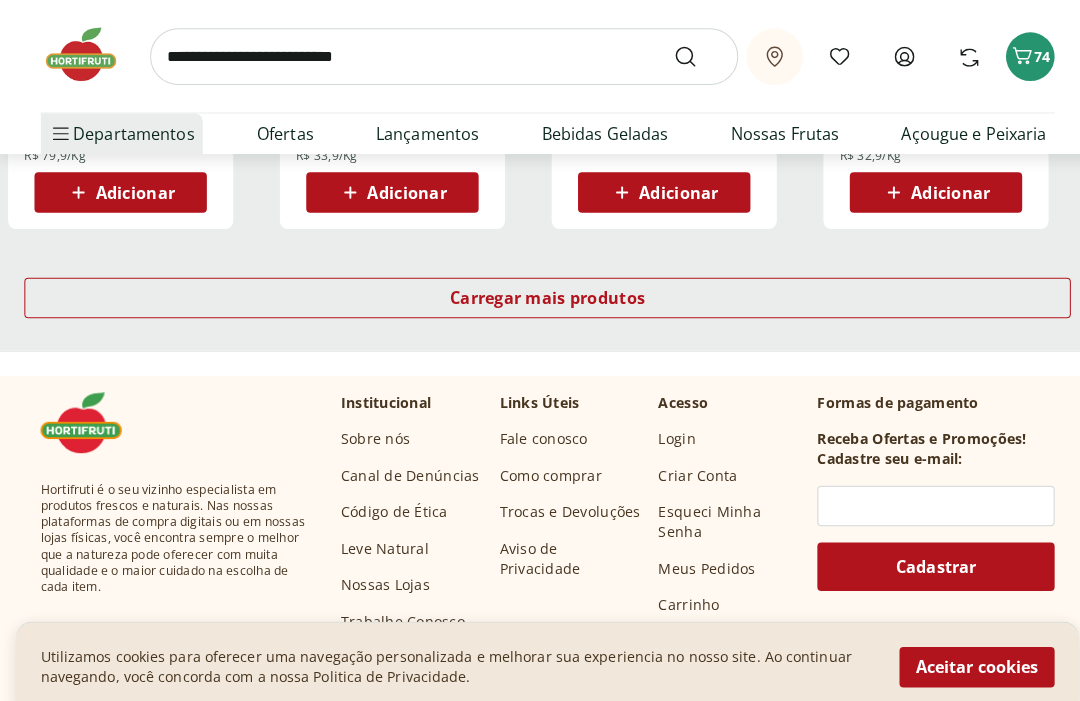click on "Carregar mais produtos" at bounding box center [540, 294] 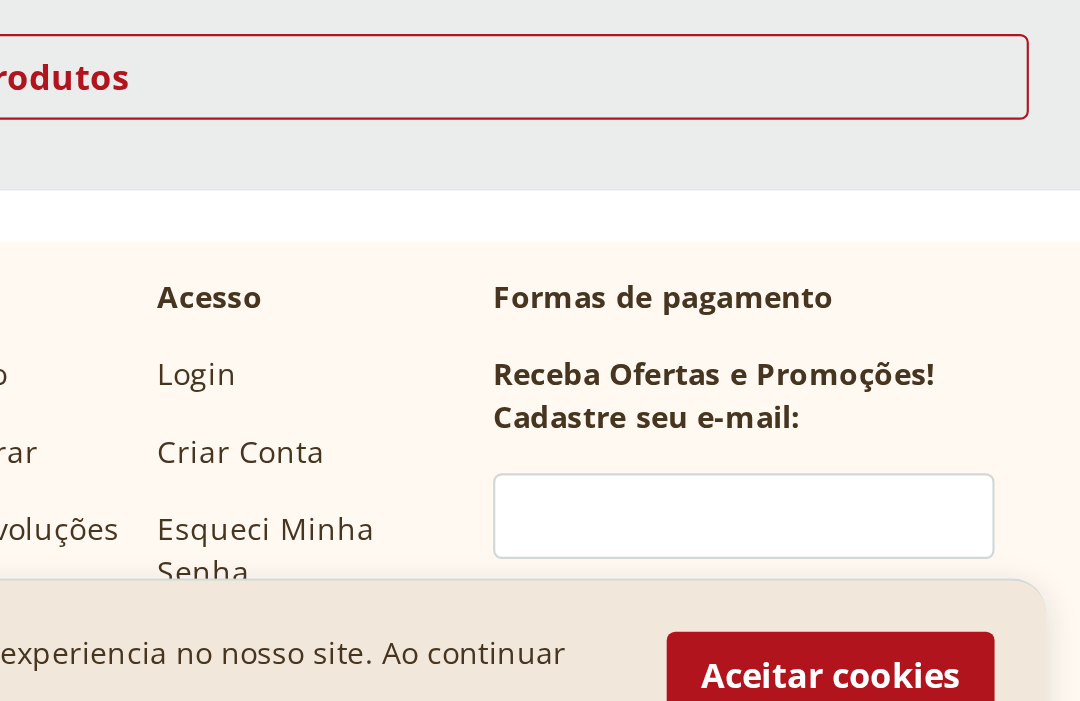 scroll, scrollTop: 3993, scrollLeft: 0, axis: vertical 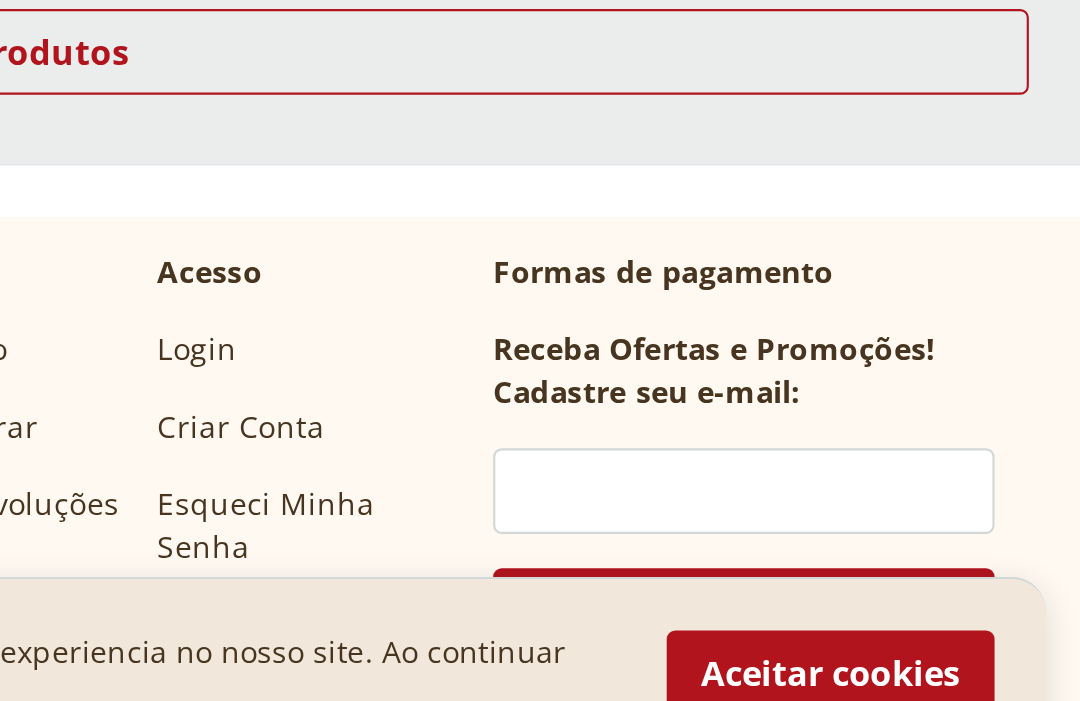 click on "Carregar mais produtos" at bounding box center (540, 367) 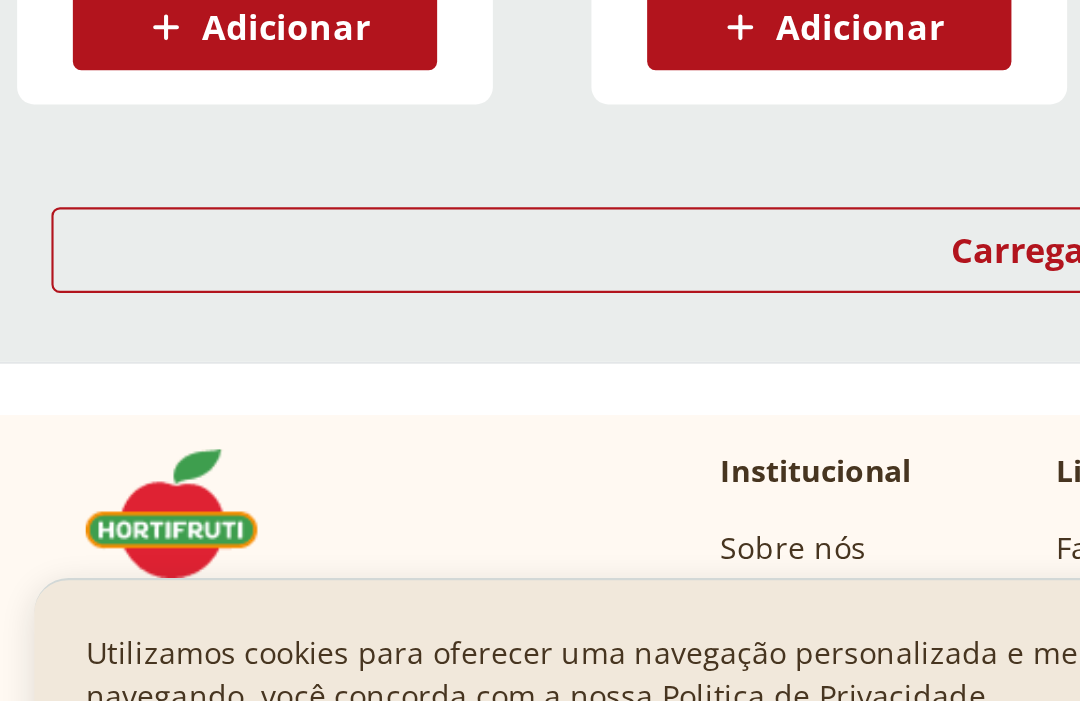 scroll, scrollTop: 5213, scrollLeft: 0, axis: vertical 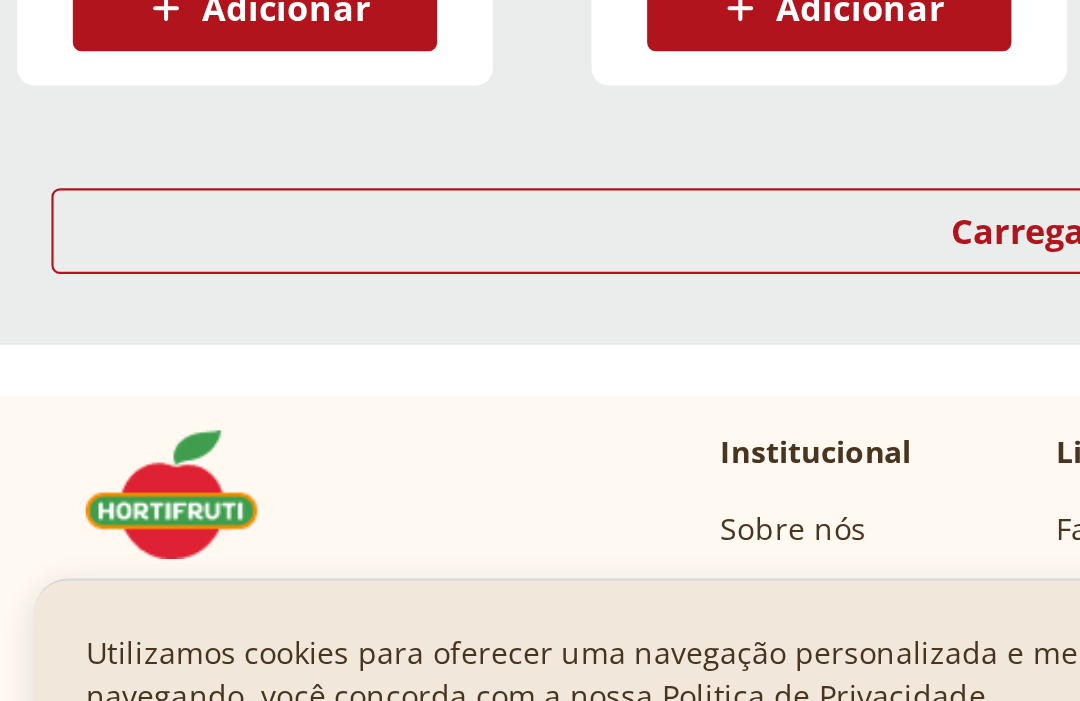 click on "Carregar mais produtos" at bounding box center [540, 451] 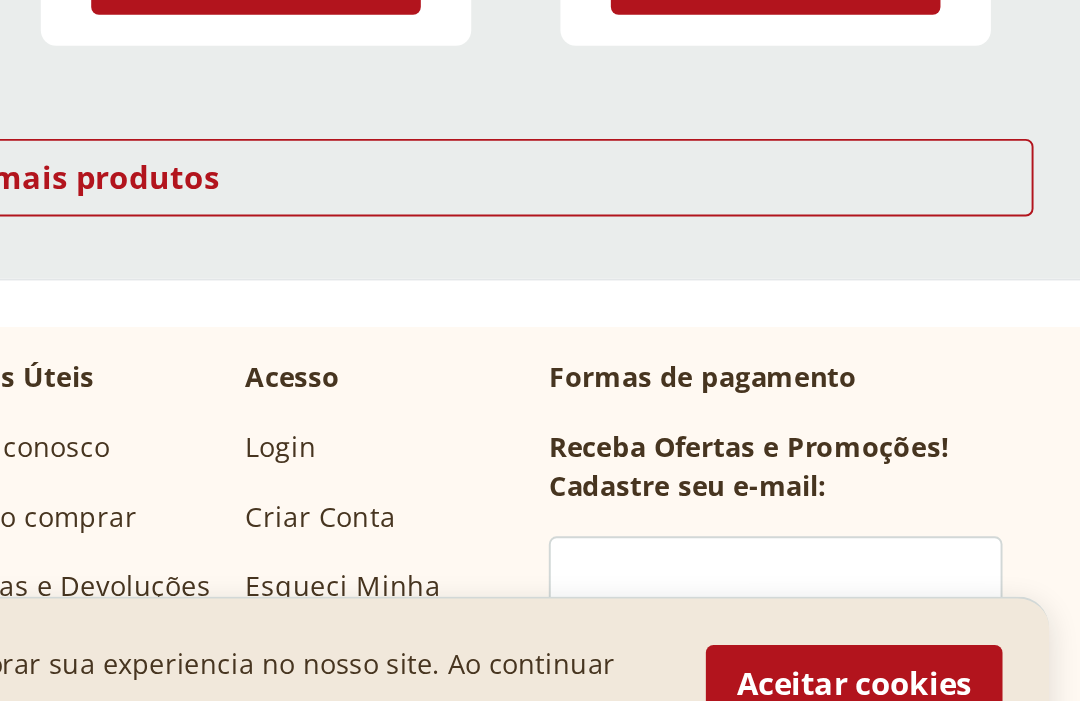 scroll, scrollTop: 6574, scrollLeft: 0, axis: vertical 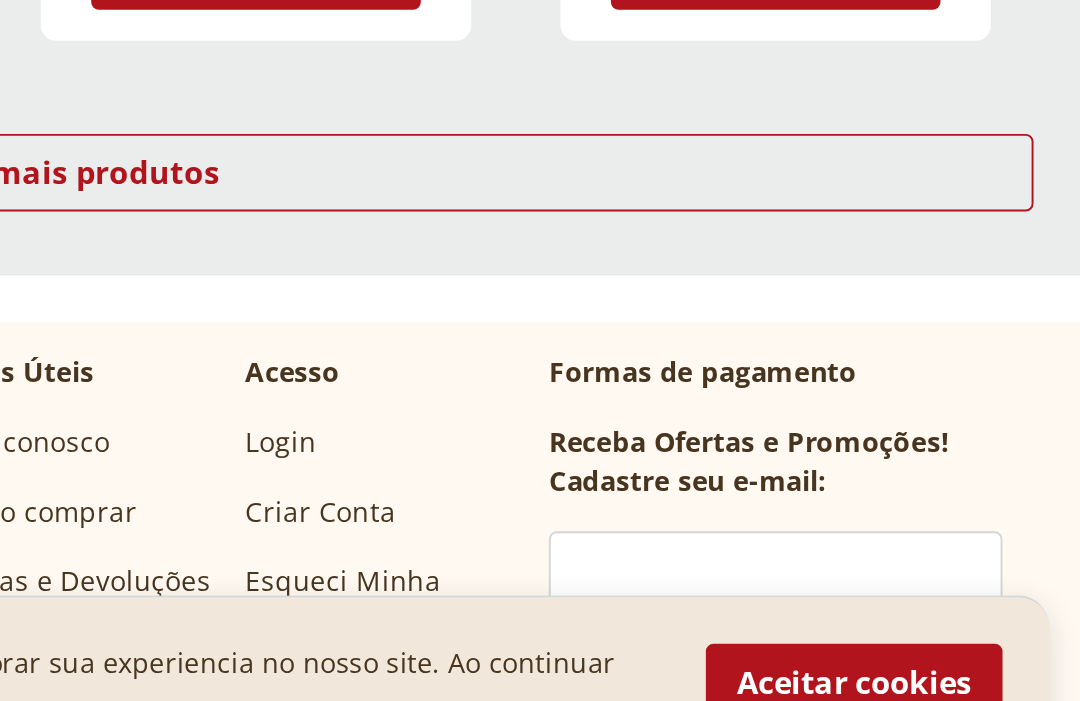 click on "Carregar mais produtos" at bounding box center [540, 394] 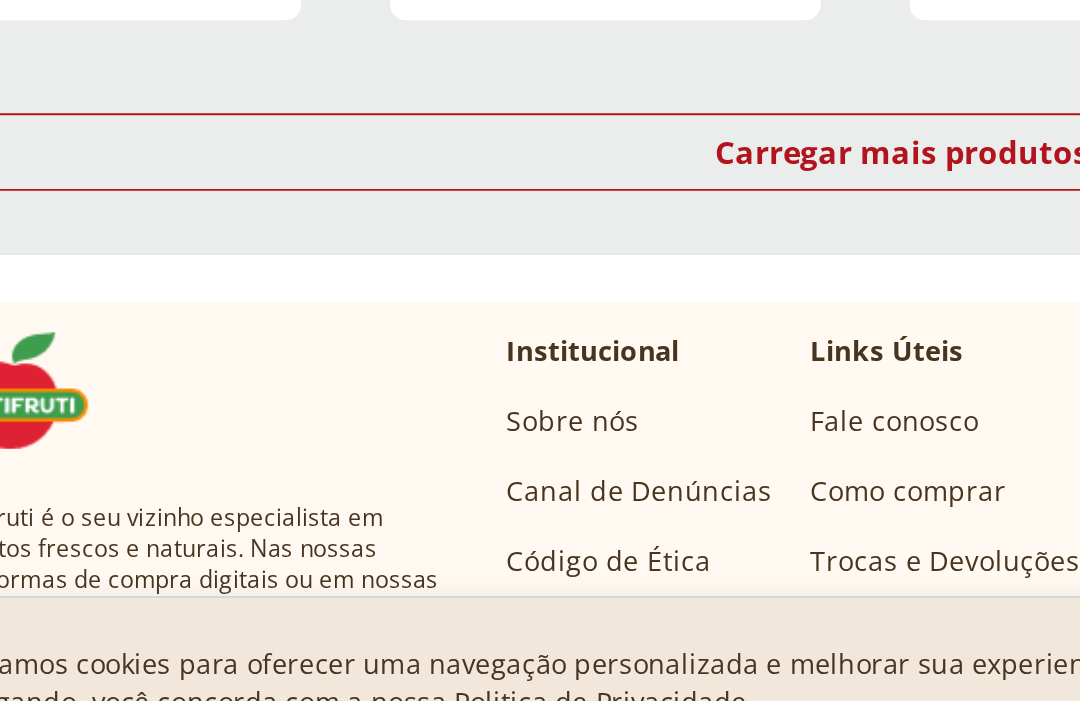 scroll, scrollTop: 7889, scrollLeft: 0, axis: vertical 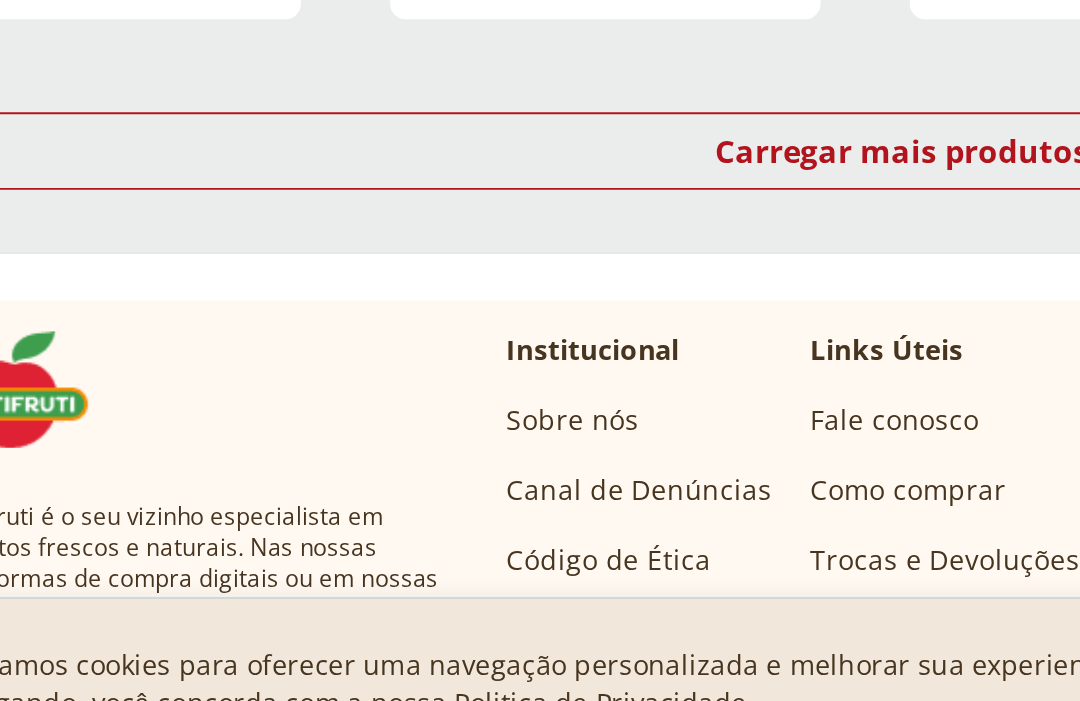 click on "Carregar mais produtos" at bounding box center (540, 383) 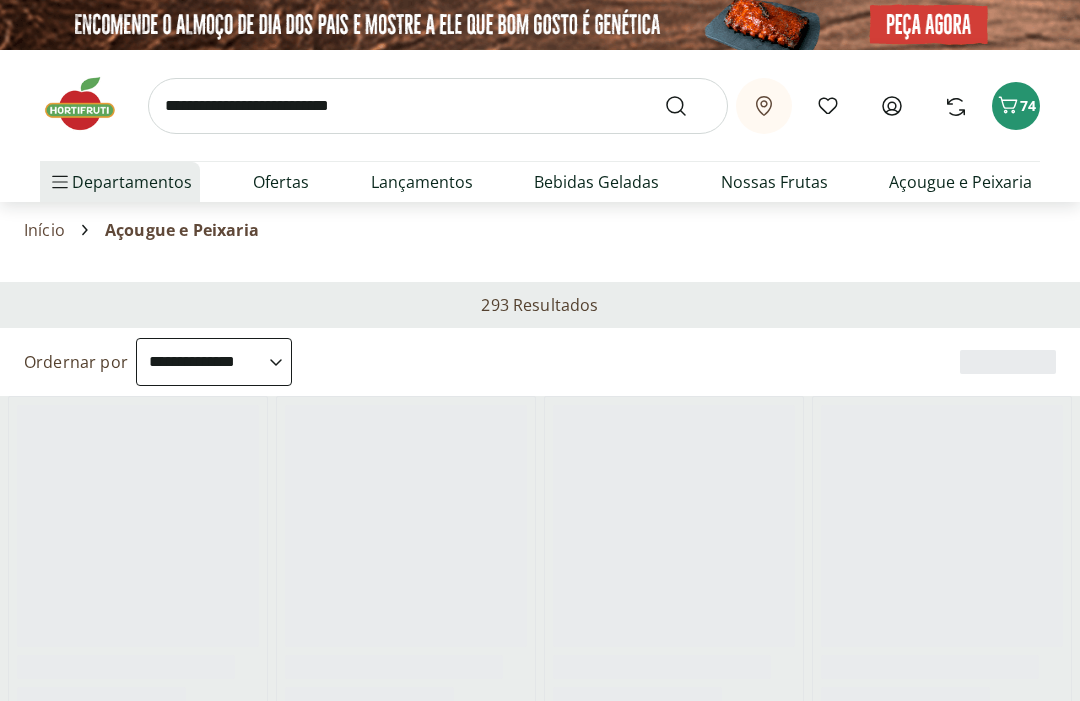 select on "**********" 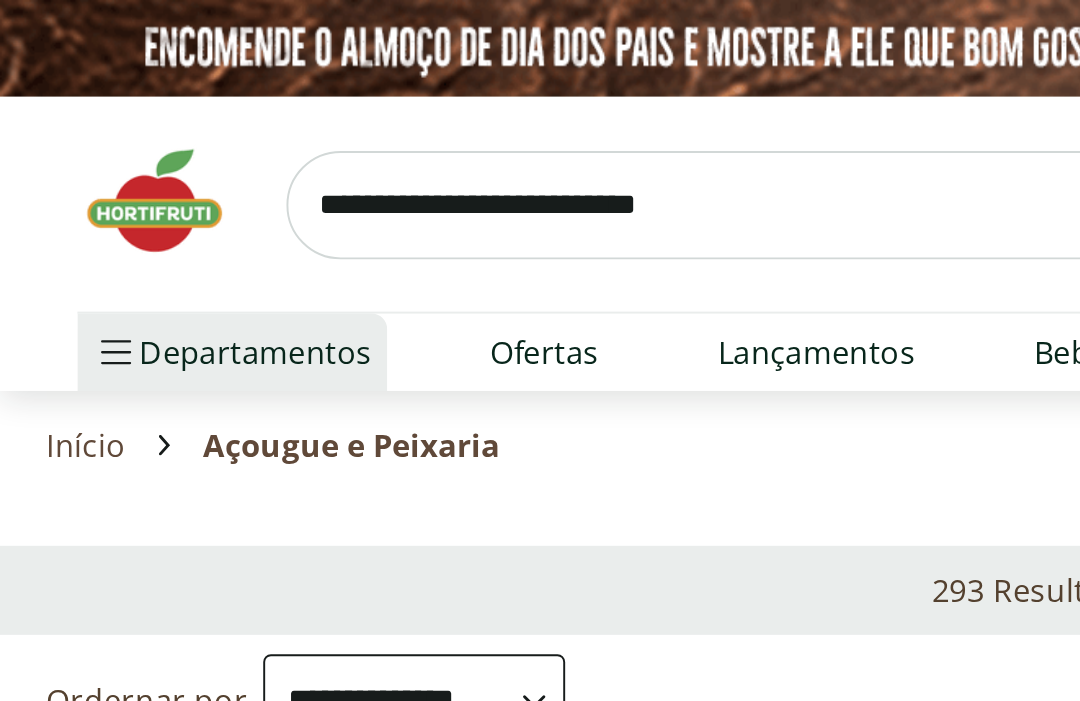 scroll, scrollTop: 0, scrollLeft: 0, axis: both 